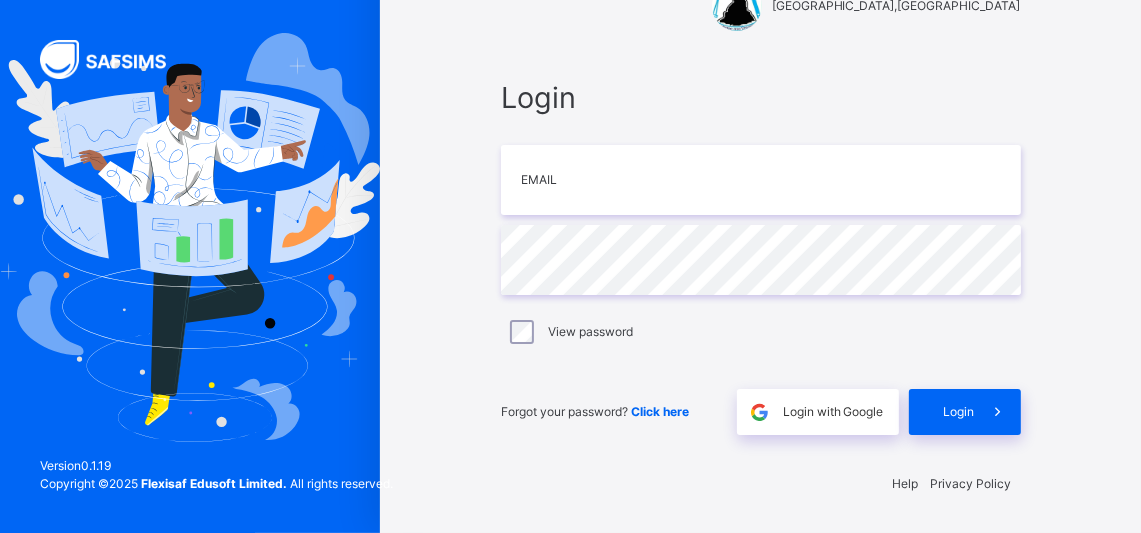 scroll, scrollTop: 59, scrollLeft: 0, axis: vertical 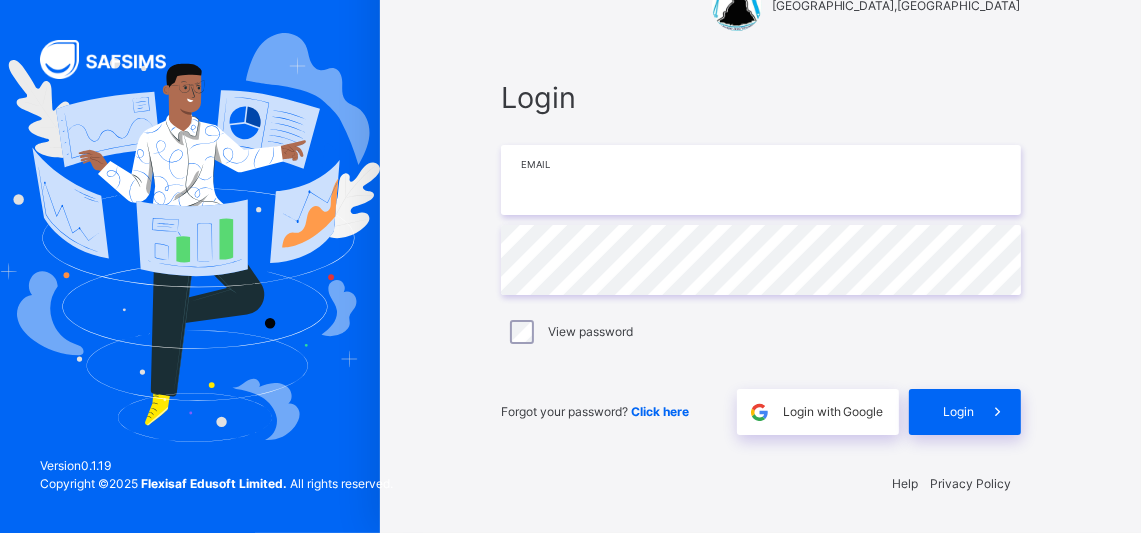 click at bounding box center (761, 180) 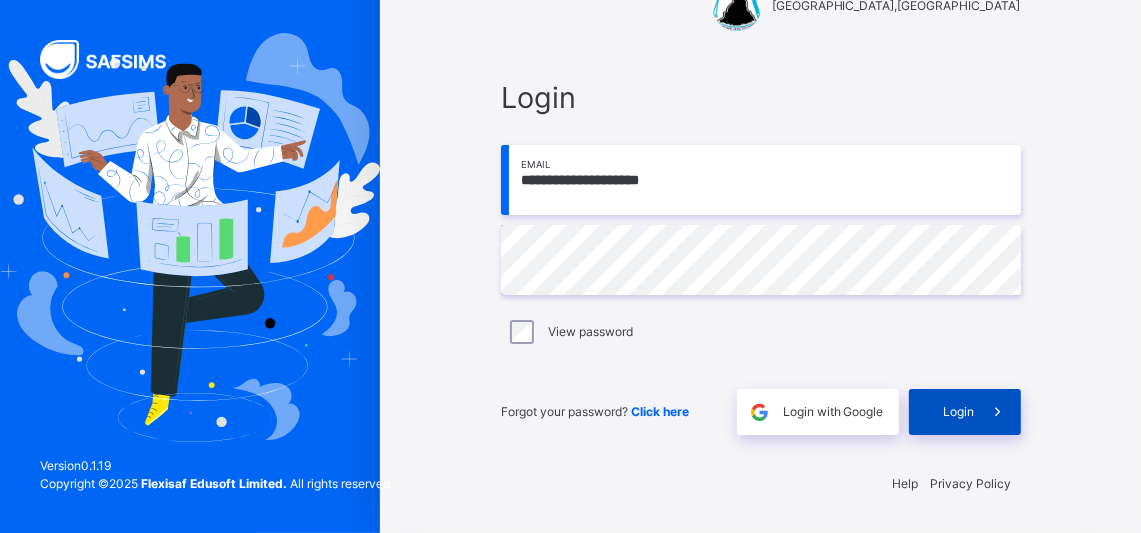 click at bounding box center (998, 412) 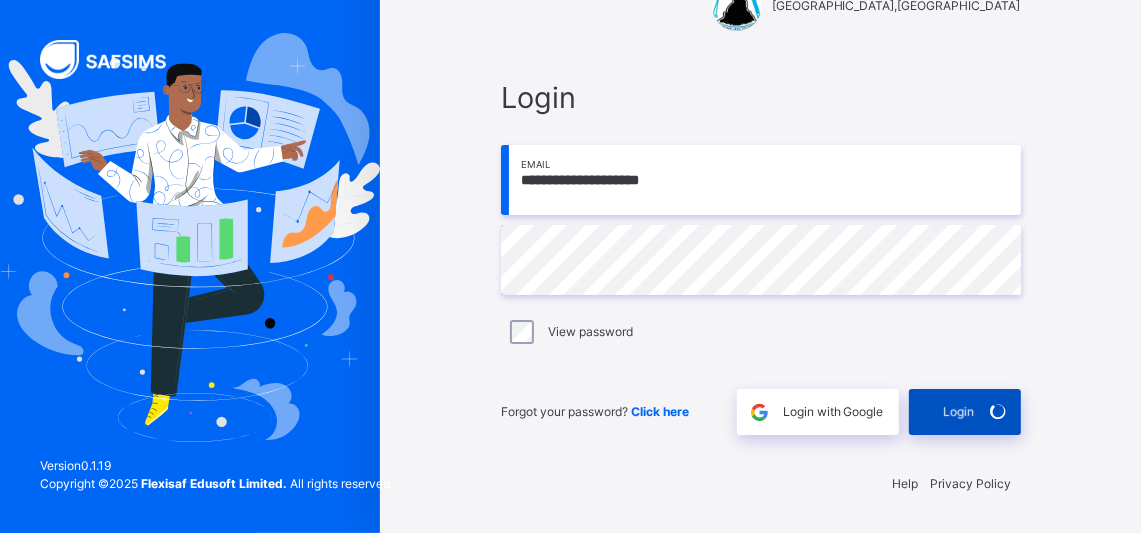 scroll, scrollTop: 0, scrollLeft: 0, axis: both 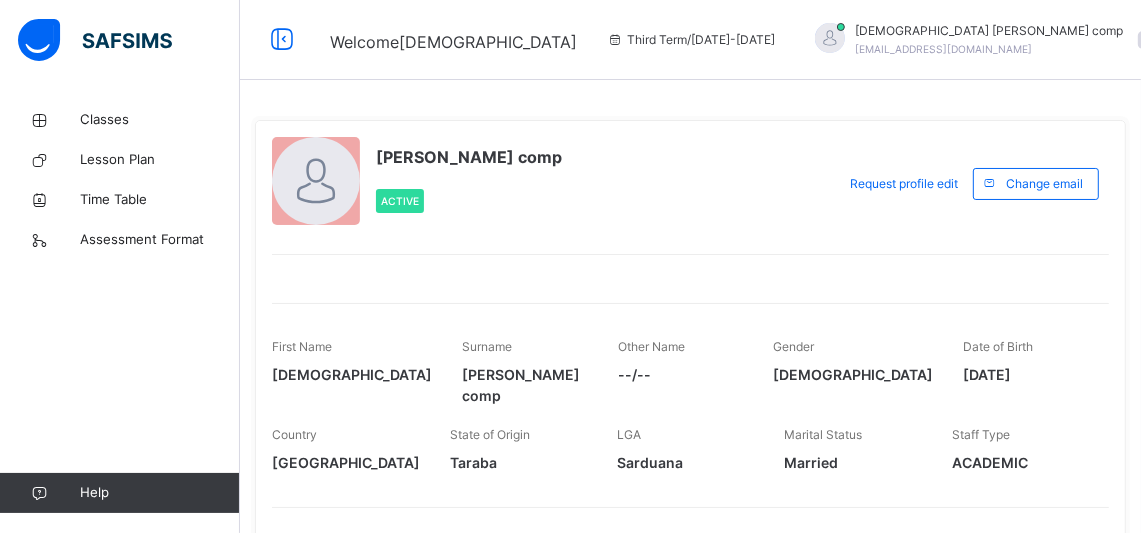 click on "Classes Lesson Plan Time Table Assessment Format   Help" at bounding box center (120, 306) 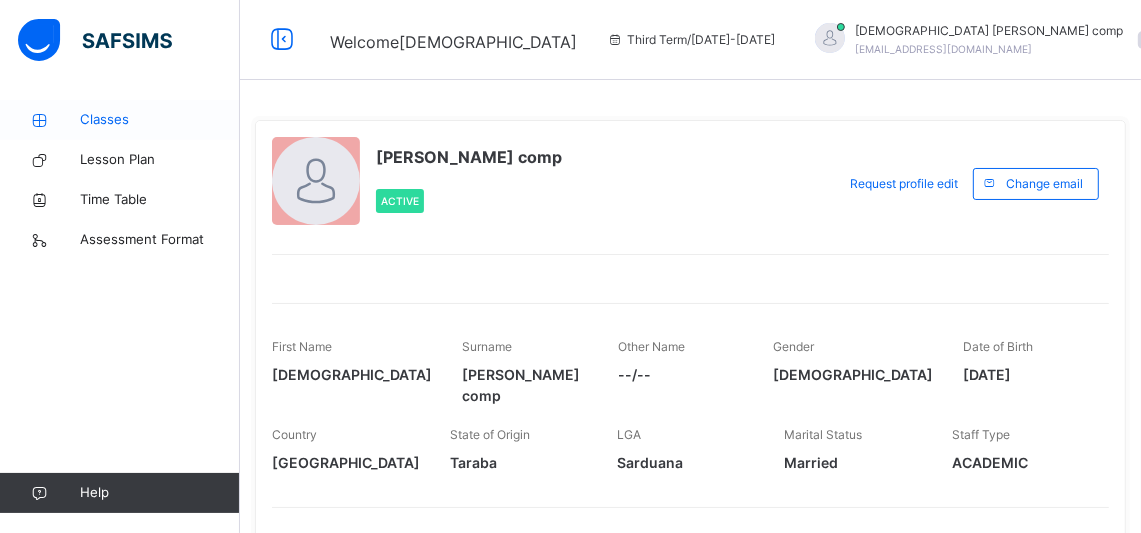 click on "Classes" at bounding box center [160, 120] 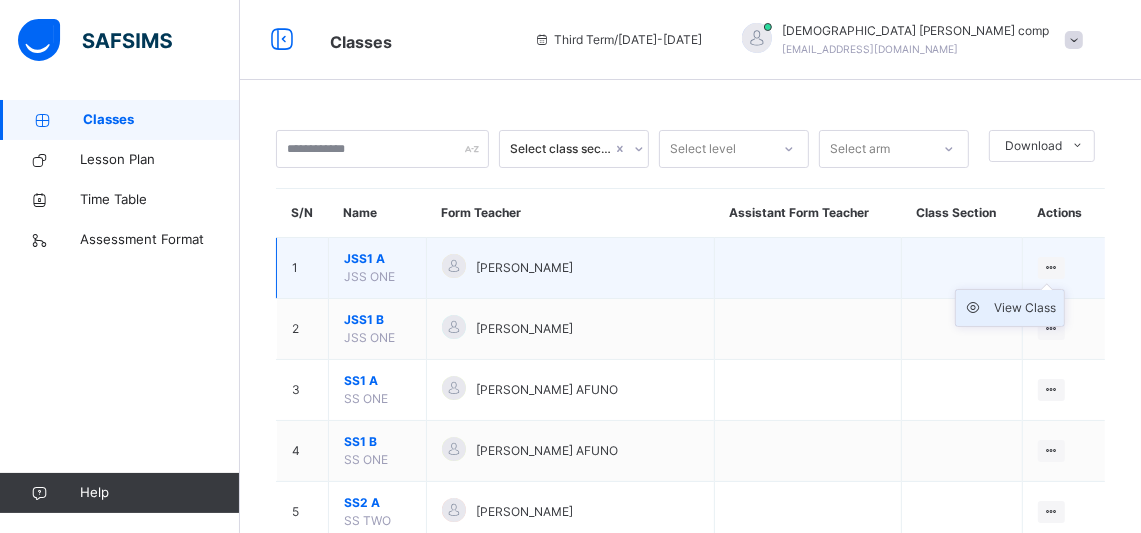 click on "View Class" at bounding box center (1025, 308) 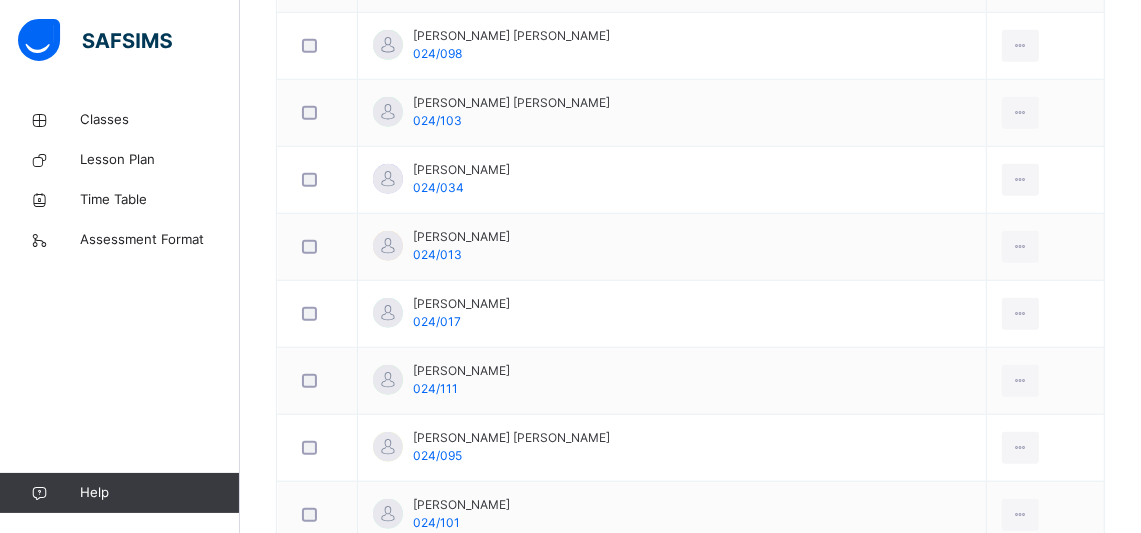 scroll, scrollTop: 526, scrollLeft: 0, axis: vertical 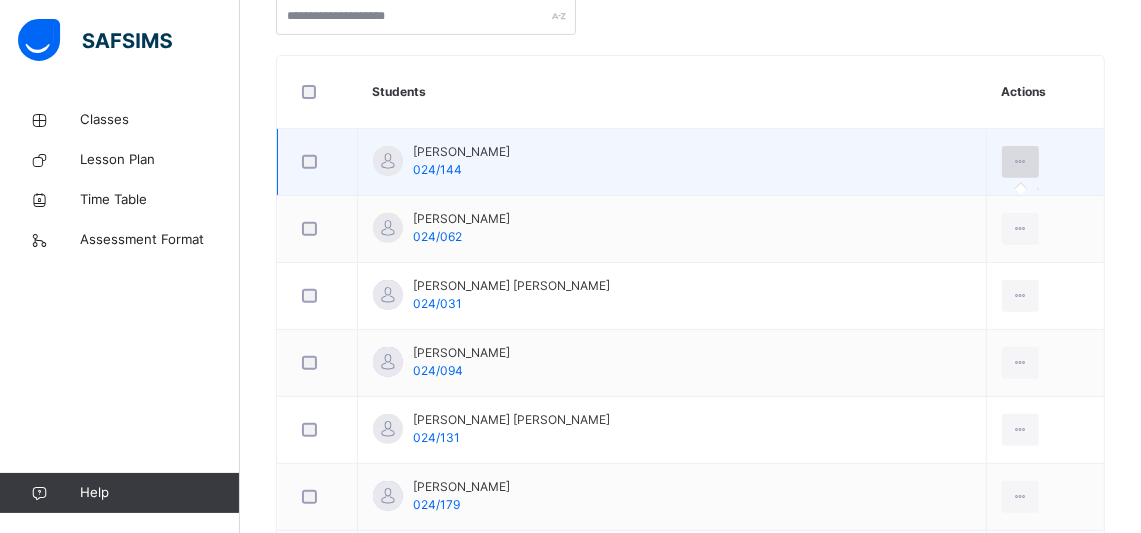 click at bounding box center [1020, 162] 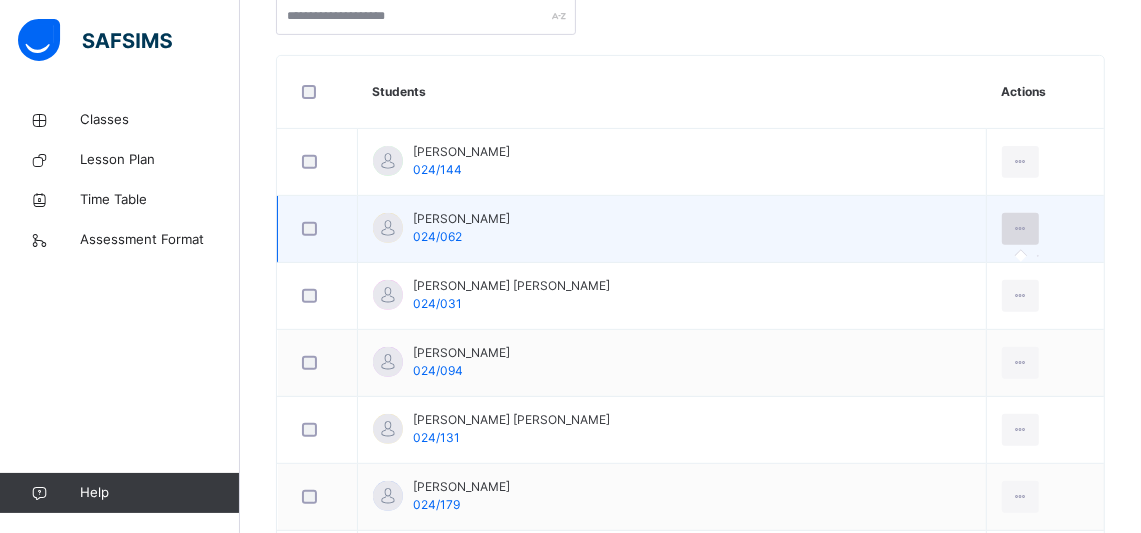 click at bounding box center (1020, 229) 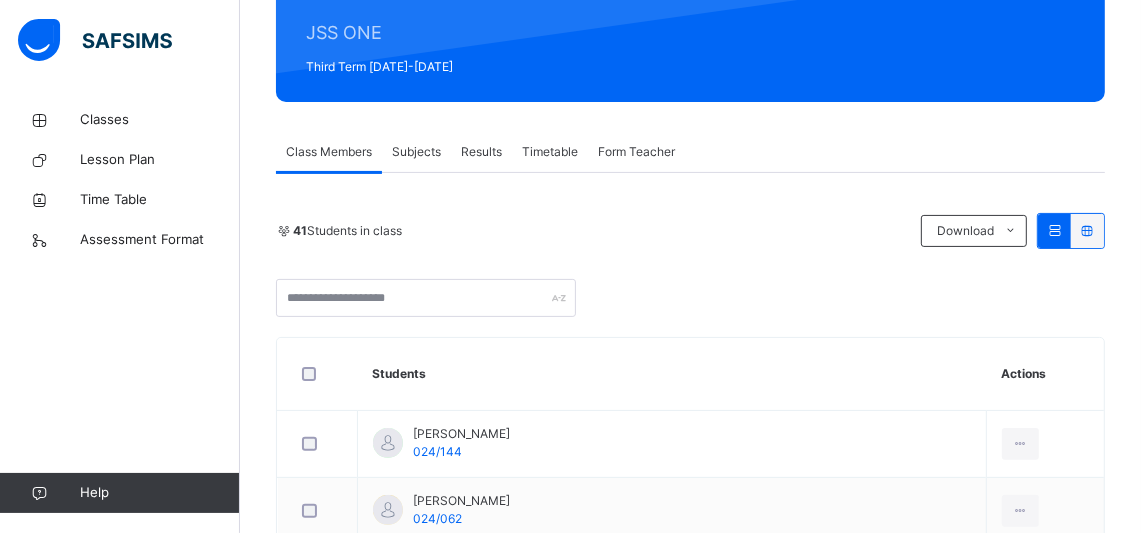 scroll, scrollTop: 235, scrollLeft: 0, axis: vertical 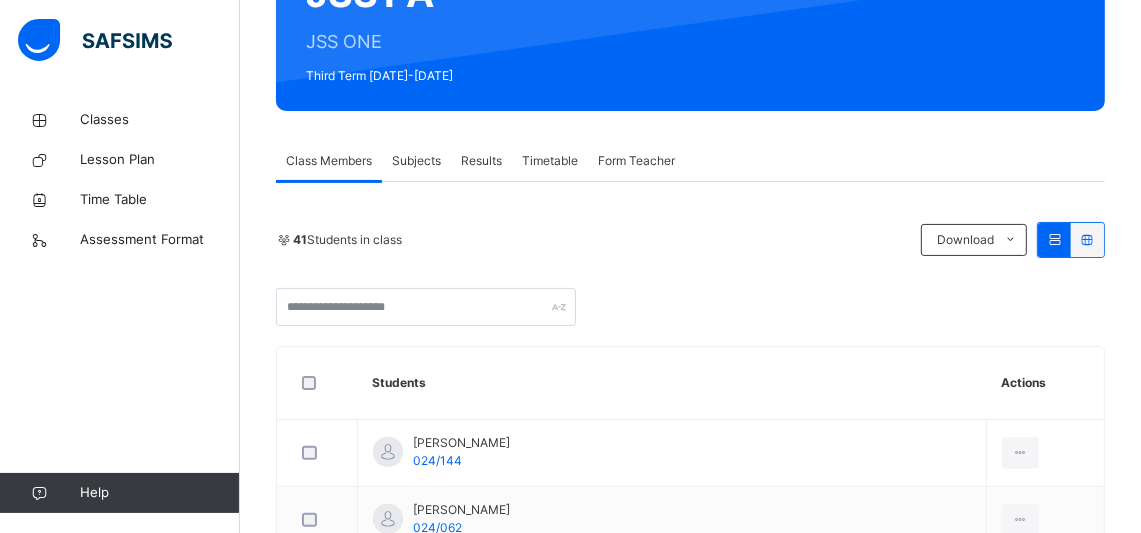 click on "Subjects" at bounding box center [416, 161] 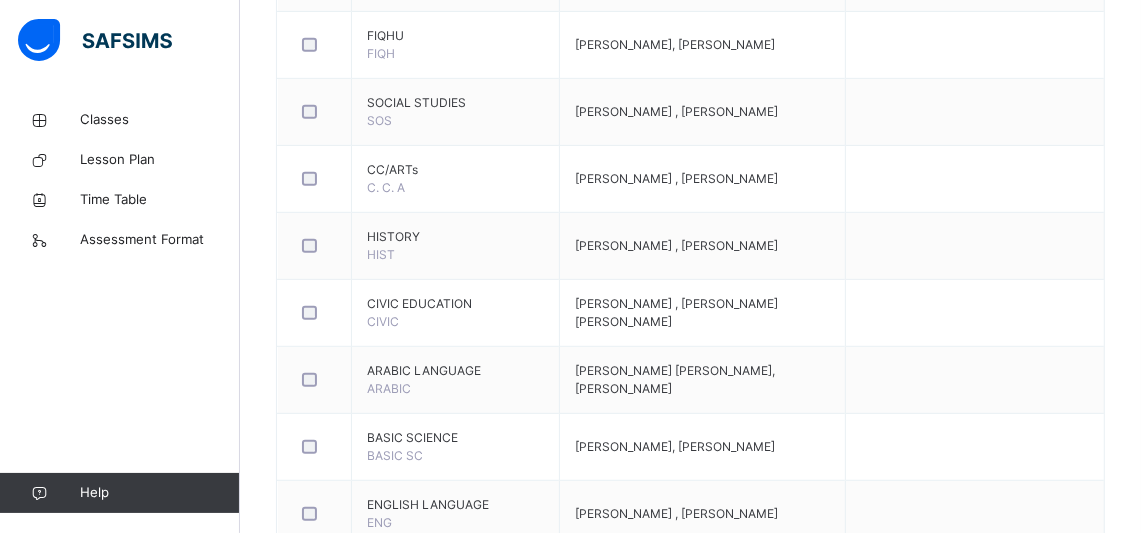 scroll, scrollTop: 1327, scrollLeft: 0, axis: vertical 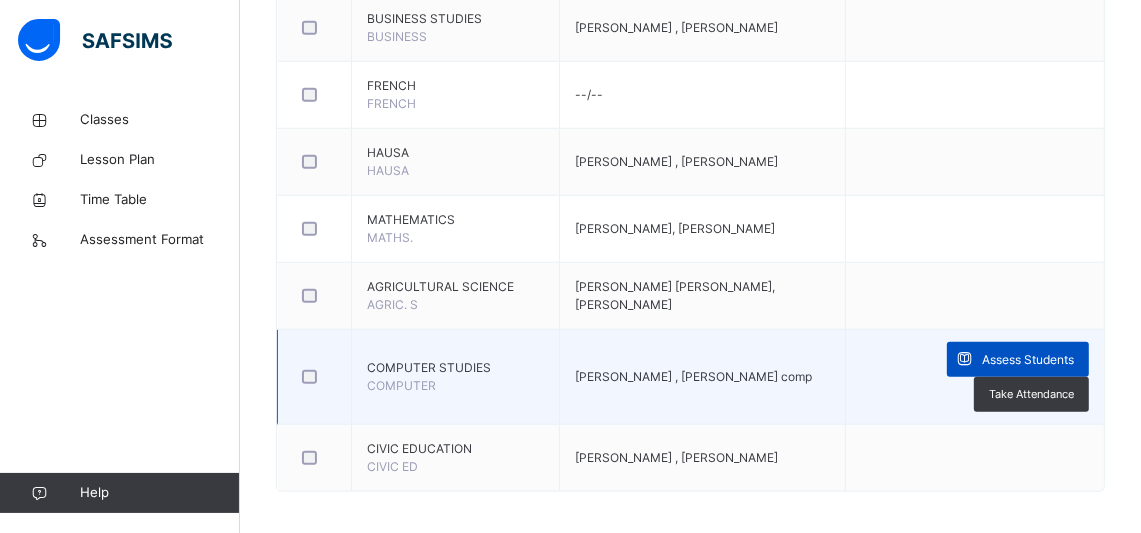 click on "Assess Students" at bounding box center (1028, 360) 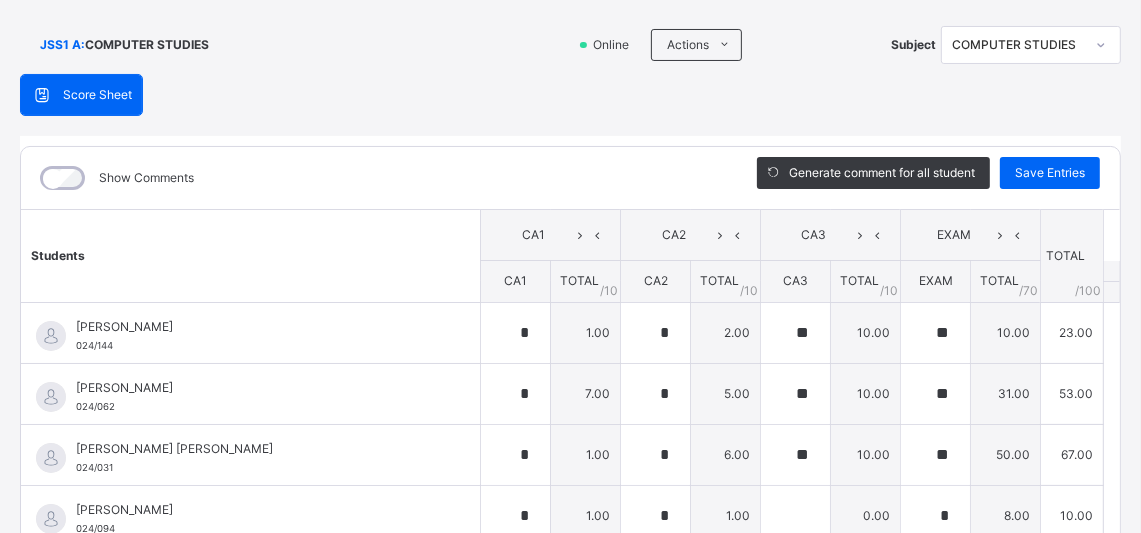 scroll, scrollTop: 124, scrollLeft: 0, axis: vertical 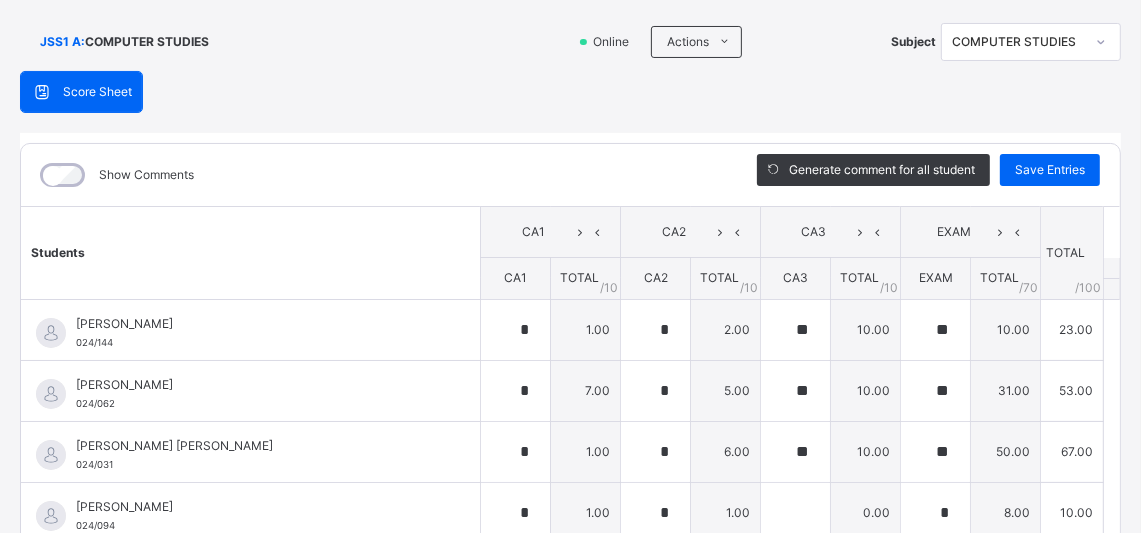 click on "Score Sheet" at bounding box center (81, 92) 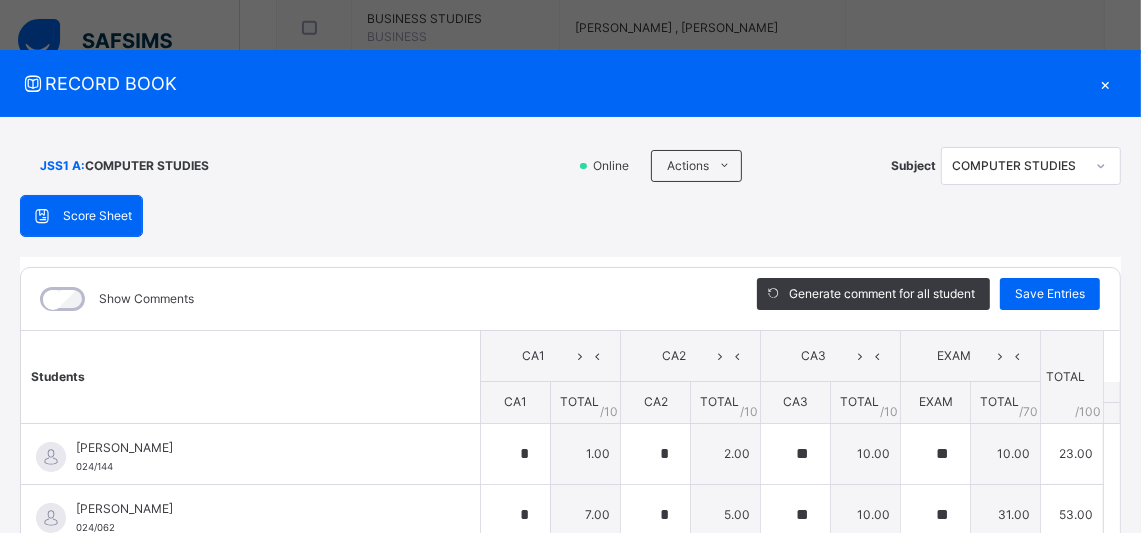 click on "×" at bounding box center [1106, 83] 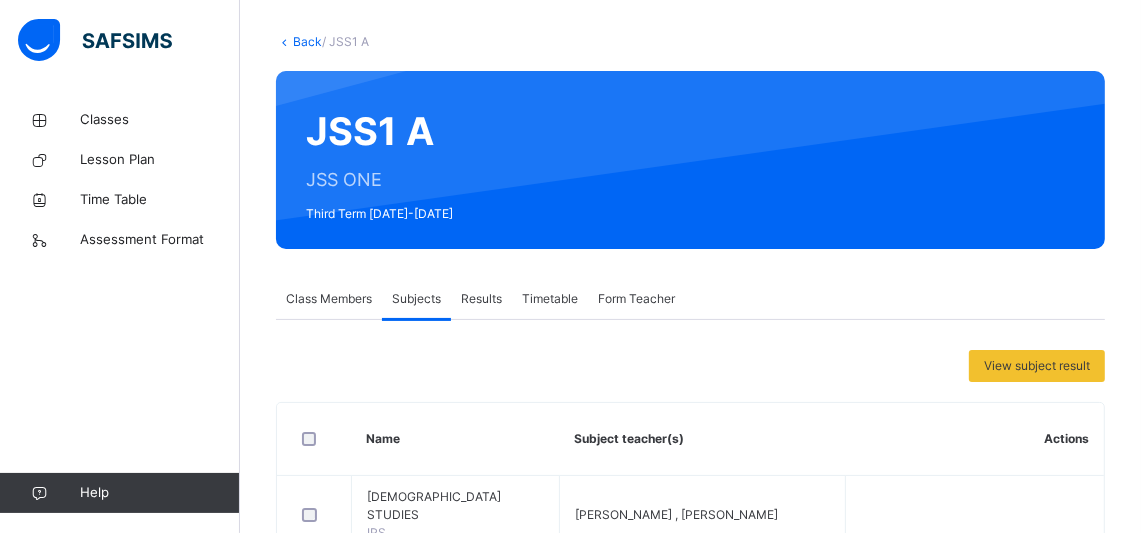 scroll, scrollTop: 13, scrollLeft: 0, axis: vertical 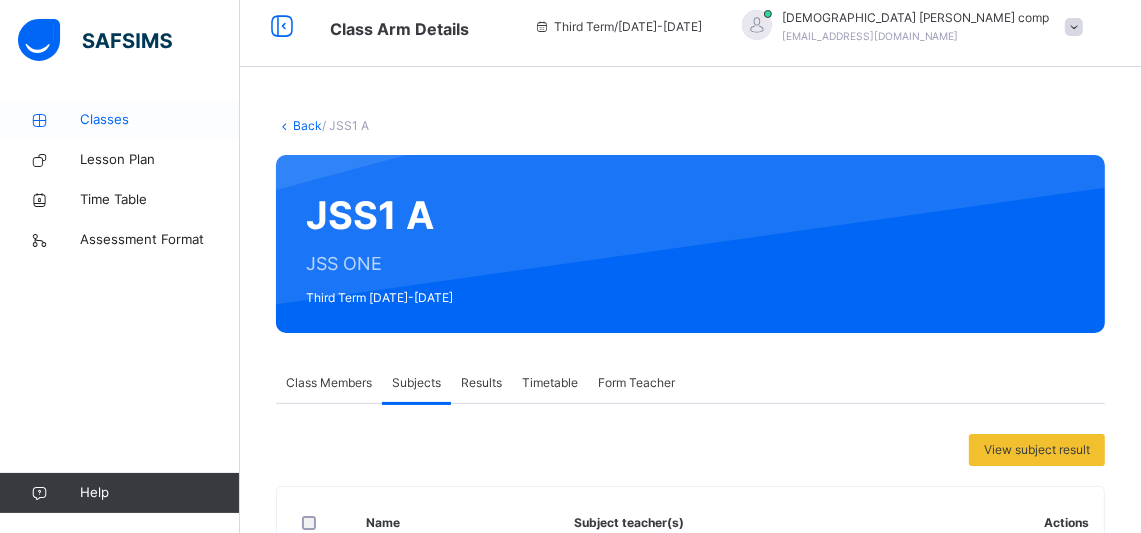 click on "Classes" at bounding box center [160, 120] 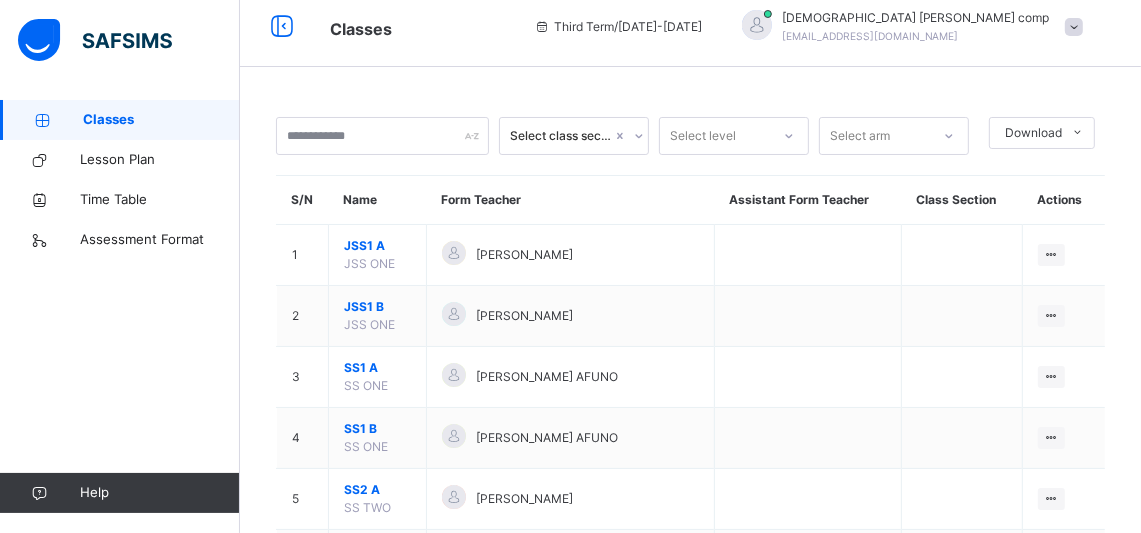 click 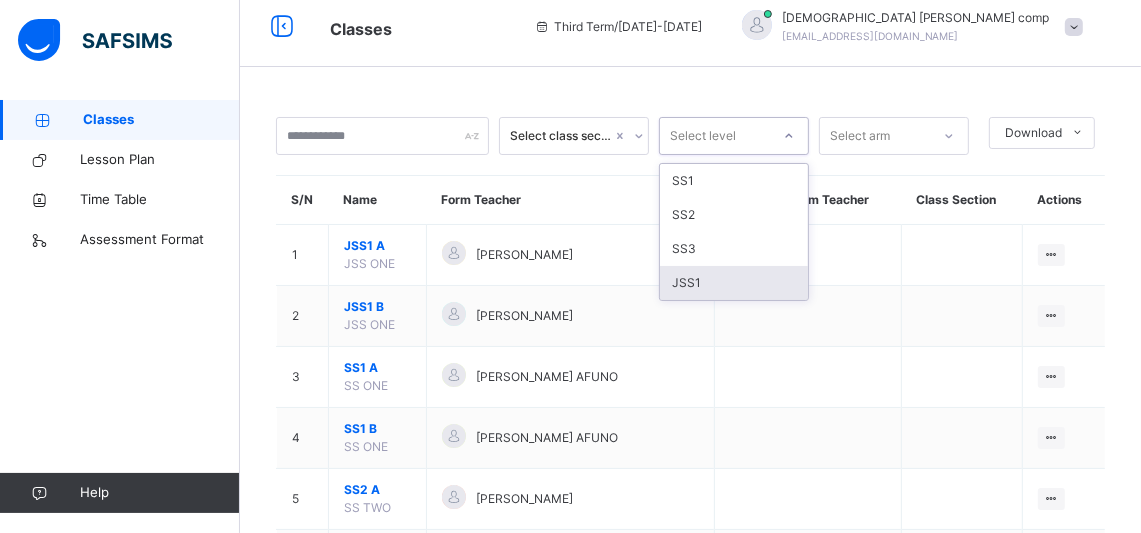 click on "JSS1" at bounding box center (734, 283) 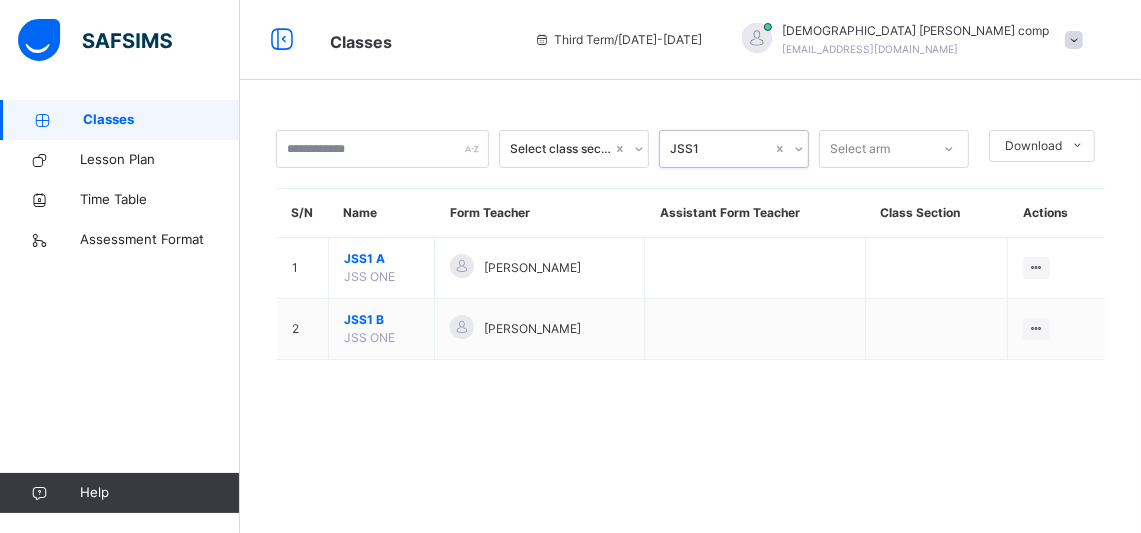 scroll, scrollTop: 0, scrollLeft: 0, axis: both 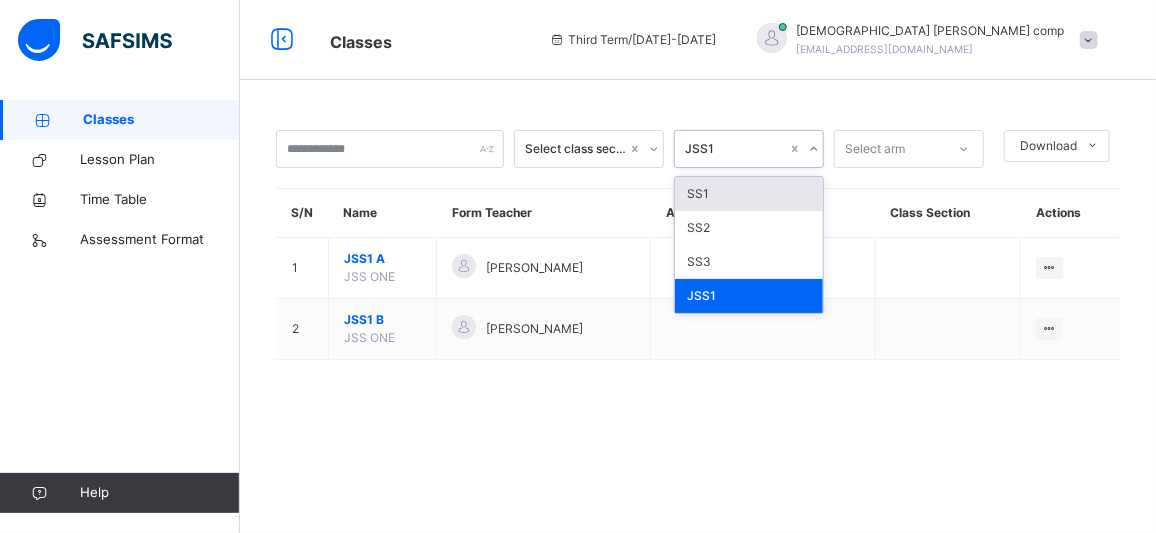 click on "JSS1" at bounding box center [736, 149] 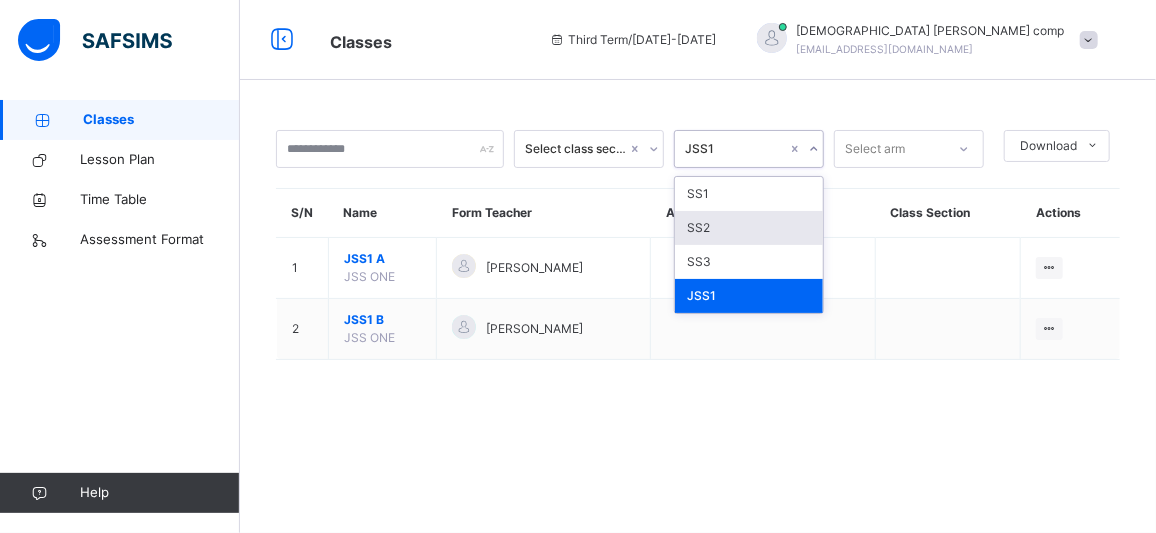 click on "SS2" at bounding box center [749, 228] 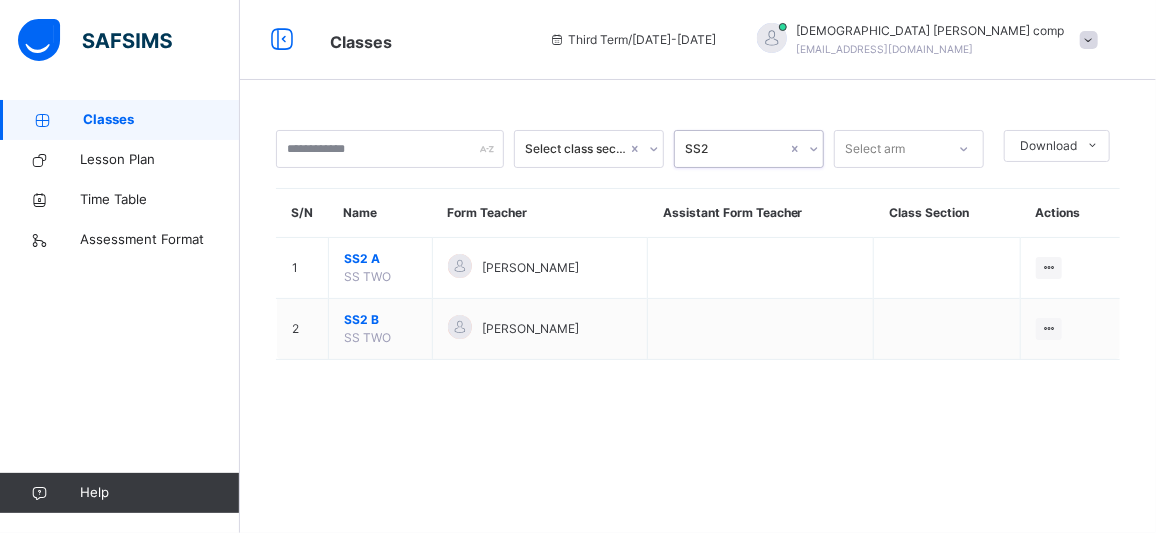 click on "SS2" at bounding box center (736, 149) 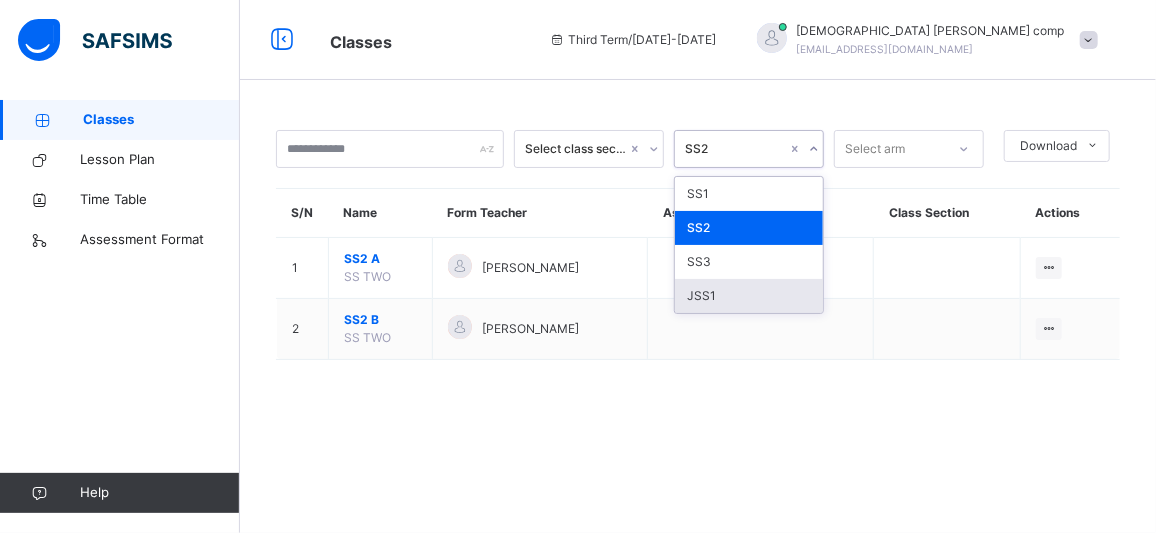 click on "JSS1" at bounding box center [749, 296] 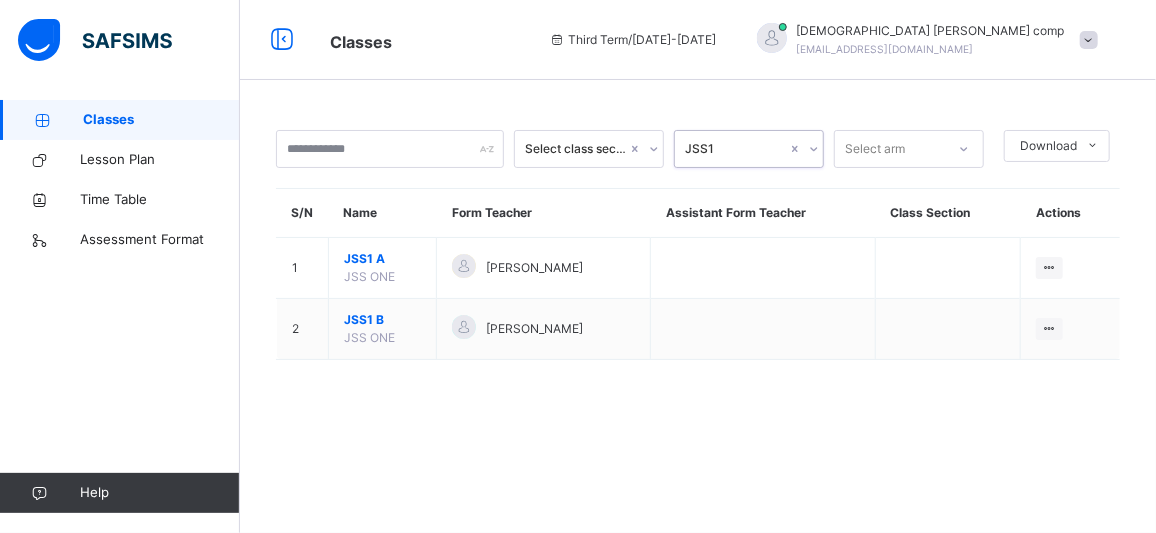 drag, startPoint x: 742, startPoint y: 139, endPoint x: 734, endPoint y: 154, distance: 17 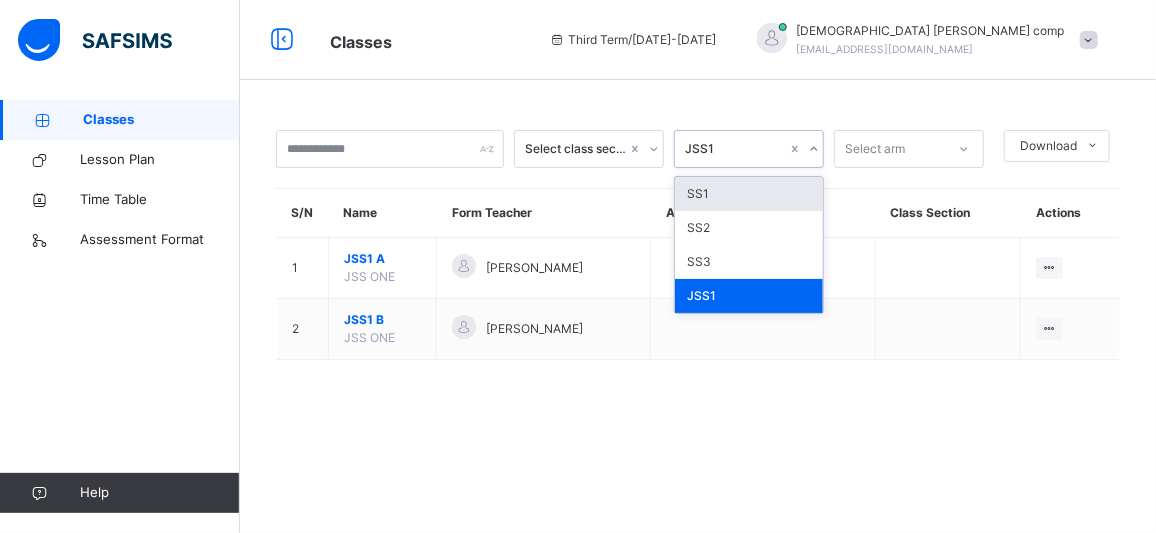 click on "SS1" at bounding box center (749, 194) 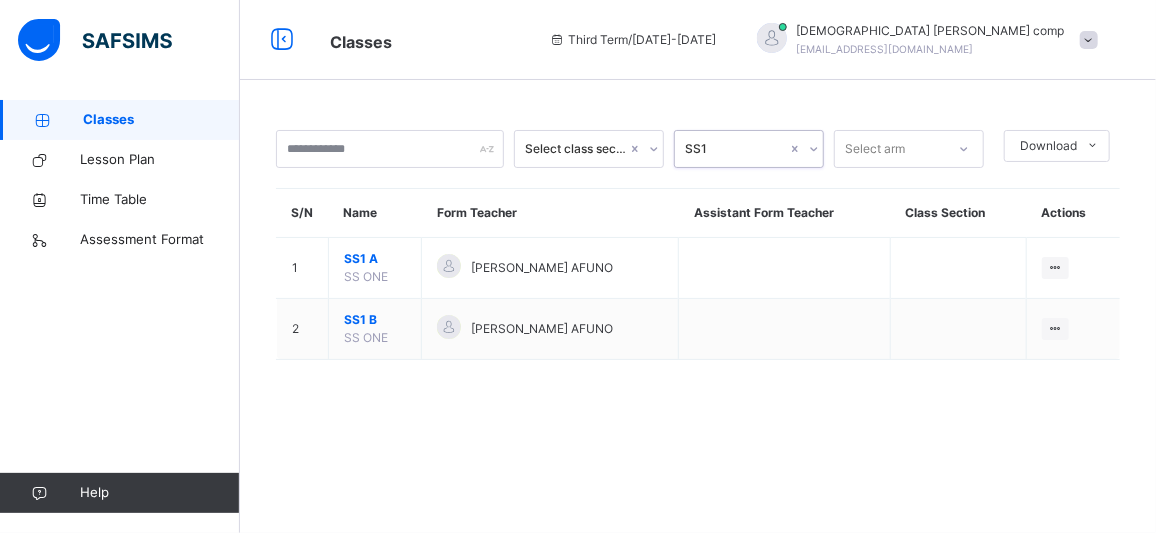 click on "Select arm" at bounding box center (890, 149) 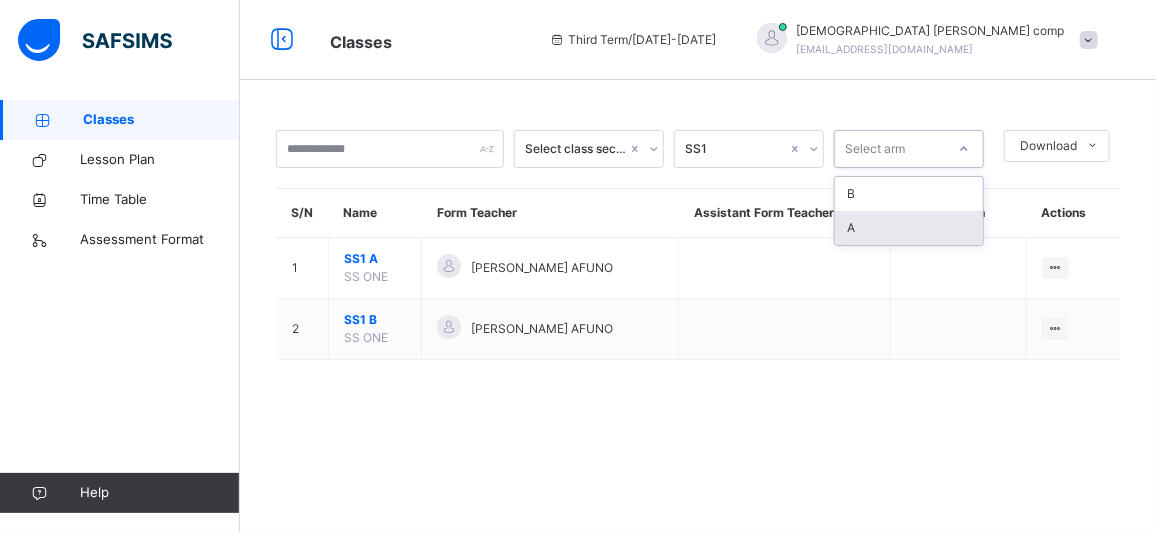 click on "A" at bounding box center (909, 228) 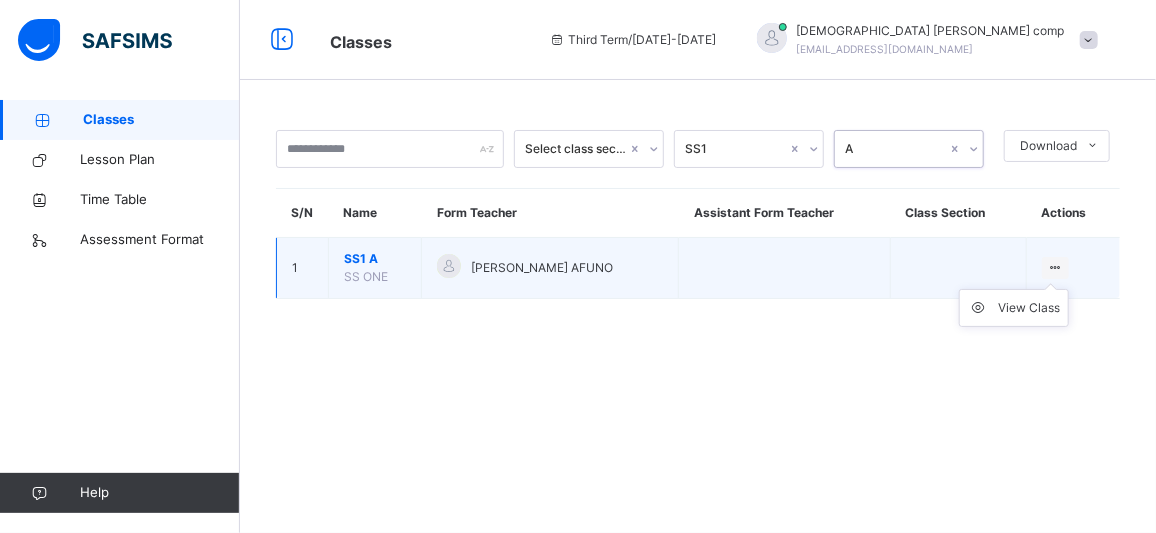 click at bounding box center [1055, 268] 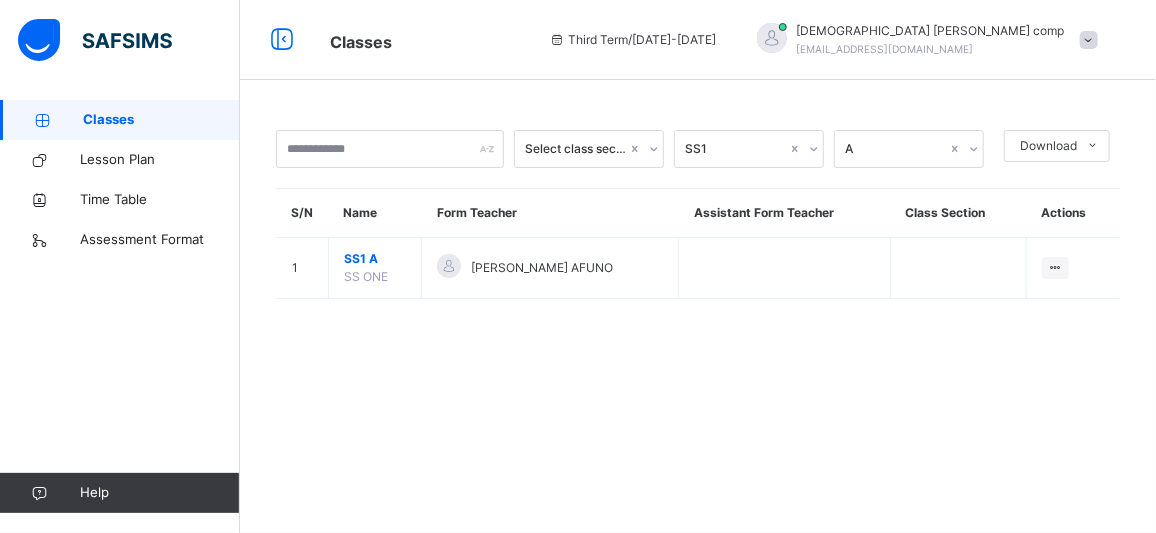 click on "Select class section SS1 A Download Pdf Report Excel Report S/N Name Form Teacher Assistant Form Teacher Class Section Actions 1 SS1   A   SS ONE [PERSON_NAME] AFUNO View Class × Form Teacher Select Form Teacher [PERSON_NAME] Select Assistant Form Teacher Cancel Save" at bounding box center (698, 224) 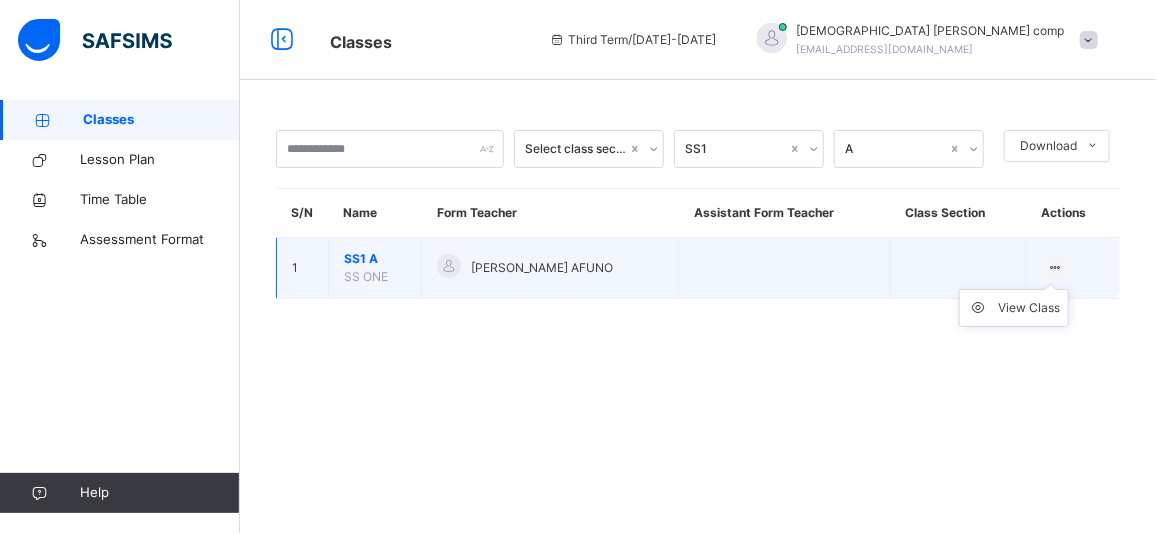 click on "View Class" at bounding box center [1014, 308] 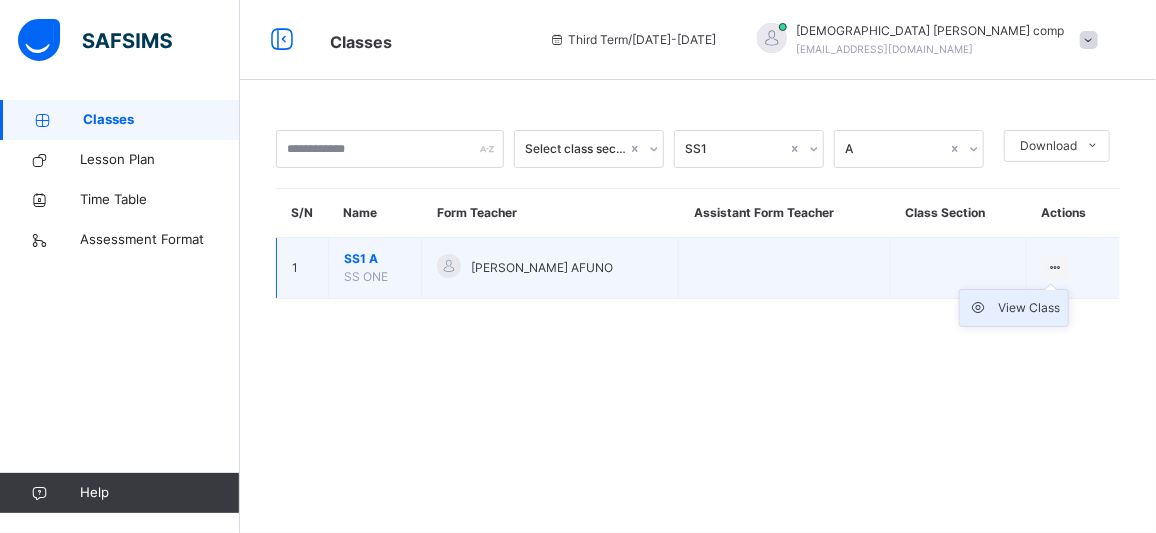 click on "View Class" at bounding box center (1029, 308) 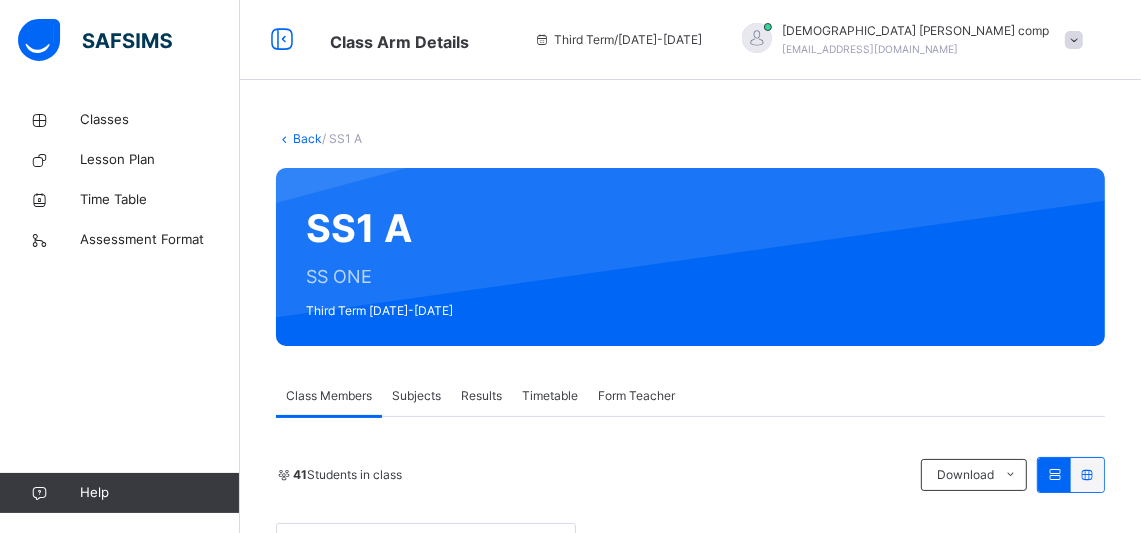 click on "Subjects" at bounding box center (416, 396) 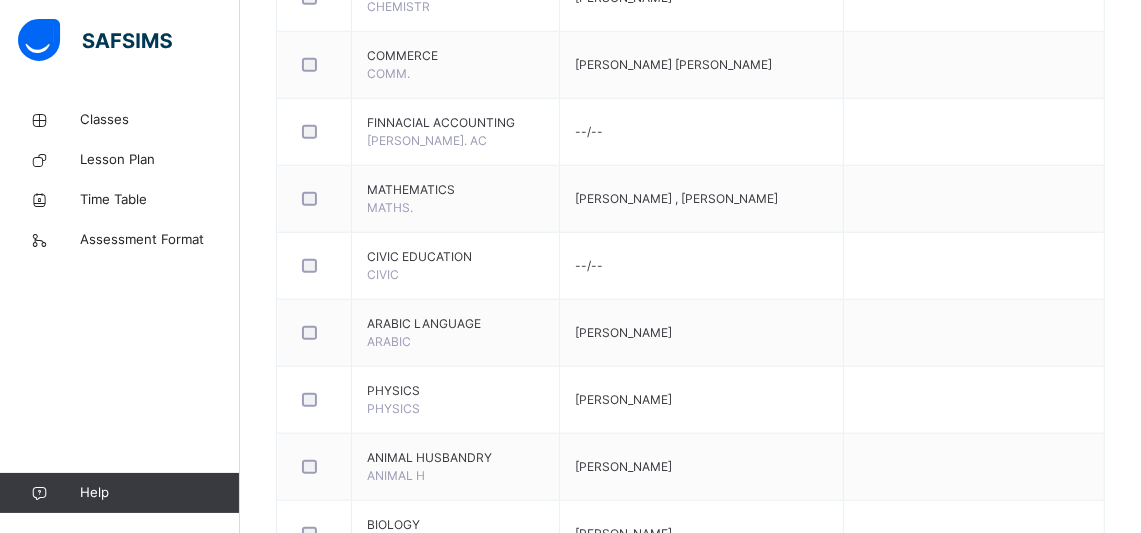 scroll, scrollTop: 1629, scrollLeft: 0, axis: vertical 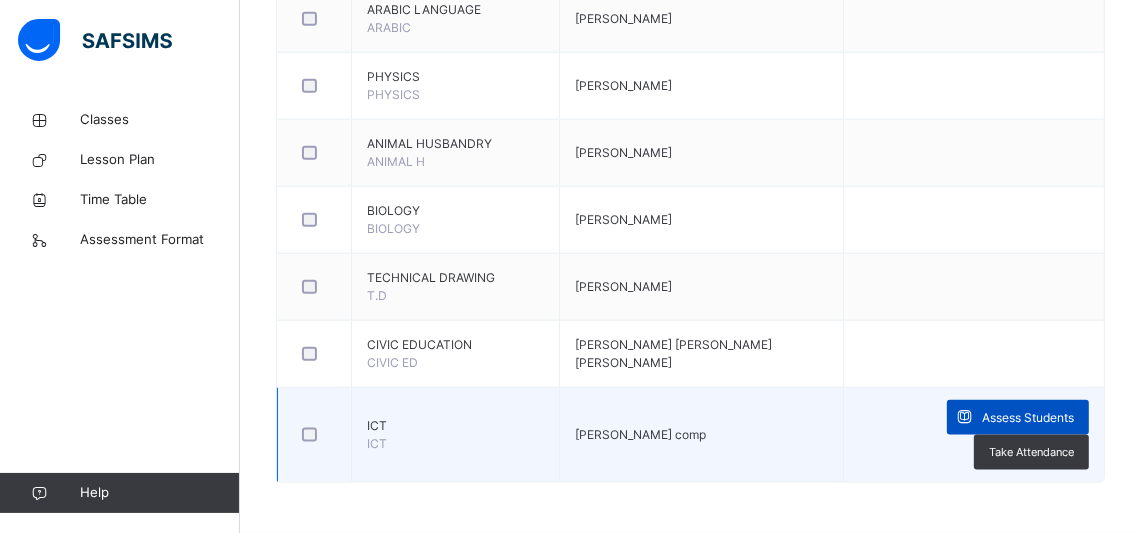 click on "Assess Students" at bounding box center (1028, 418) 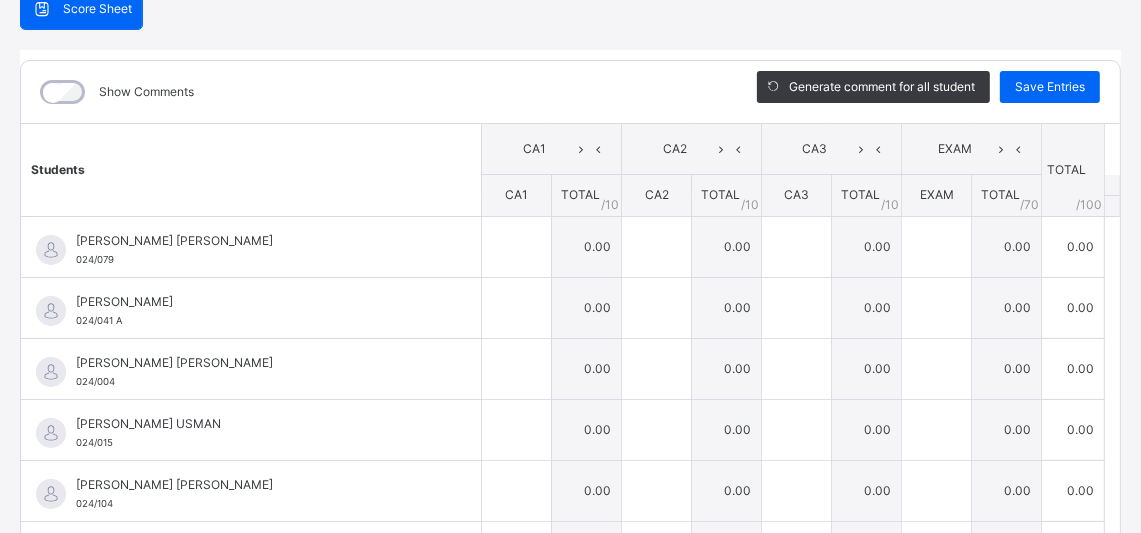 scroll, scrollTop: 232, scrollLeft: 0, axis: vertical 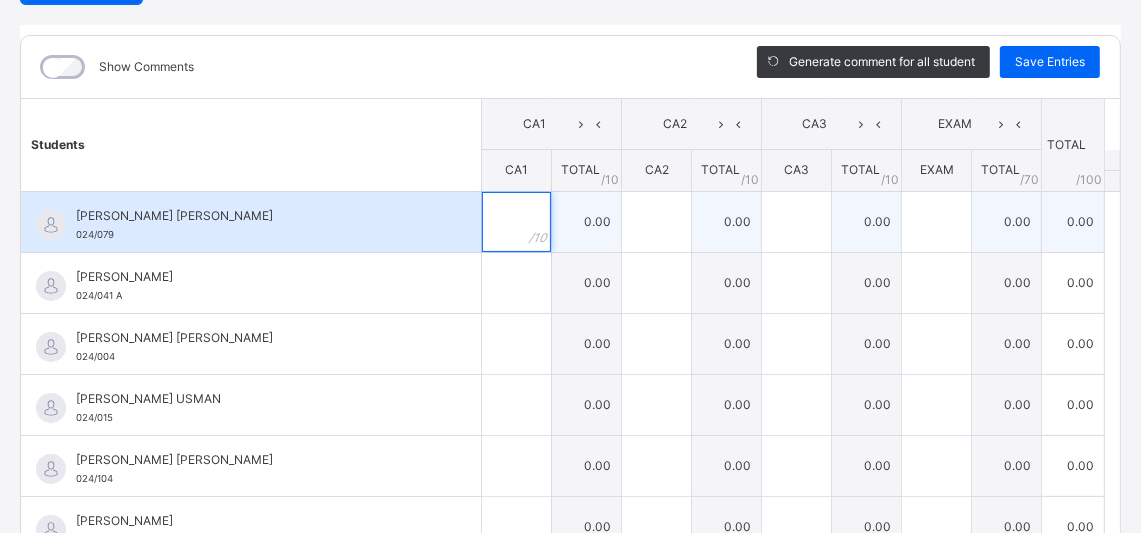 click at bounding box center (516, 222) 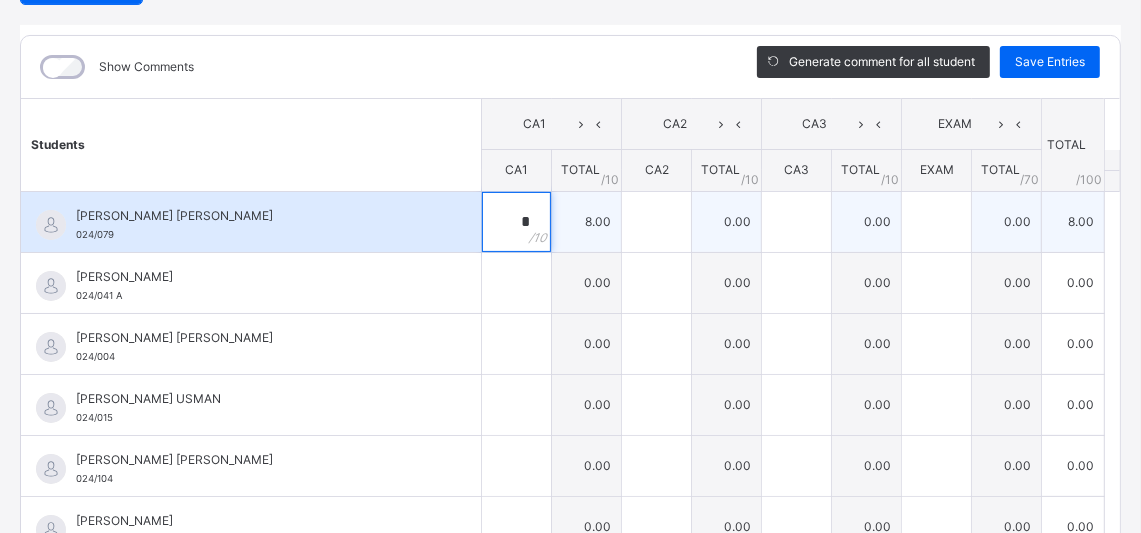 type on "*" 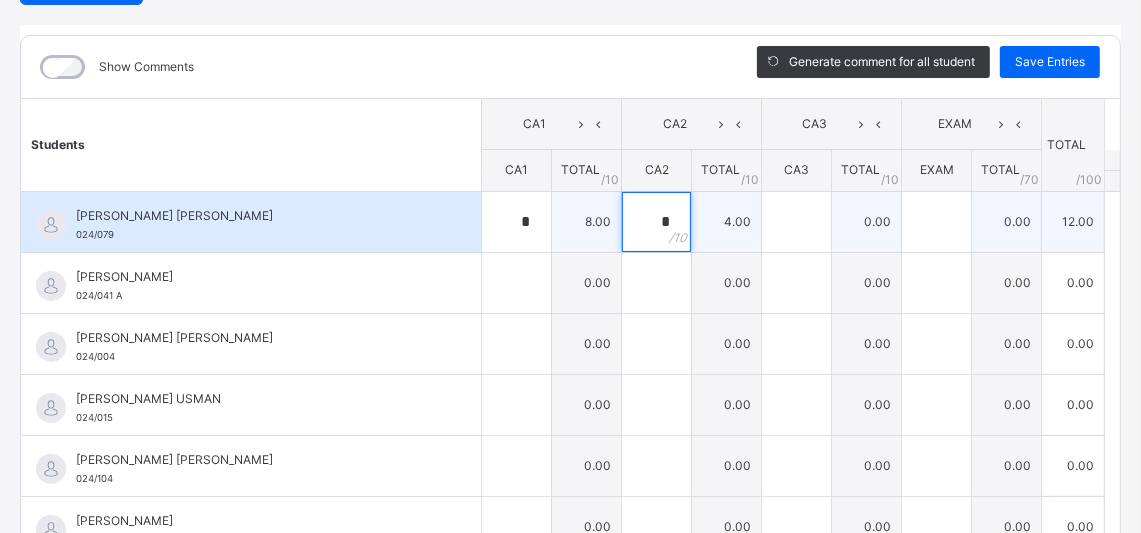 type on "*" 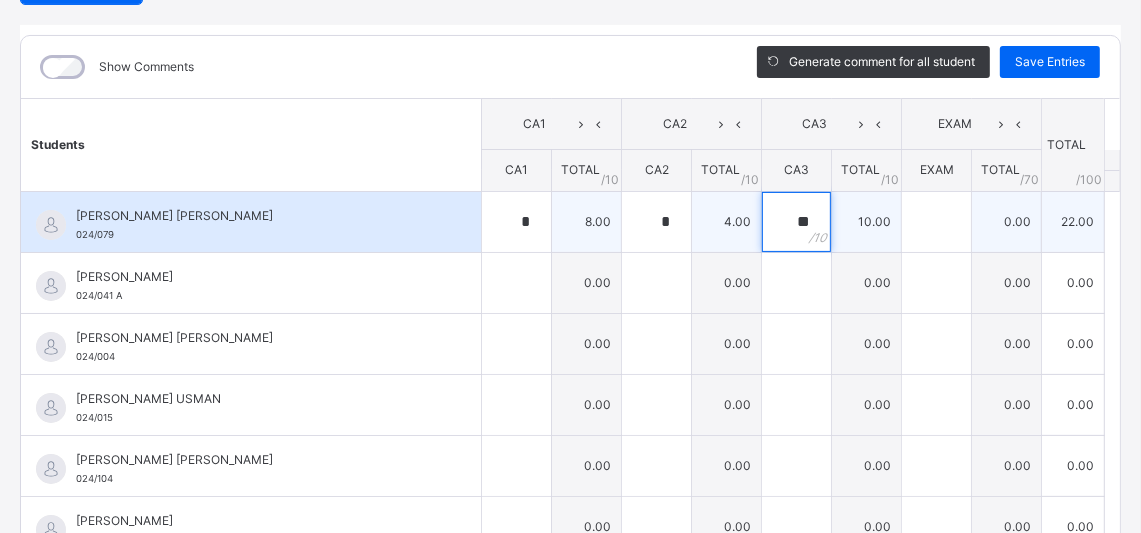 type on "**" 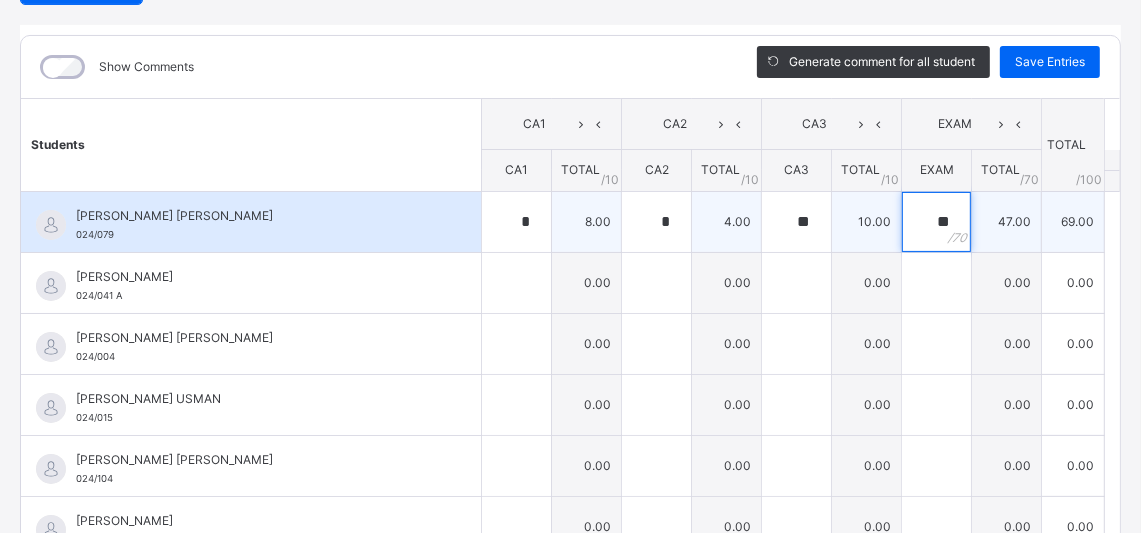 type on "**" 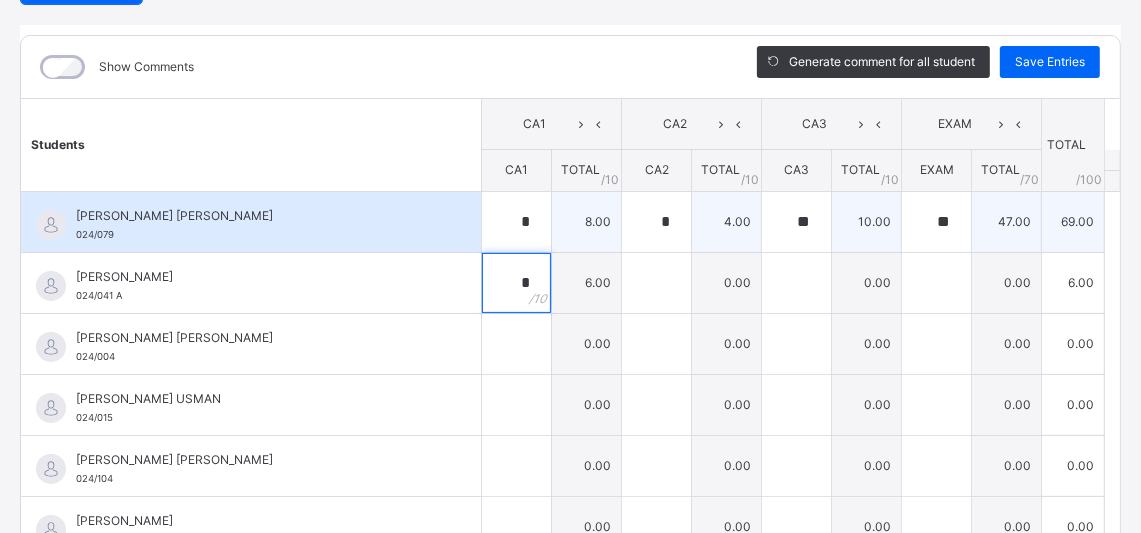 type on "*" 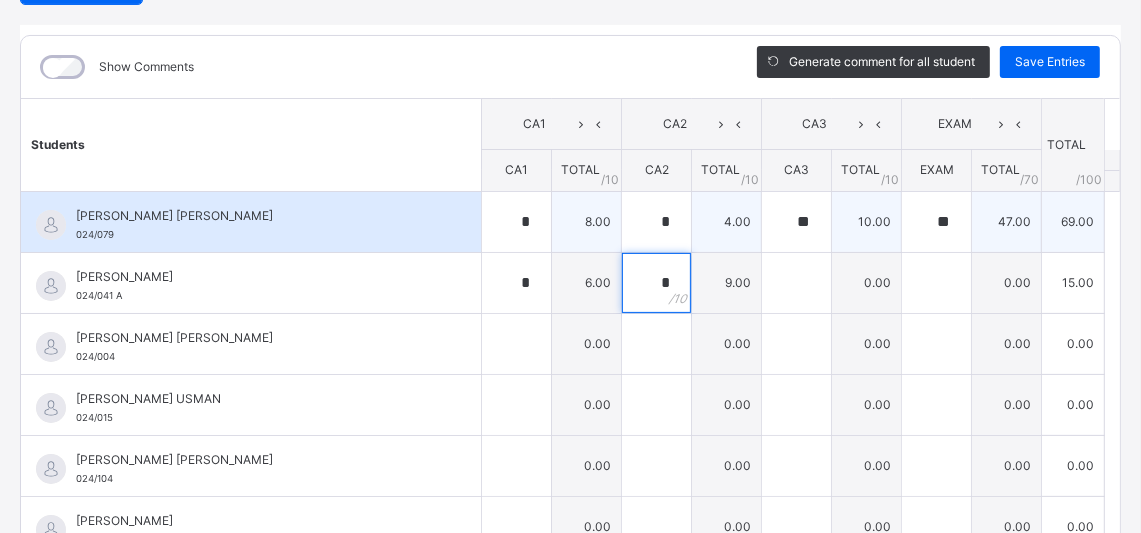 type on "*" 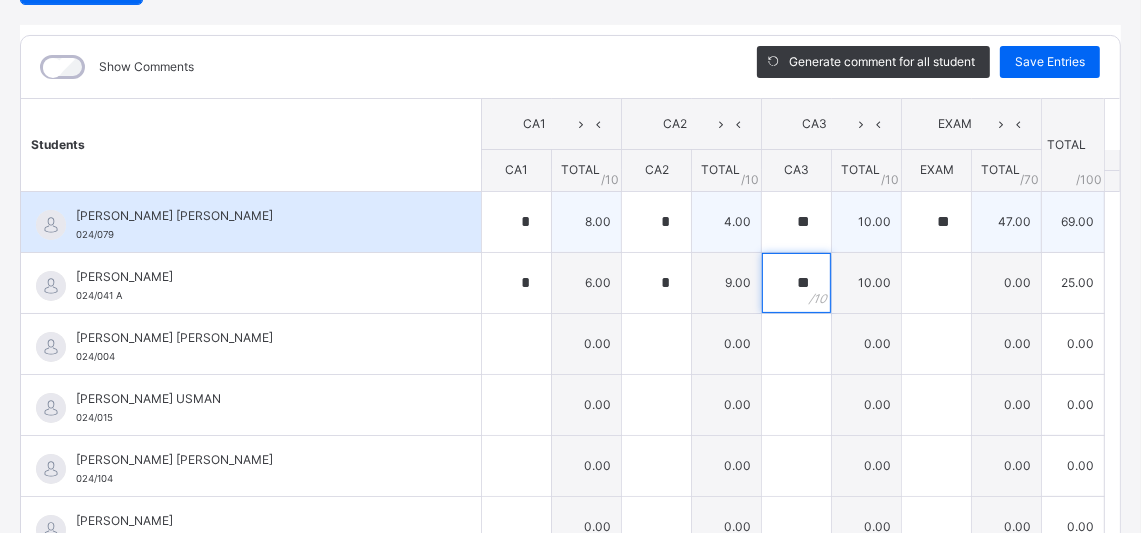 type on "**" 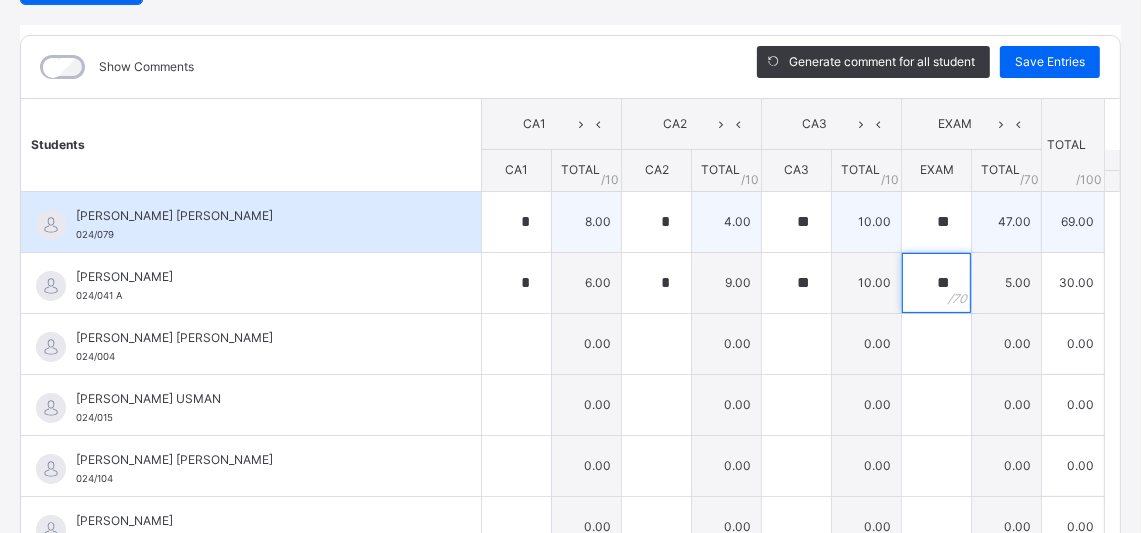 type on "**" 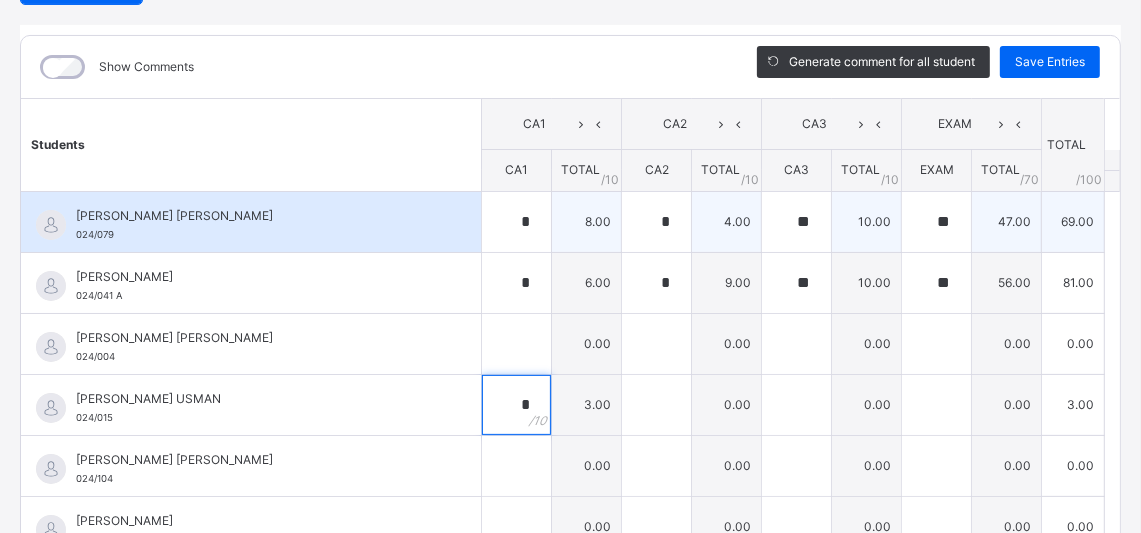 type on "*" 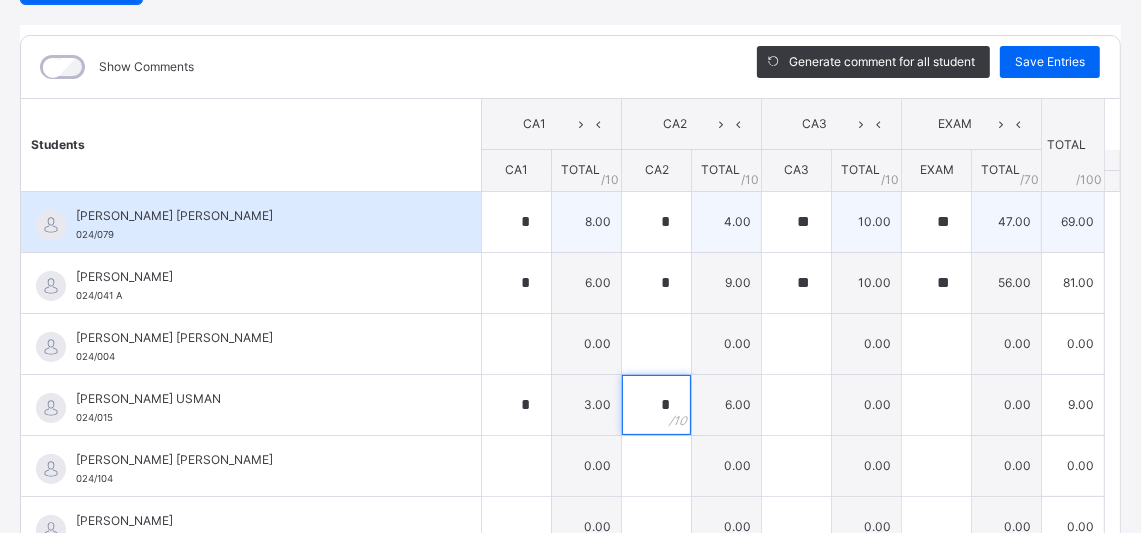 type on "*" 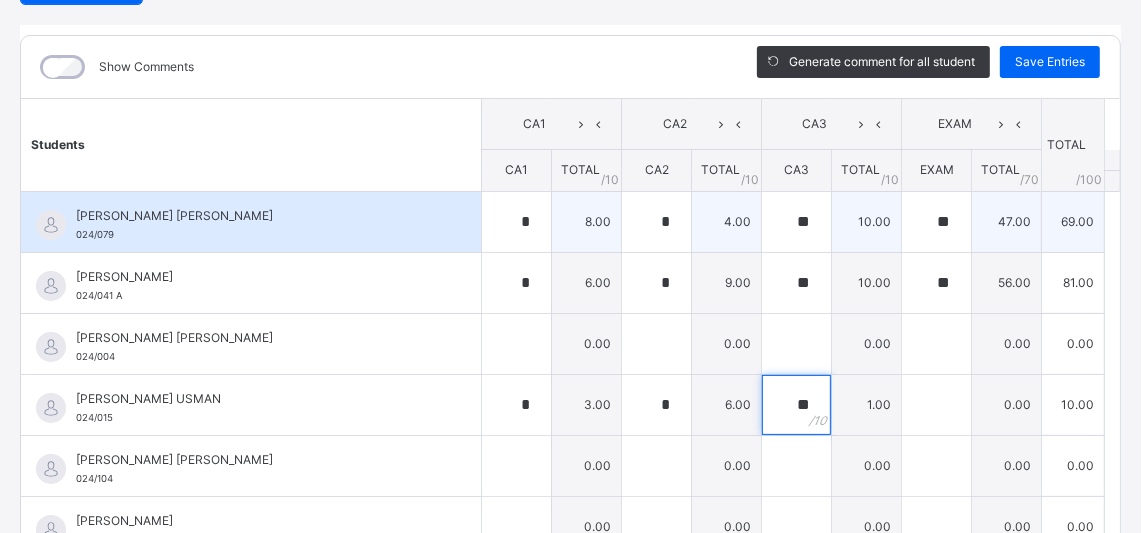 type on "**" 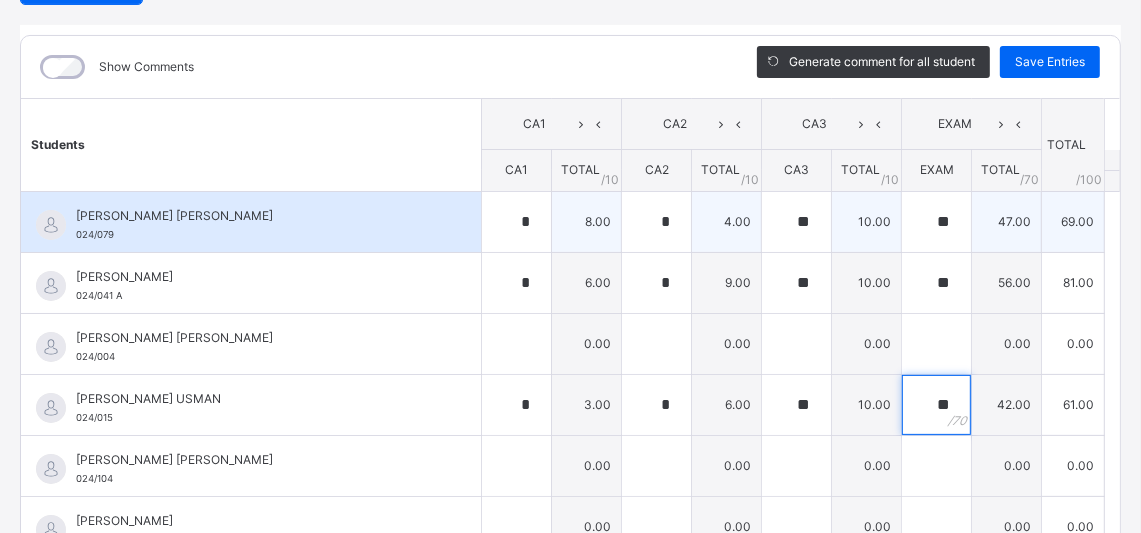 type on "**" 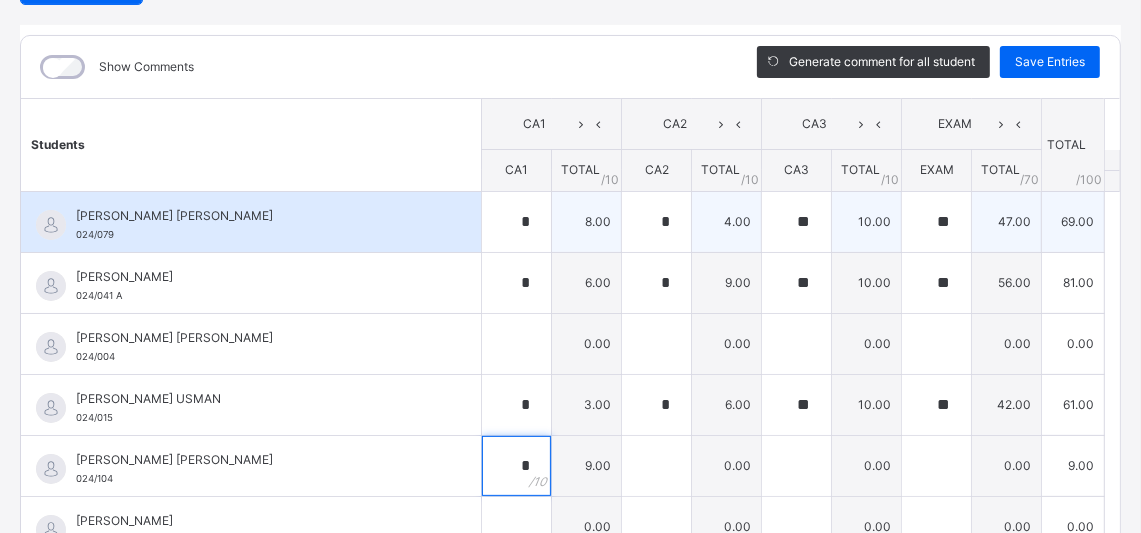 type on "*" 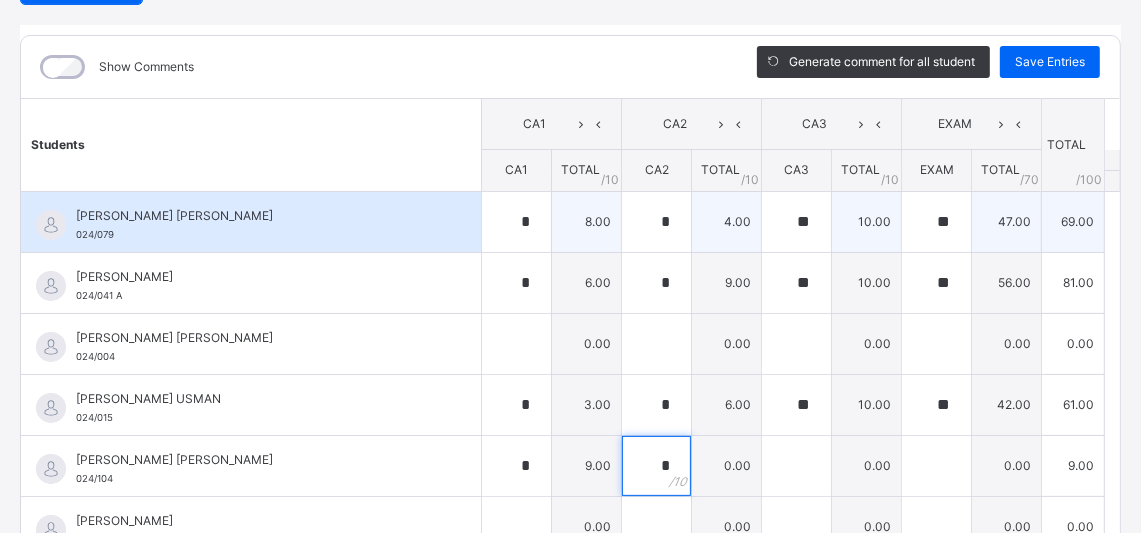 type on "*" 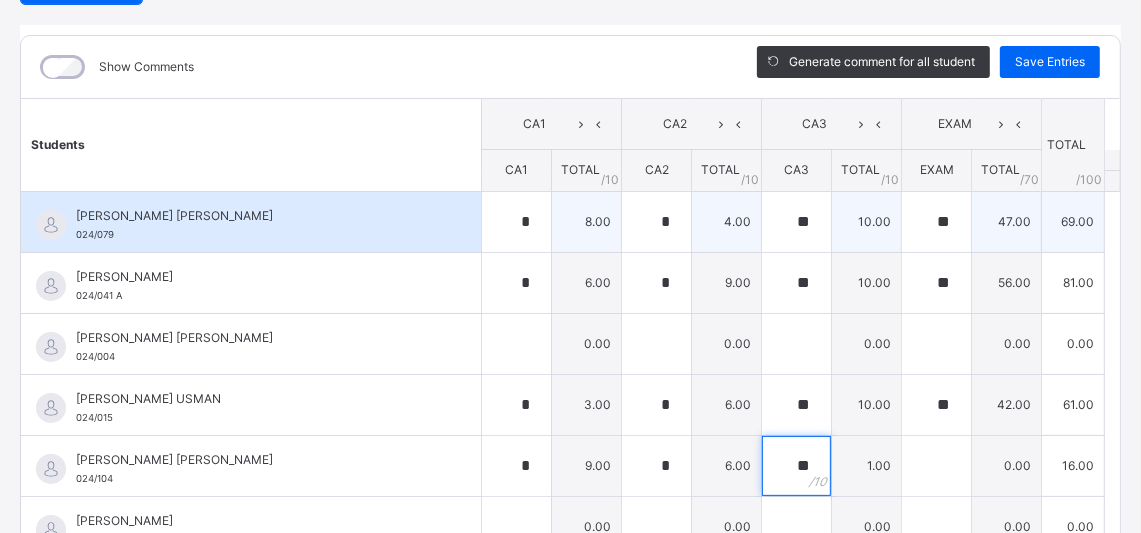 type on "**" 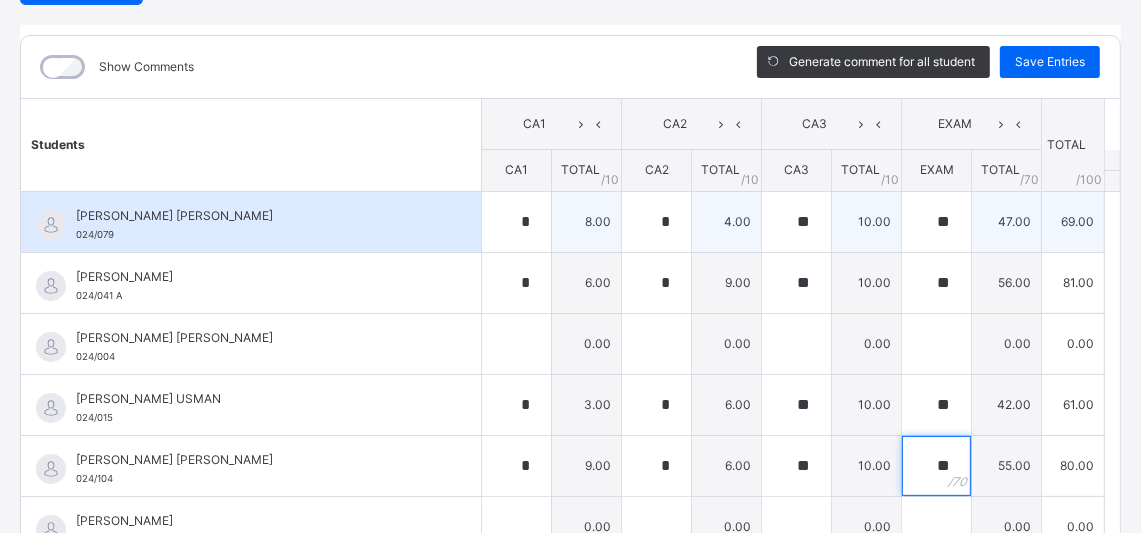 type on "**" 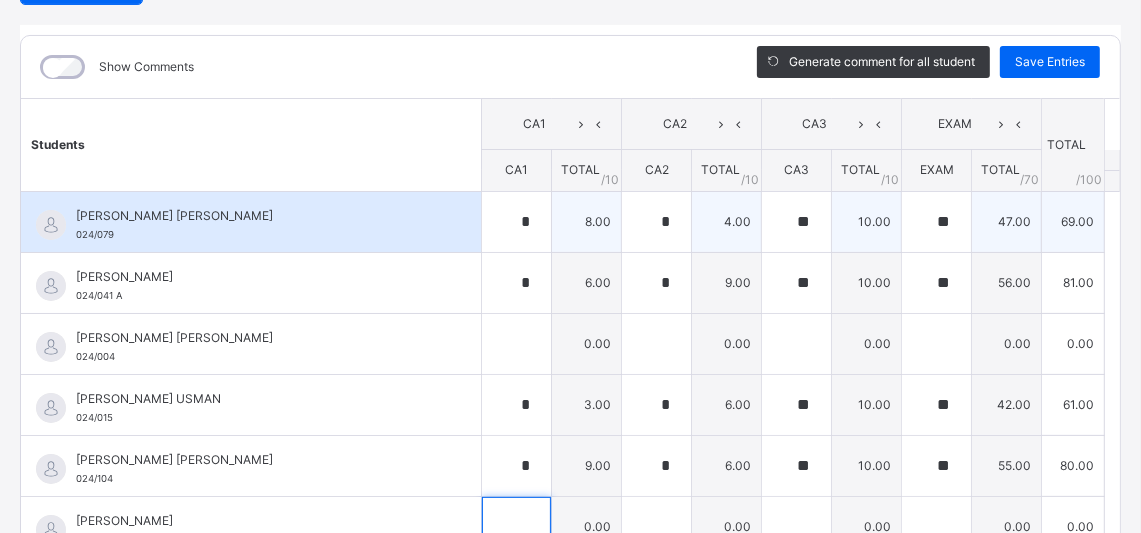 scroll, scrollTop: 250, scrollLeft: 0, axis: vertical 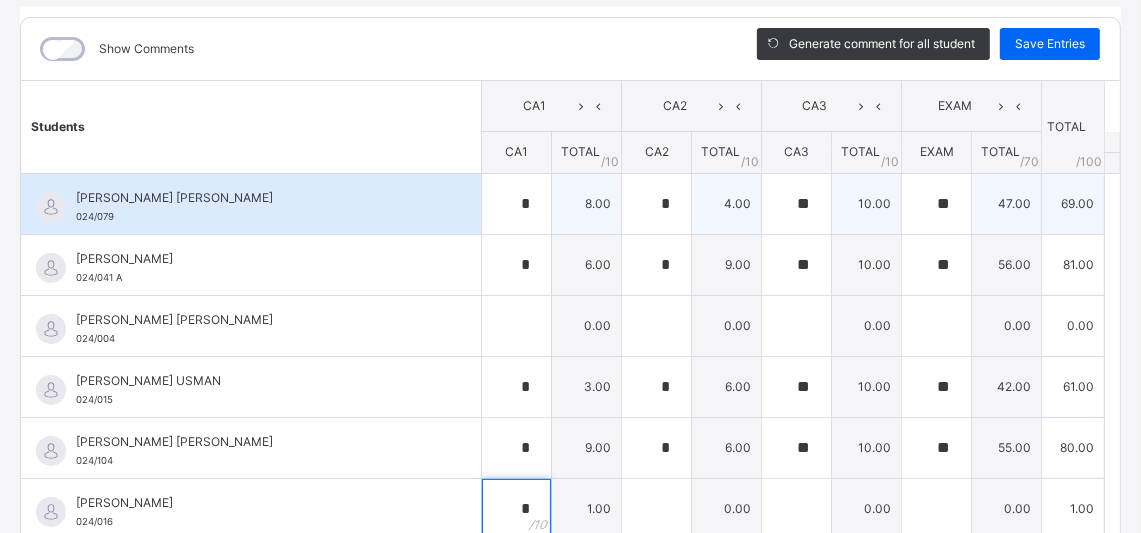 type on "*" 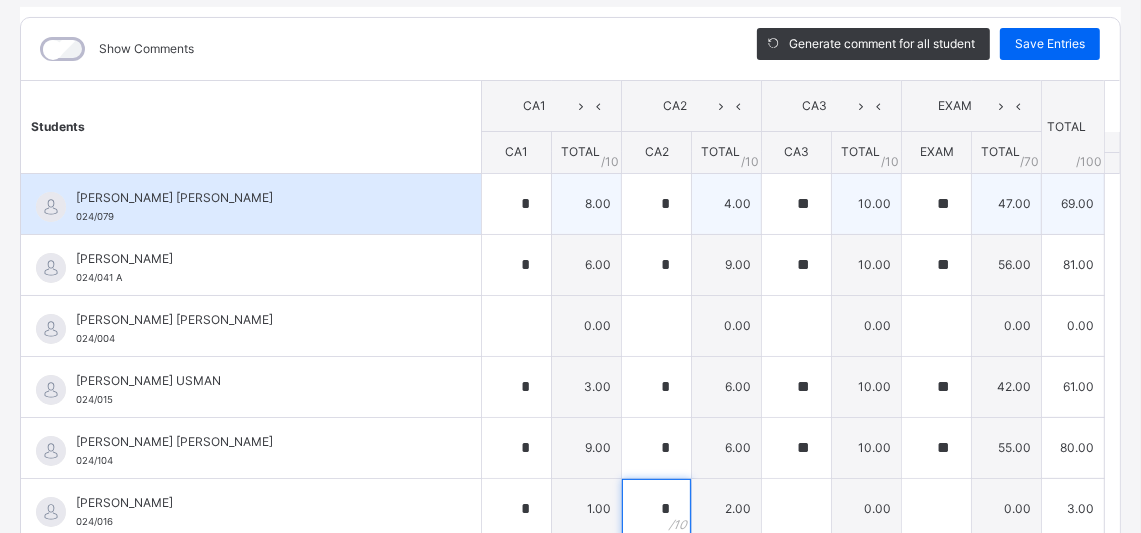 type on "*" 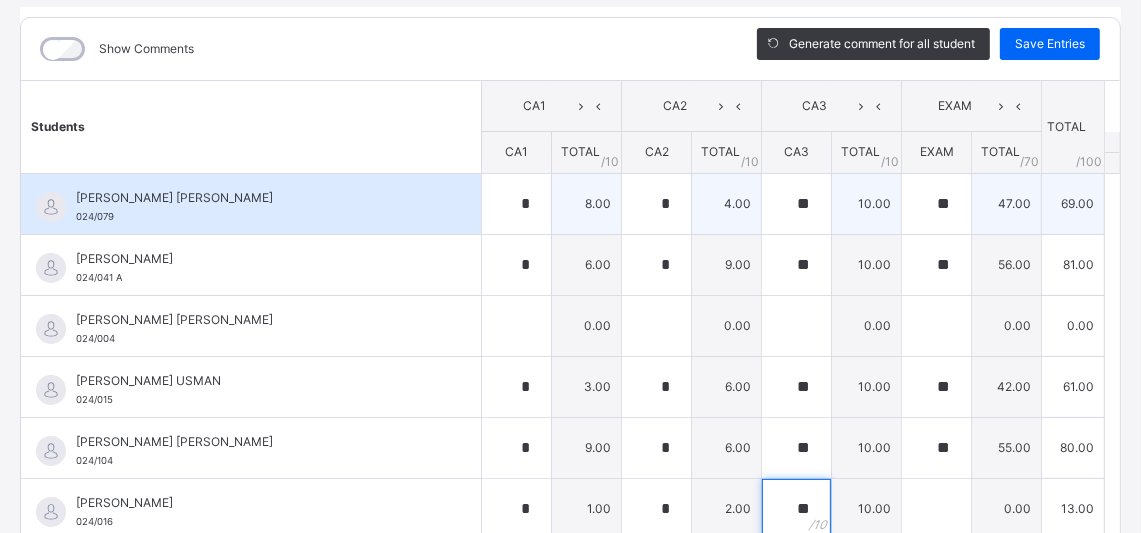 type on "**" 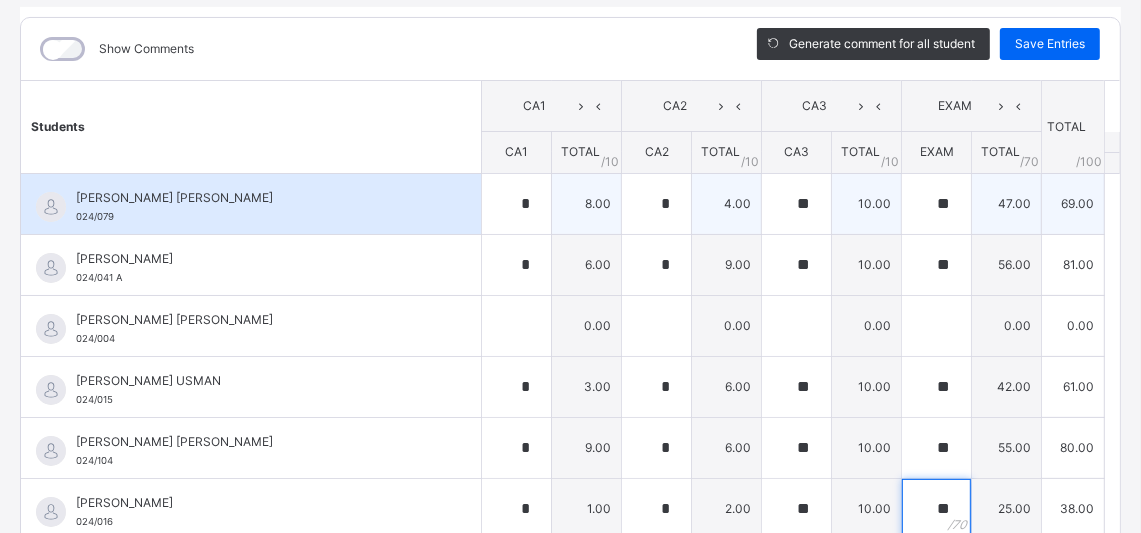 type on "**" 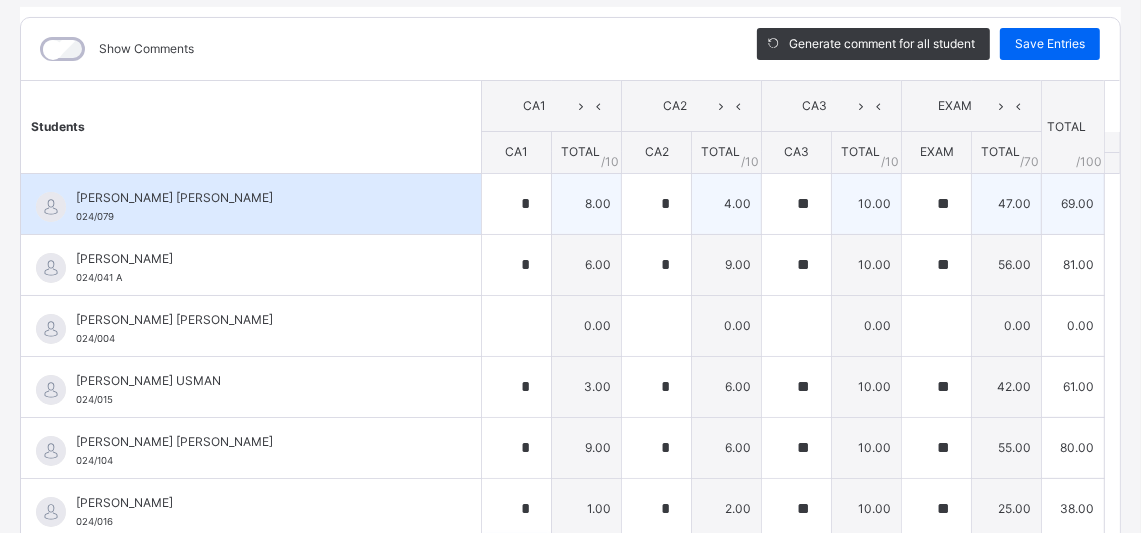scroll, scrollTop: 15, scrollLeft: 0, axis: vertical 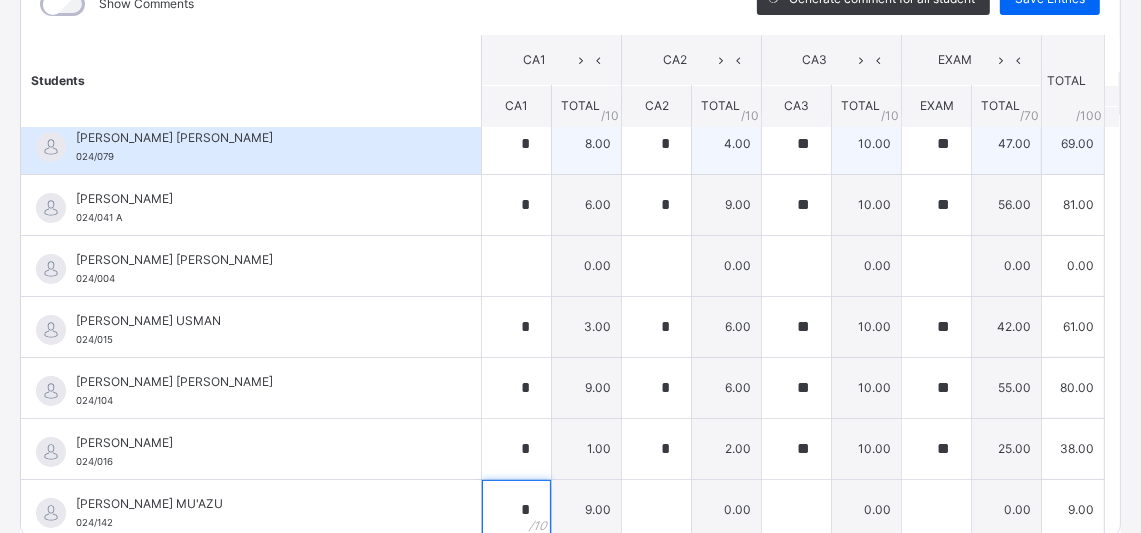 type on "*" 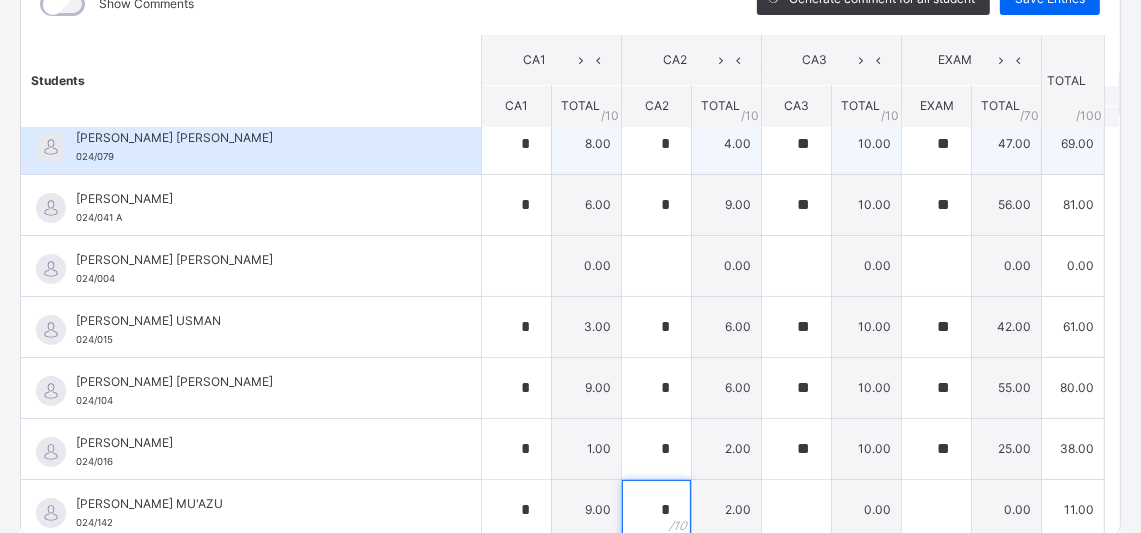type on "*" 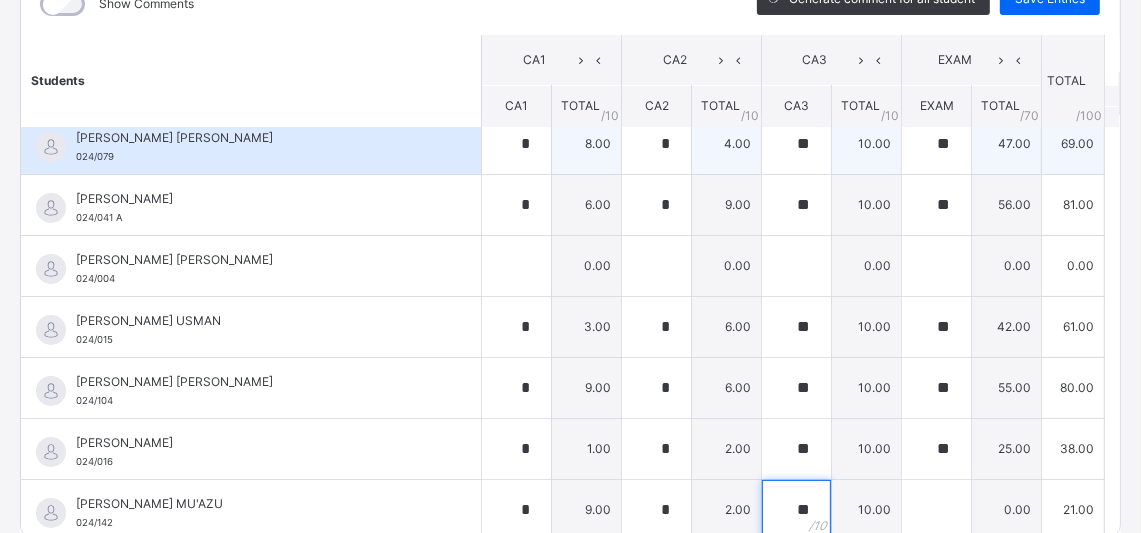 type on "**" 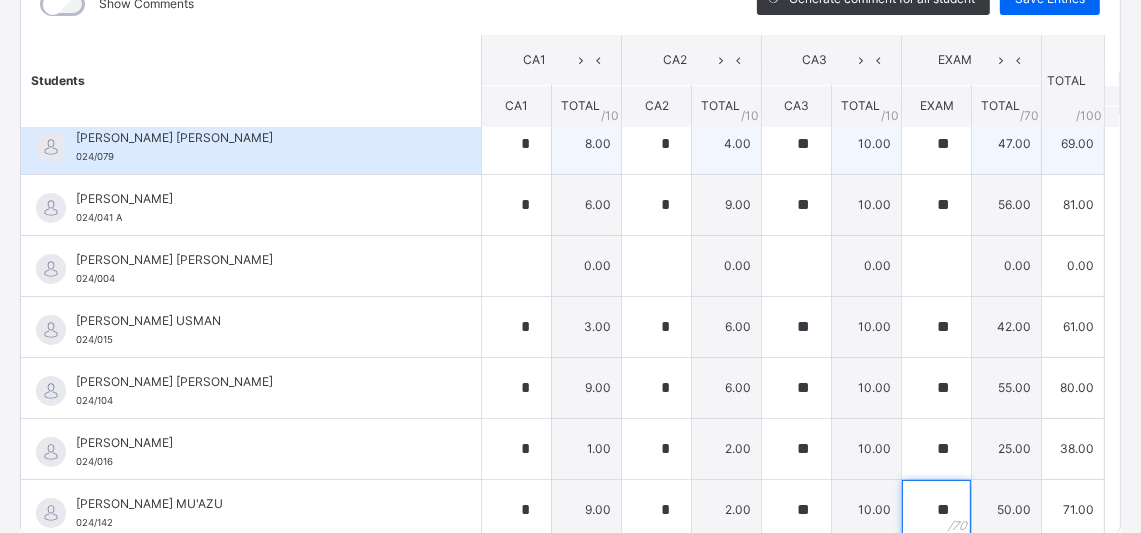 type on "**" 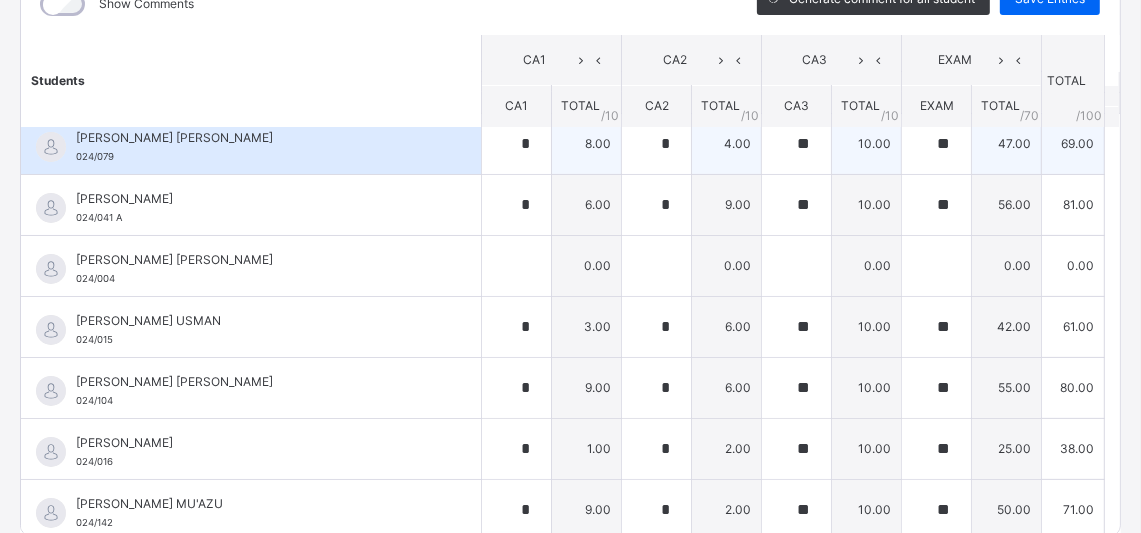 scroll, scrollTop: 296, scrollLeft: 0, axis: vertical 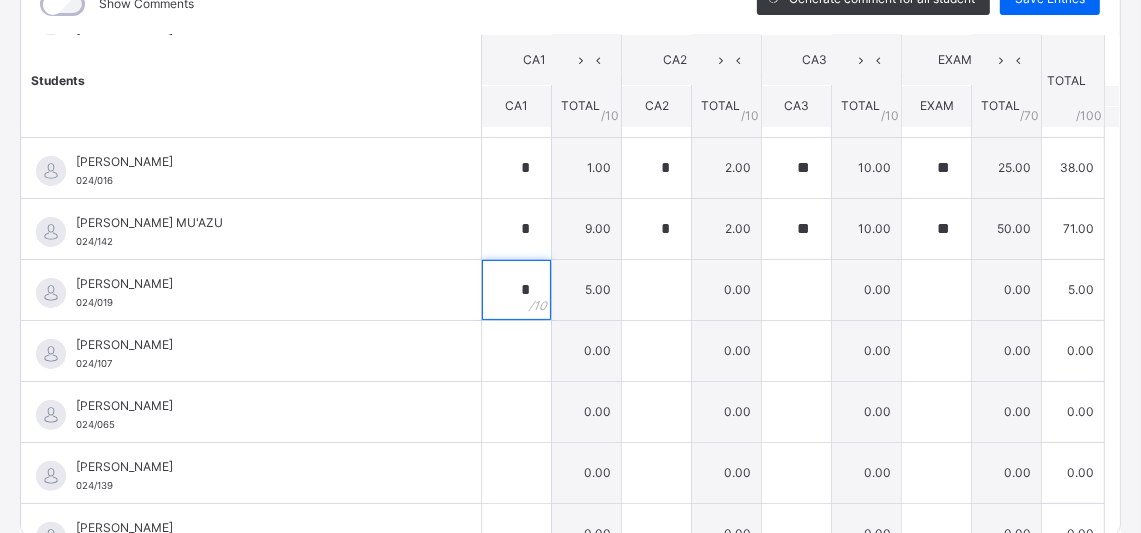 type on "*" 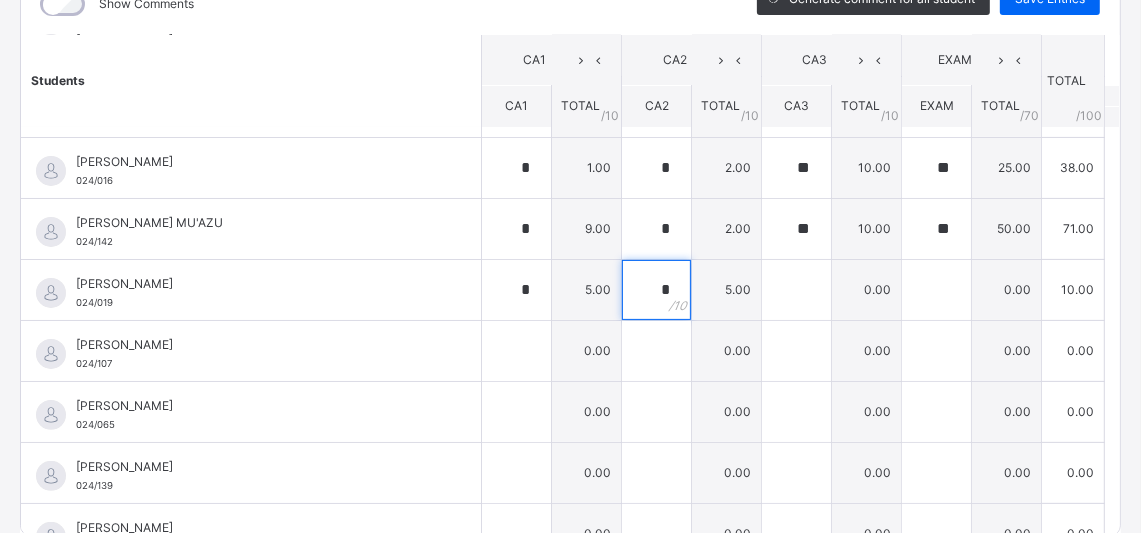 type on "*" 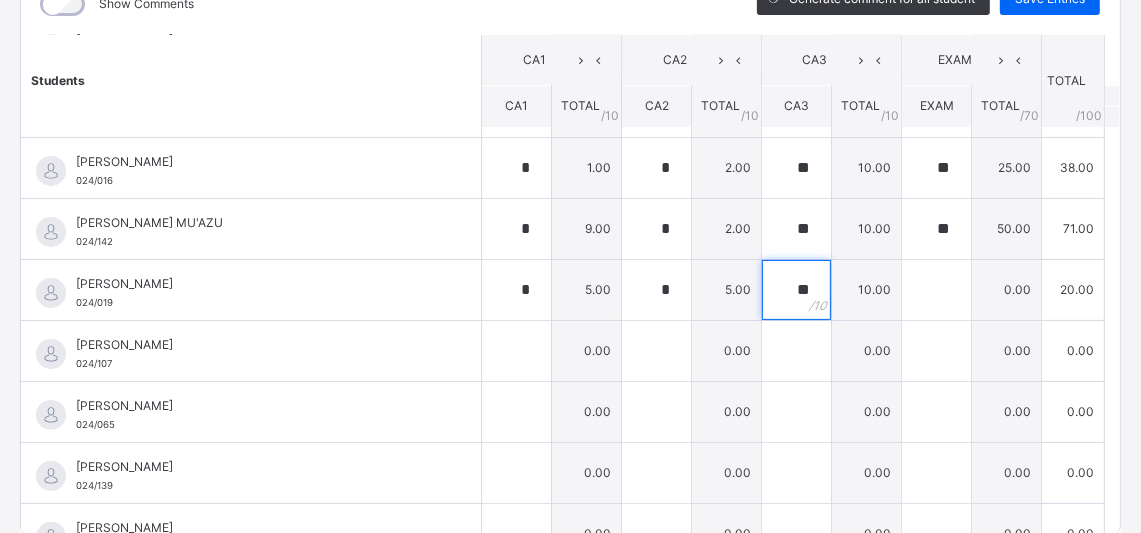 type on "**" 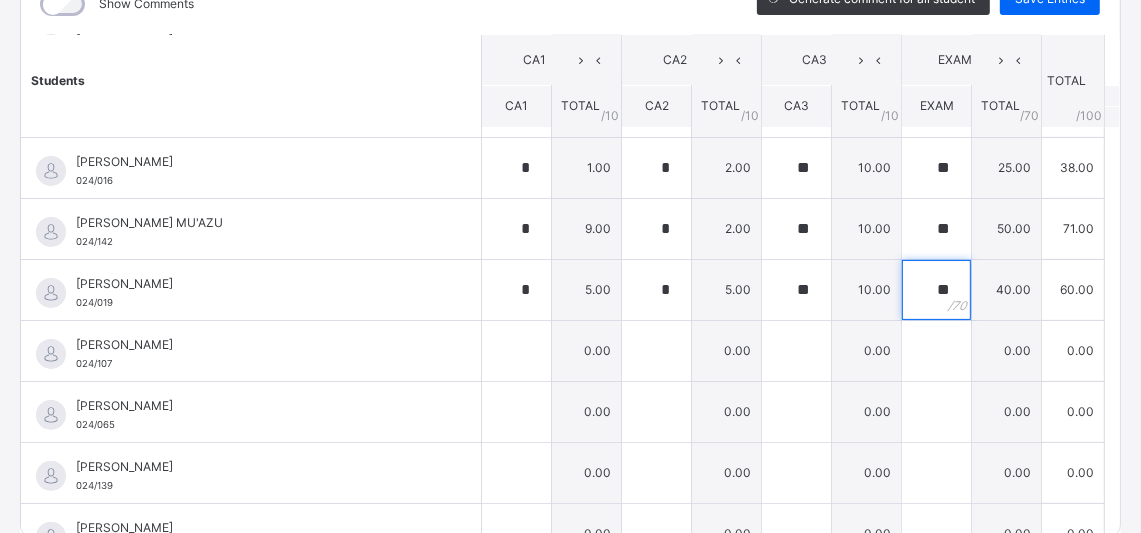 type on "**" 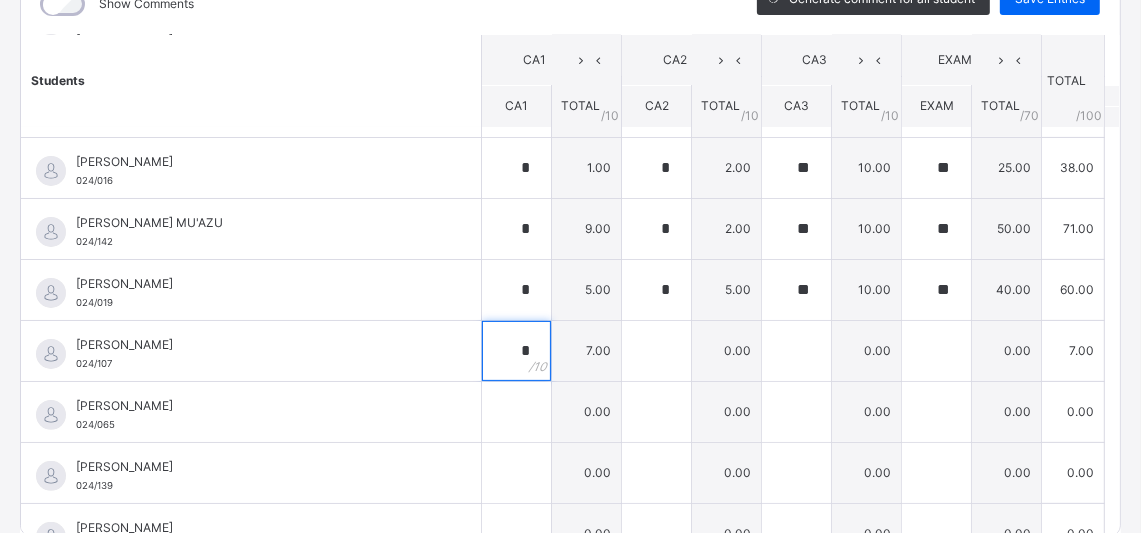 type on "*" 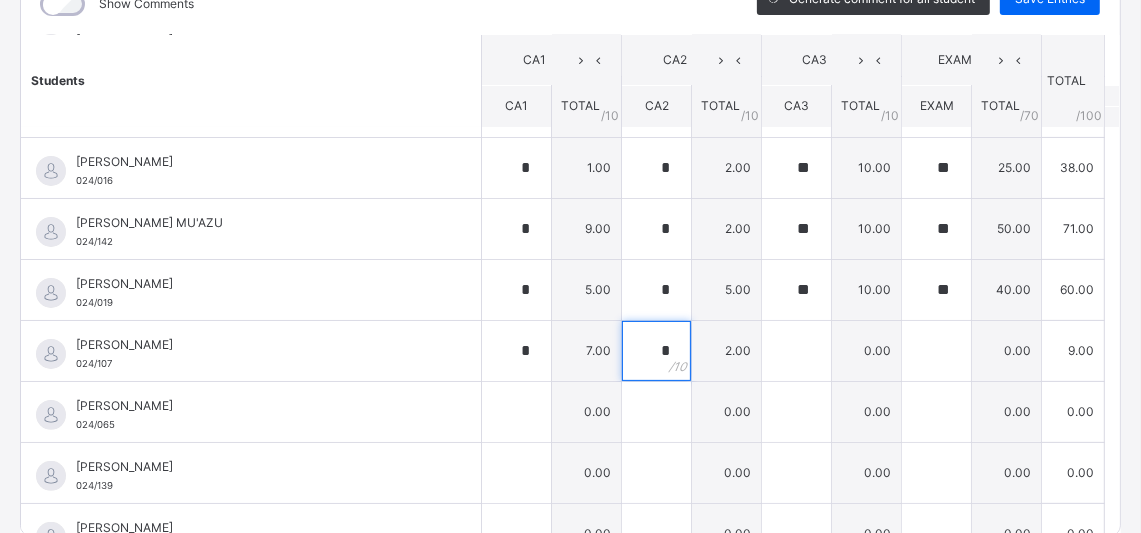 type on "*" 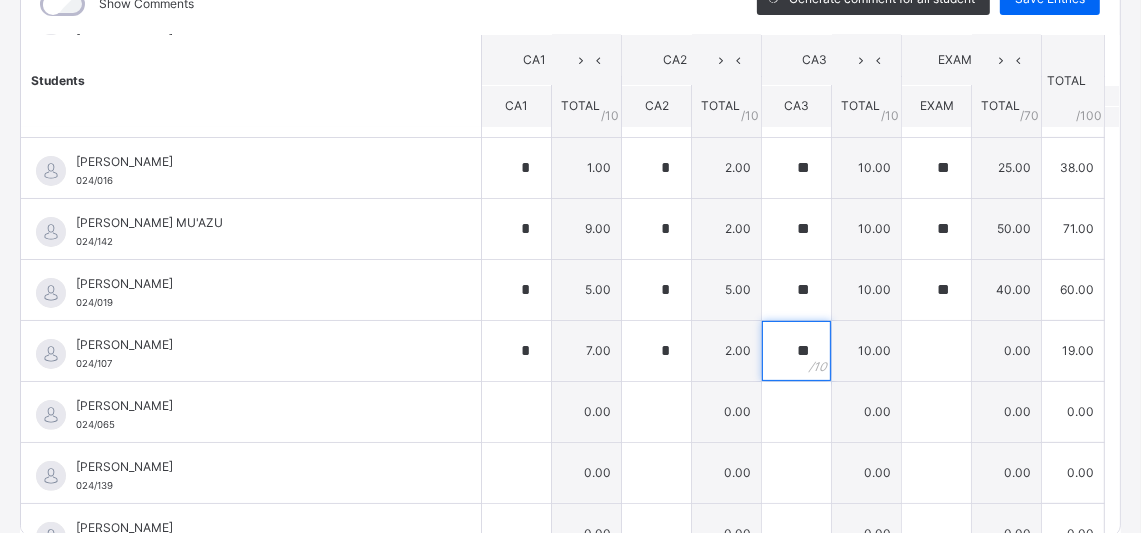 type on "**" 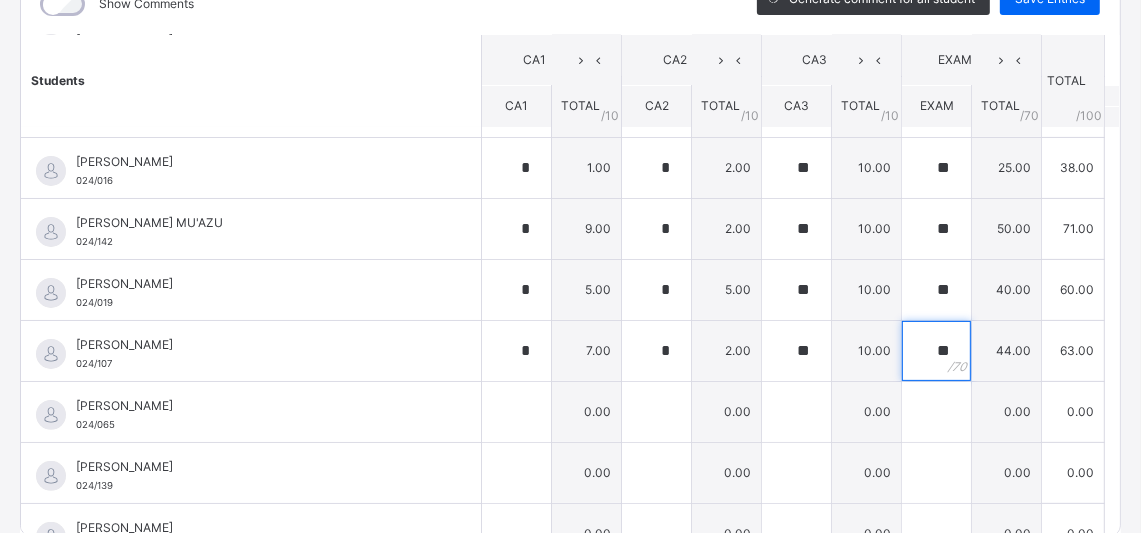 type on "**" 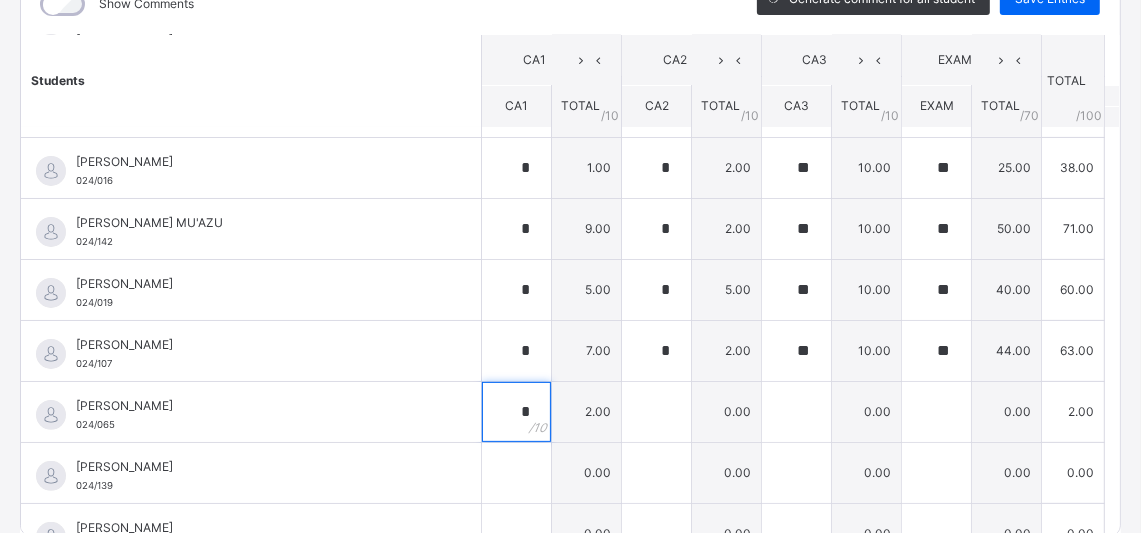 type on "*" 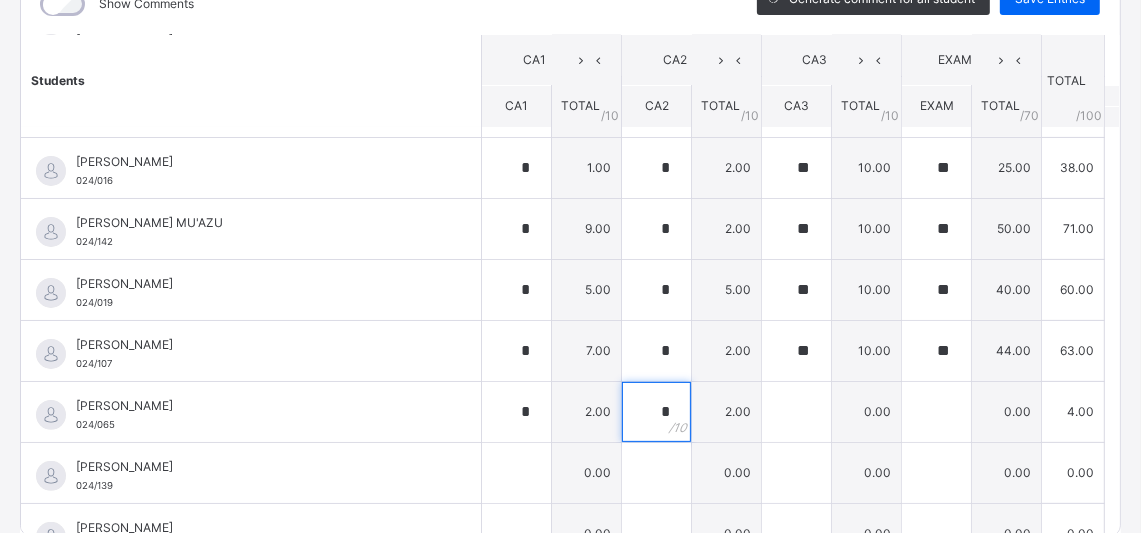 type on "*" 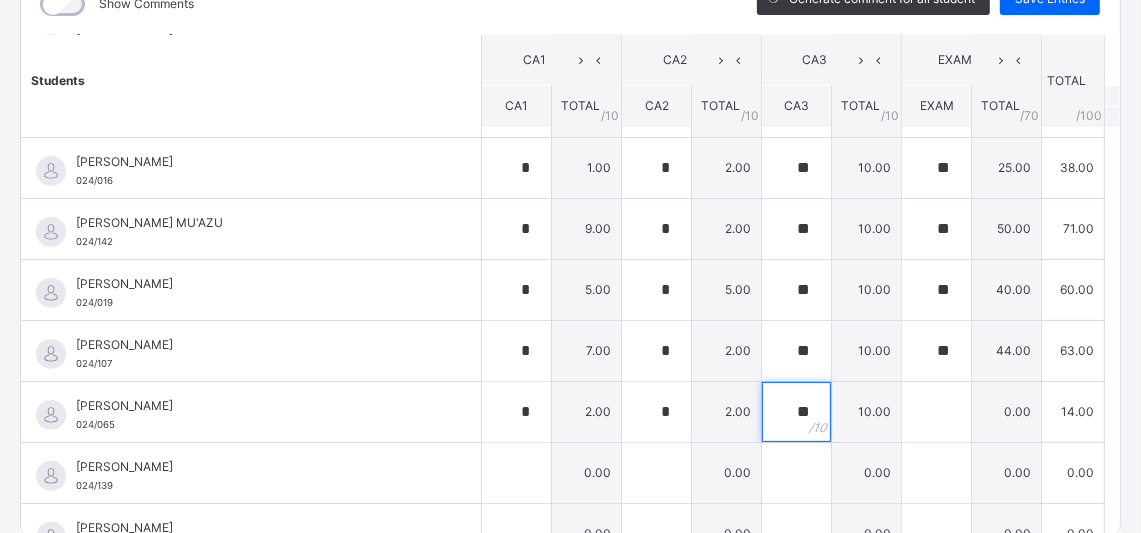 type on "**" 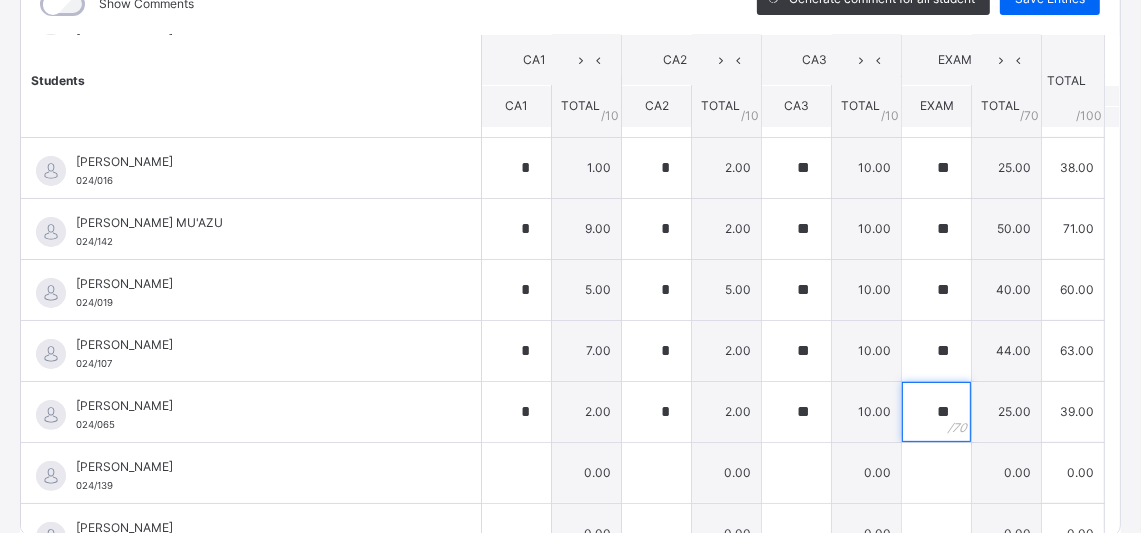 type on "**" 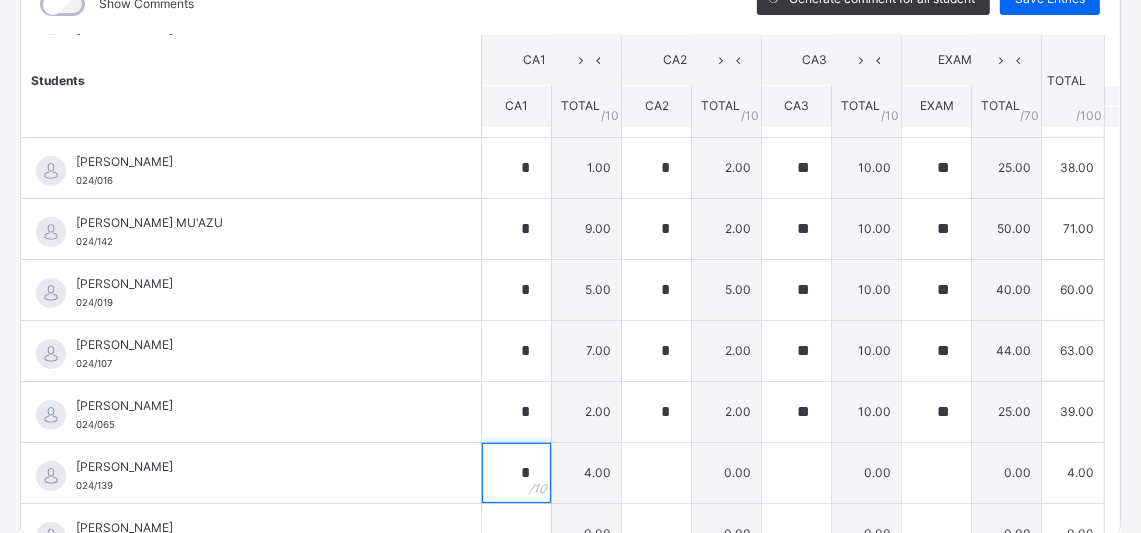 type on "*" 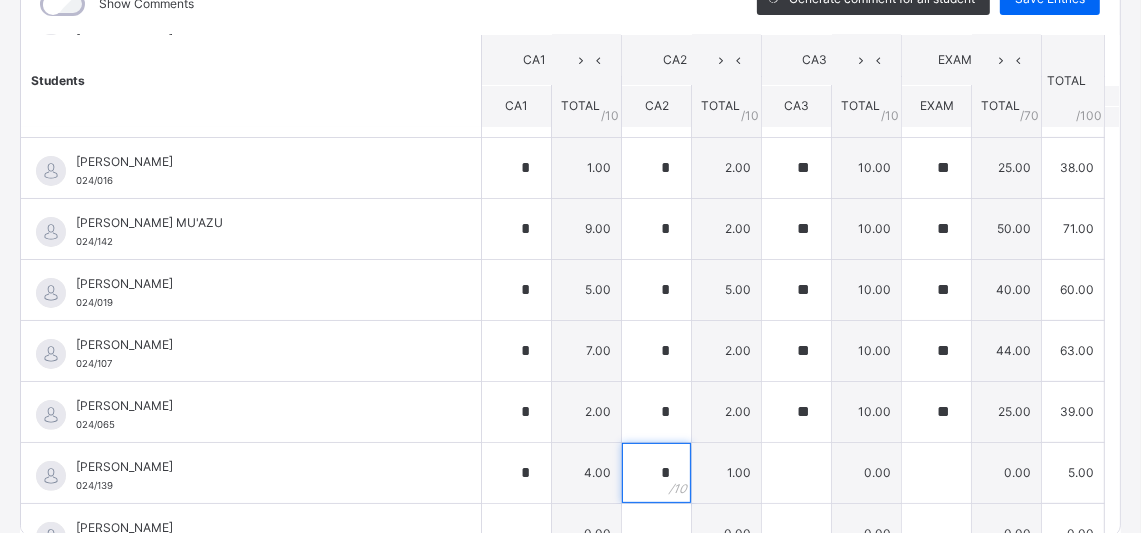 type on "*" 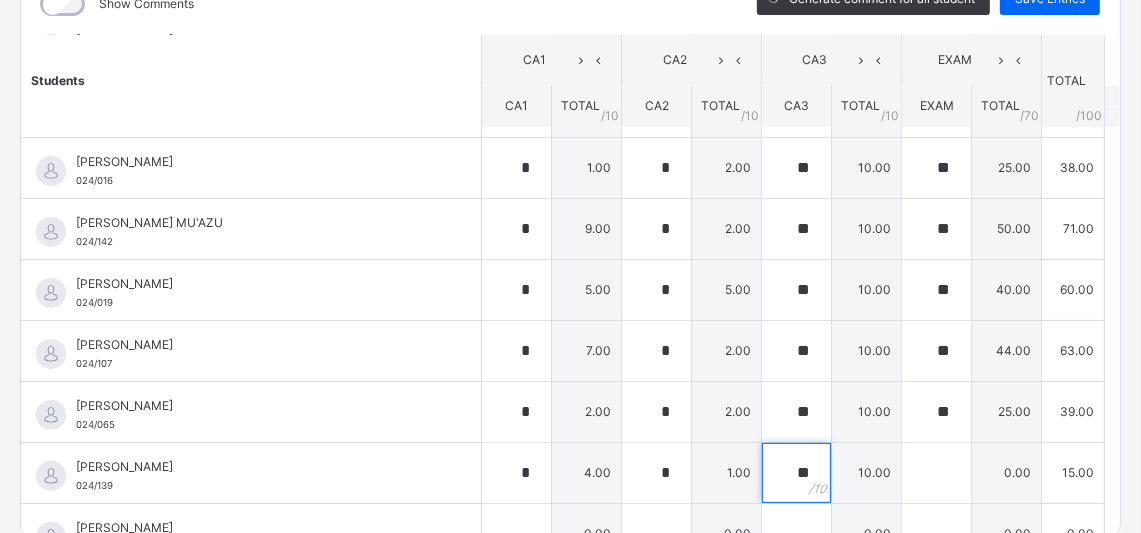 type on "**" 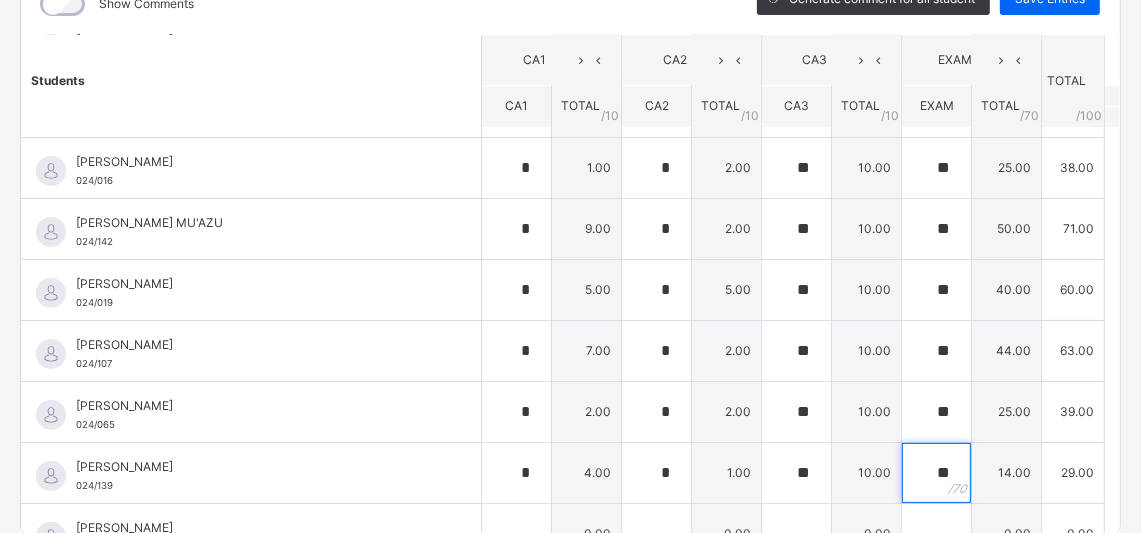 type on "**" 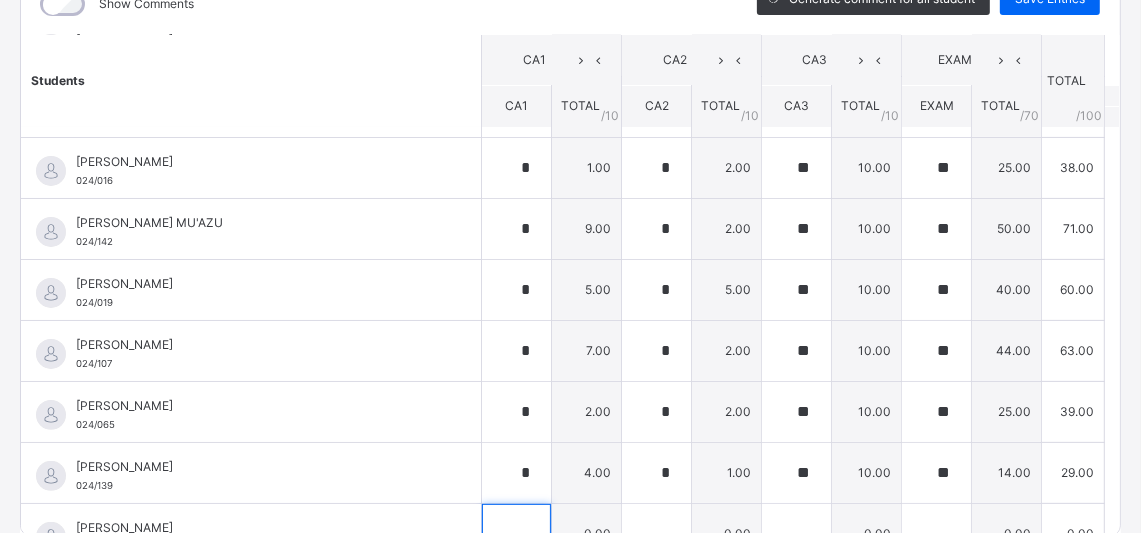scroll, scrollTop: 318, scrollLeft: 0, axis: vertical 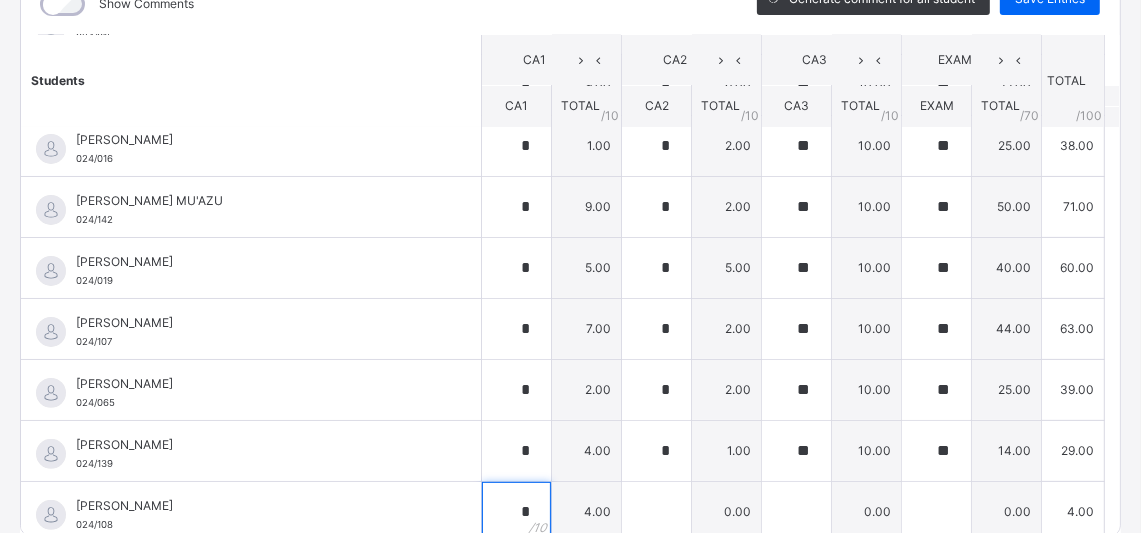 type on "*" 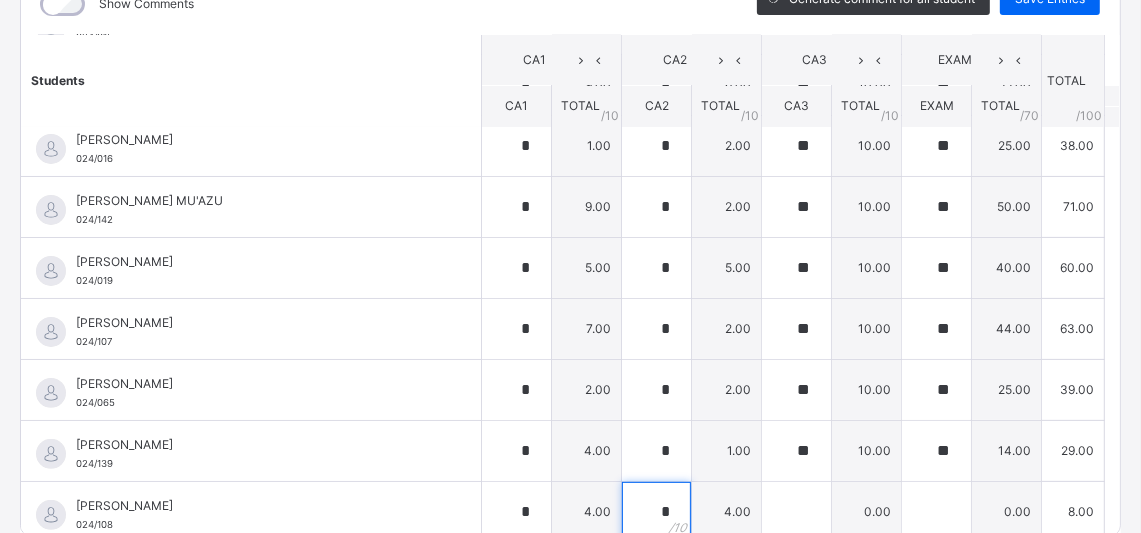 type on "*" 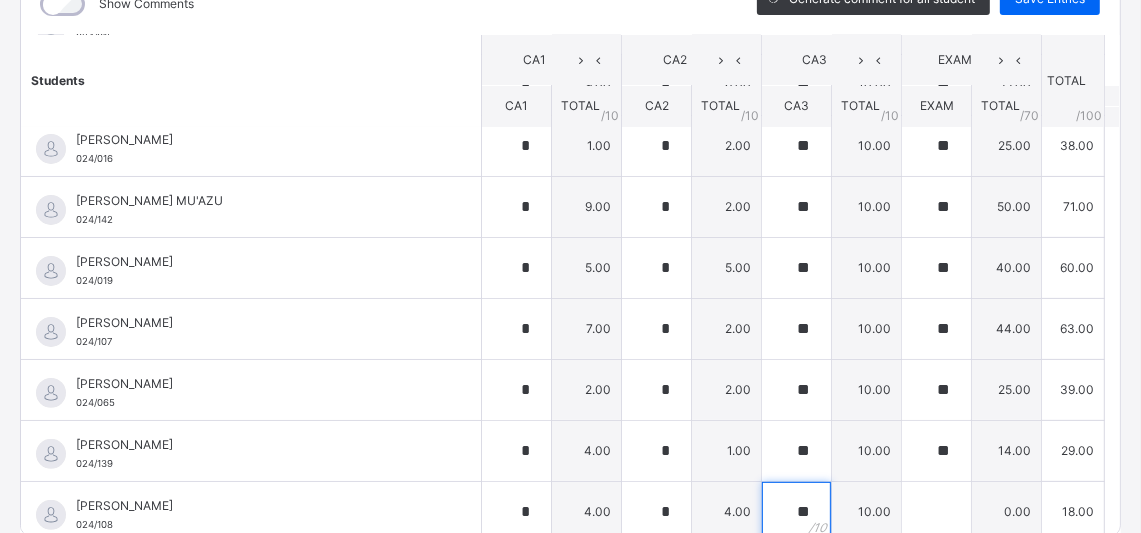 type on "**" 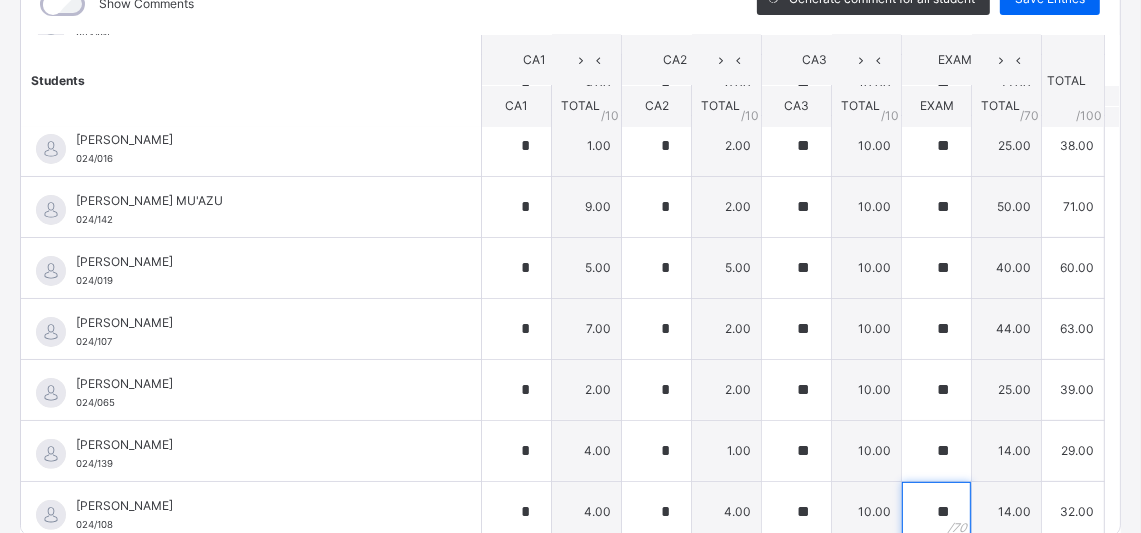 type on "**" 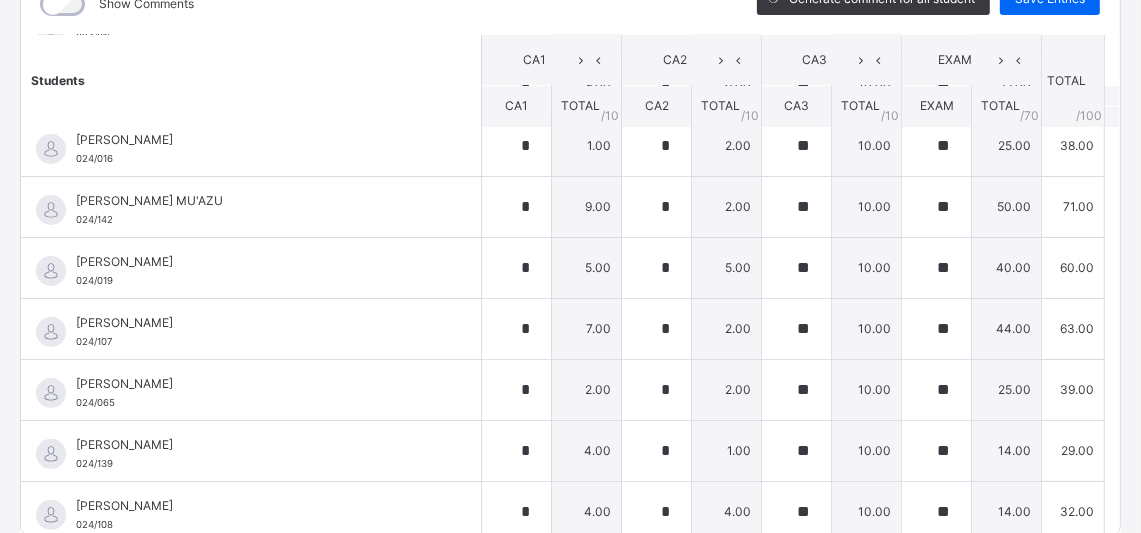 scroll, scrollTop: 599, scrollLeft: 0, axis: vertical 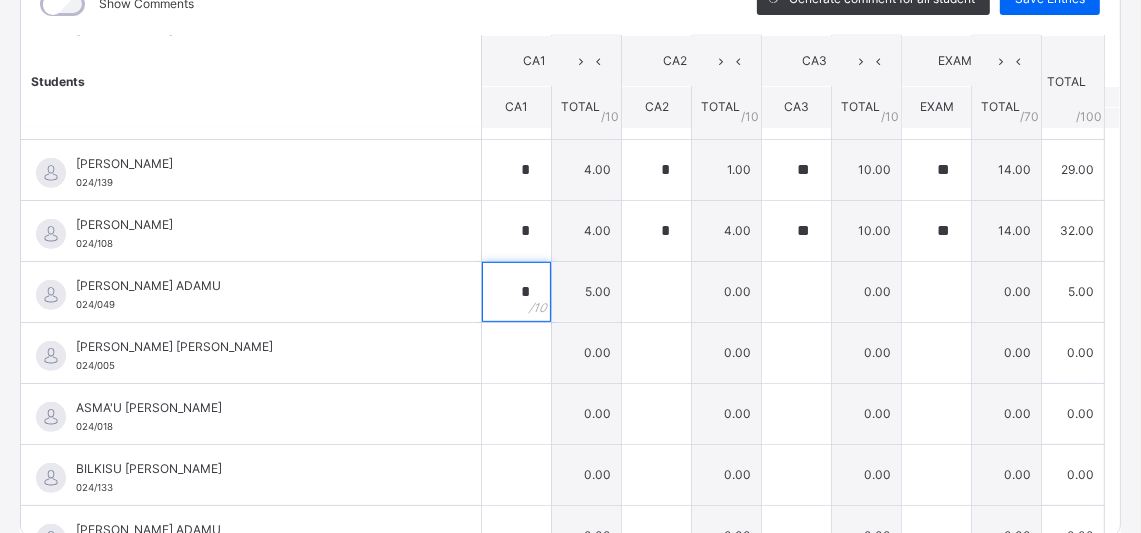 type on "*" 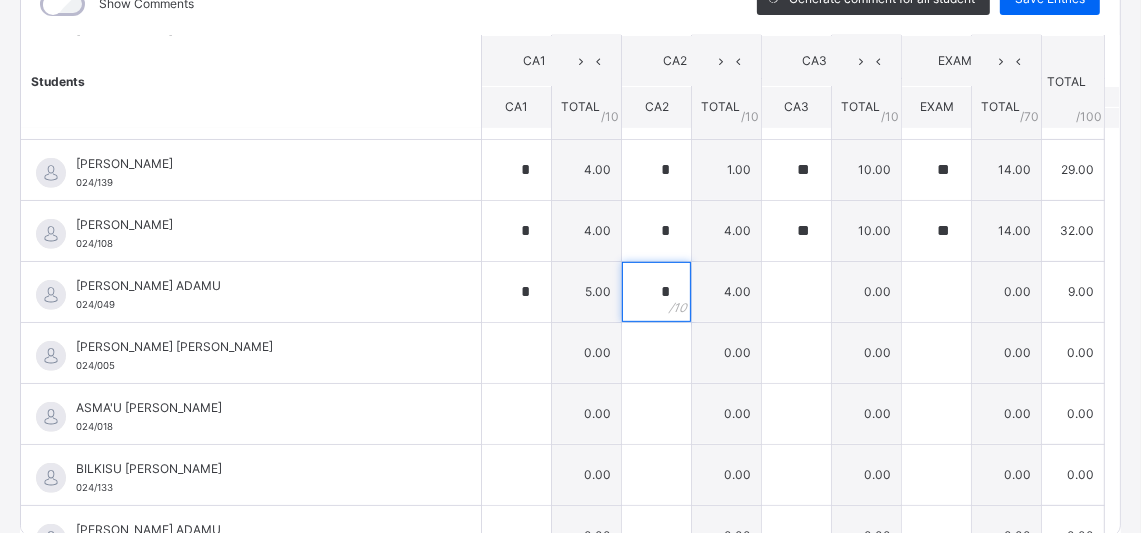 type on "*" 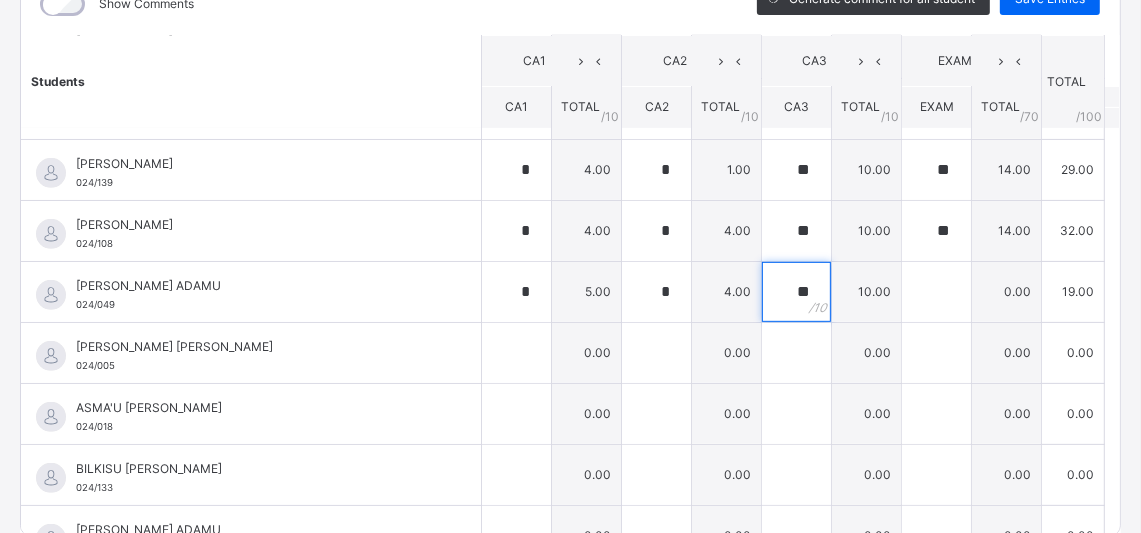 type on "**" 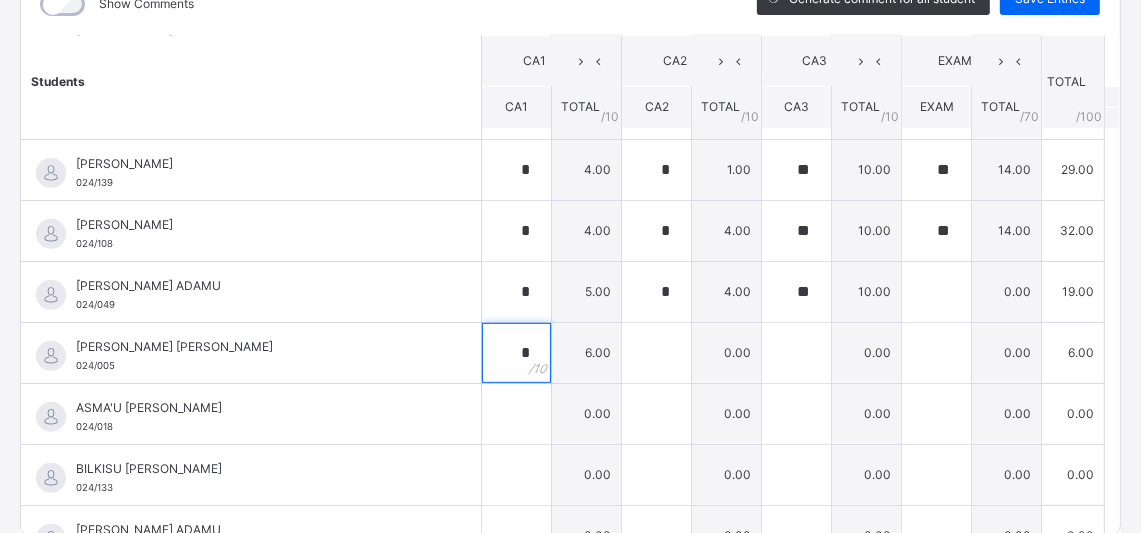 type on "*" 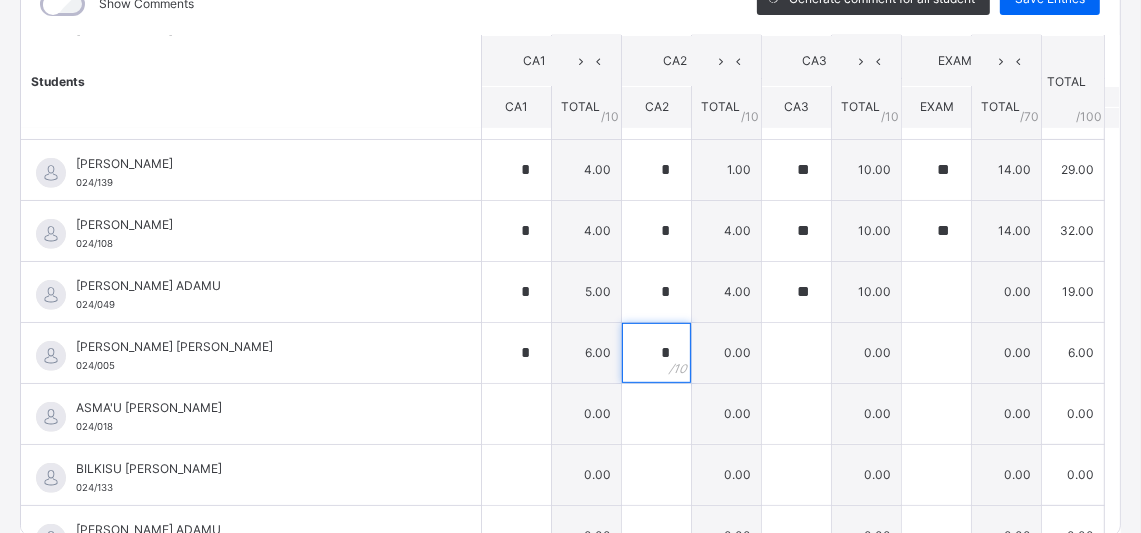 type on "*" 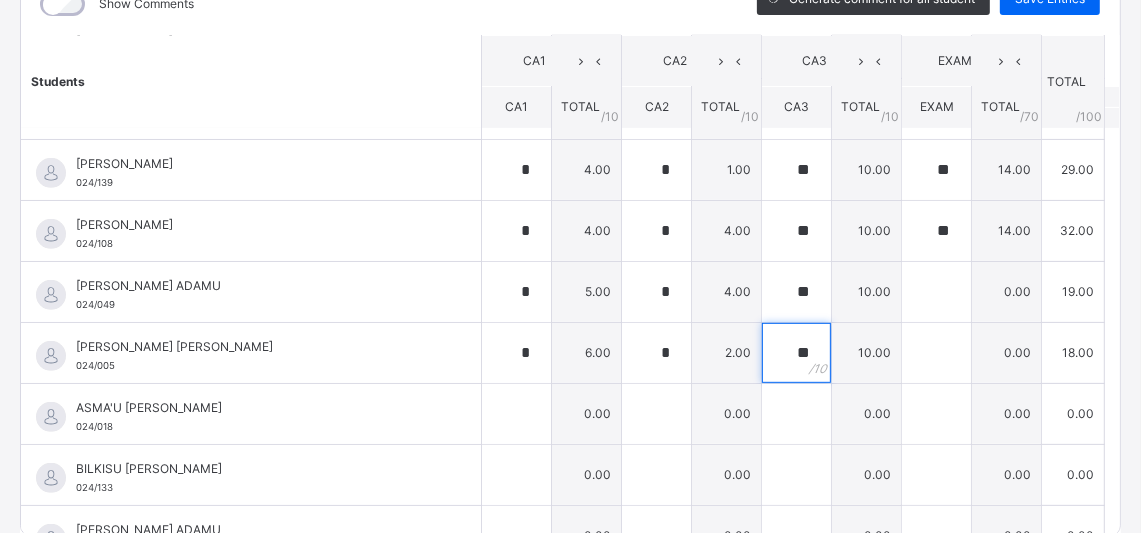 type on "**" 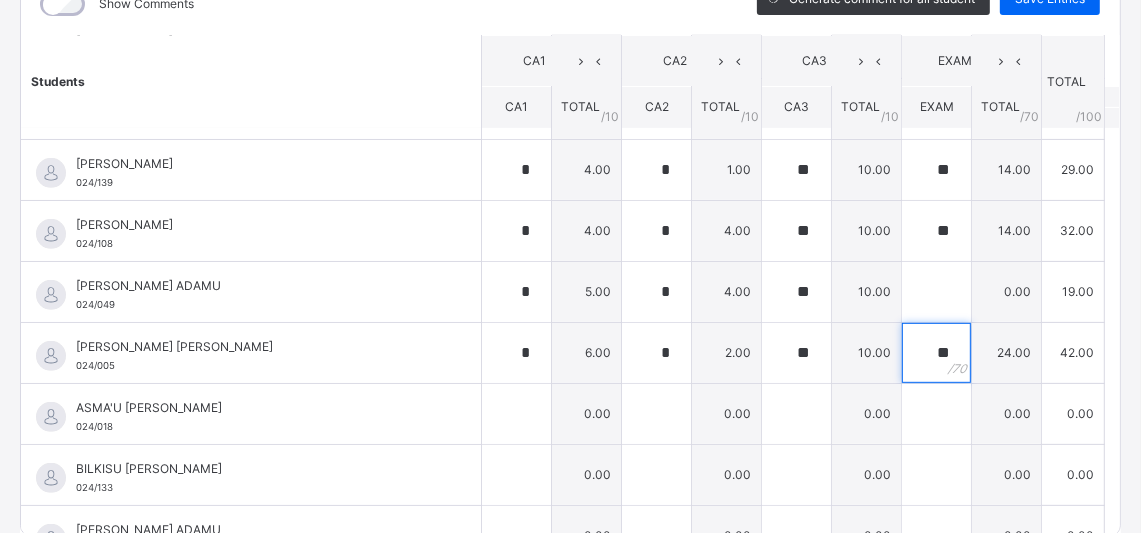 type on "**" 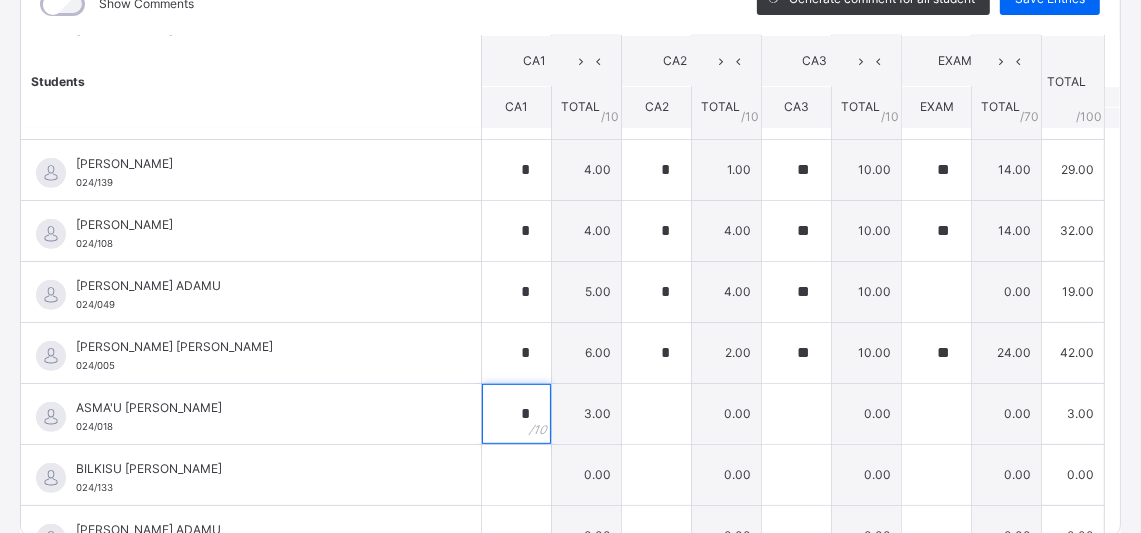 type on "*" 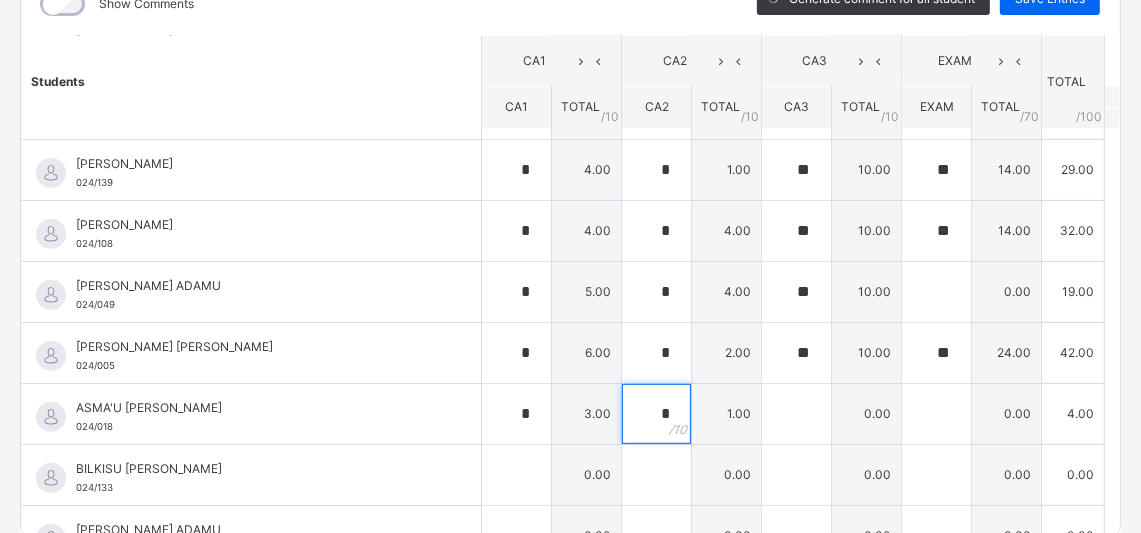 type on "*" 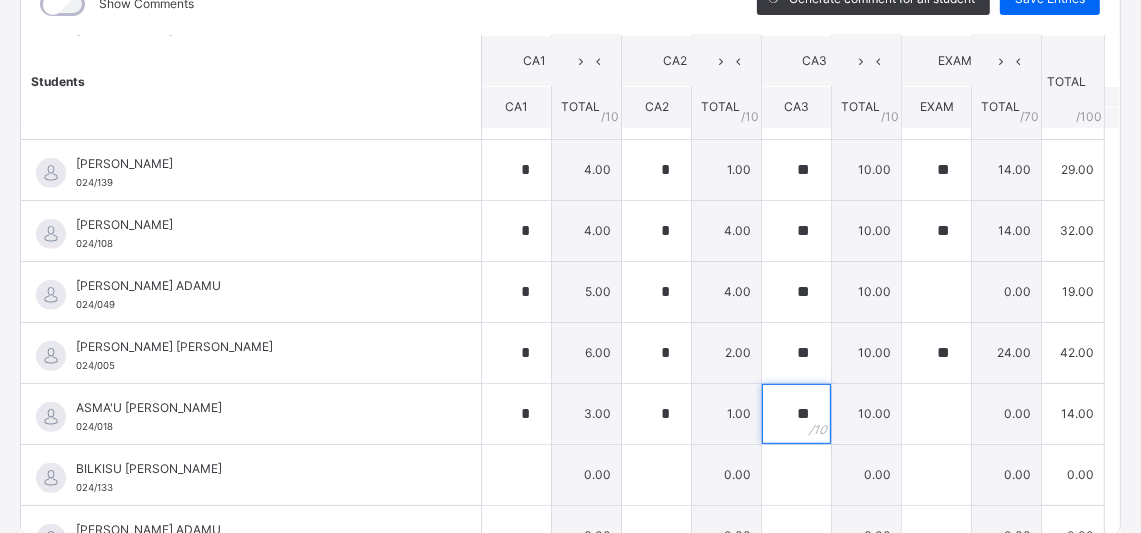 type on "**" 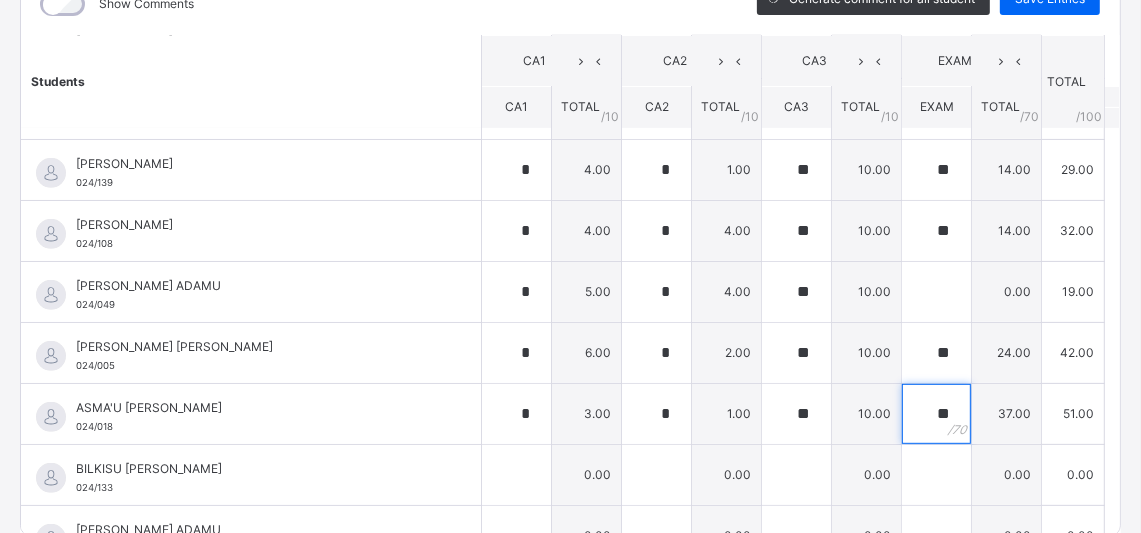 type on "**" 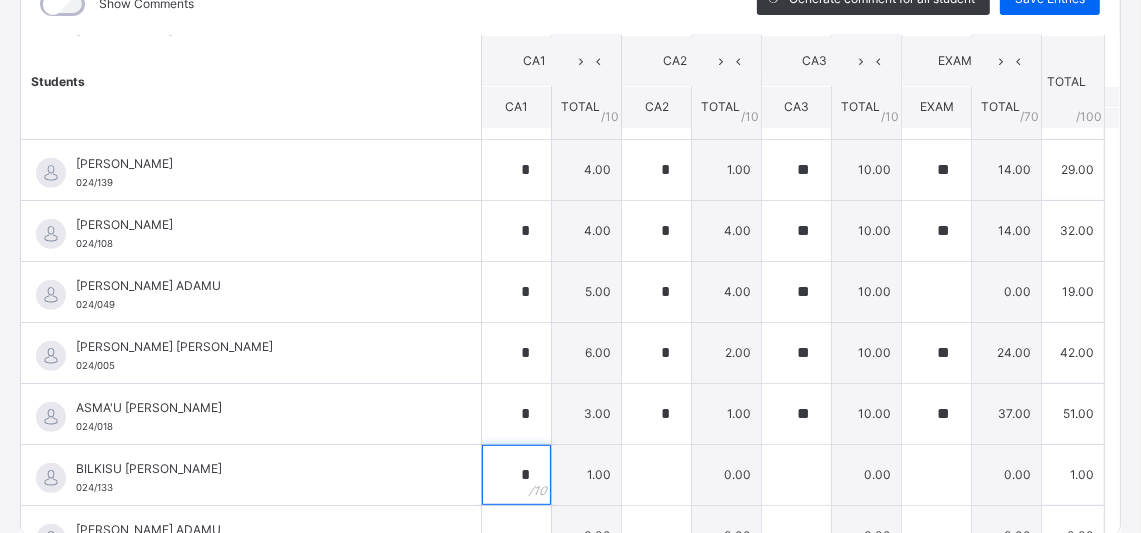 type on "*" 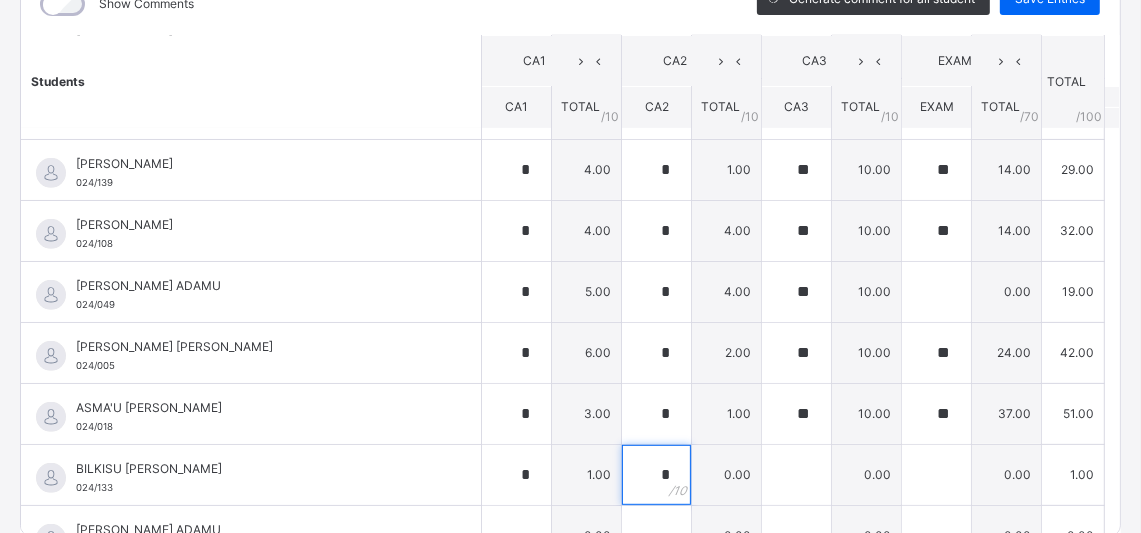type on "*" 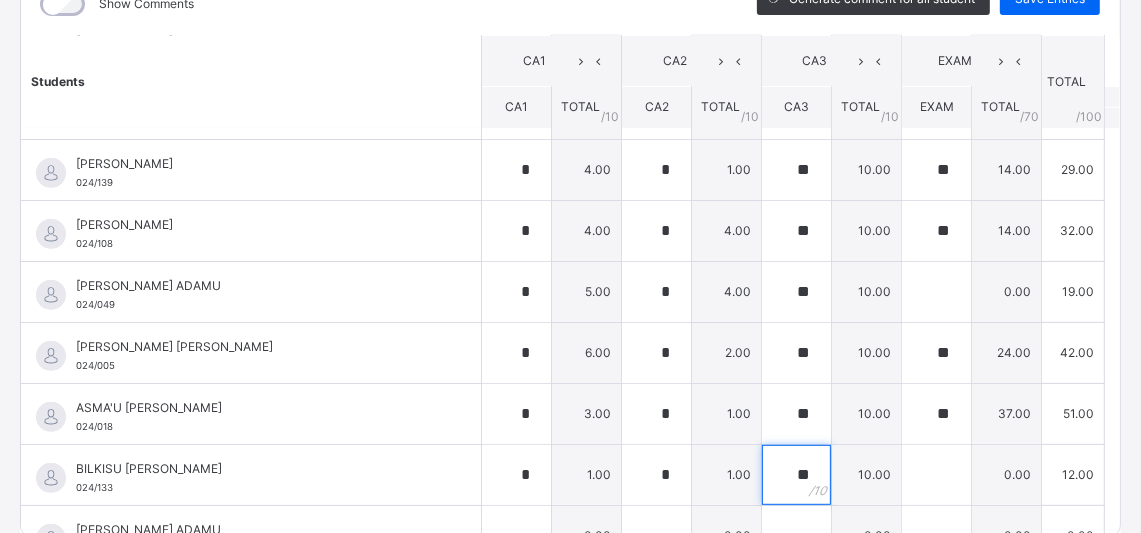 type on "**" 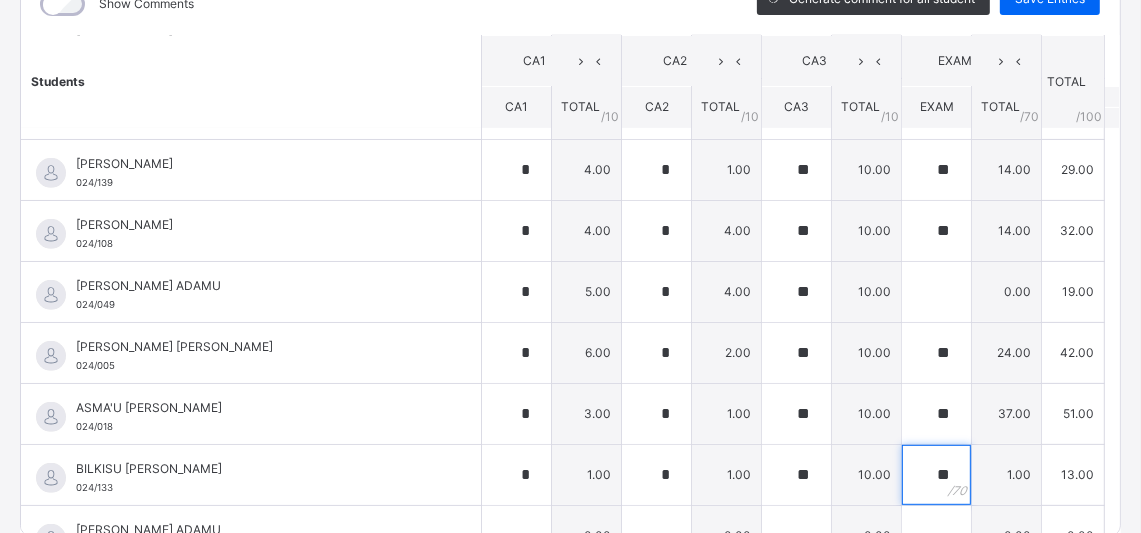 type on "**" 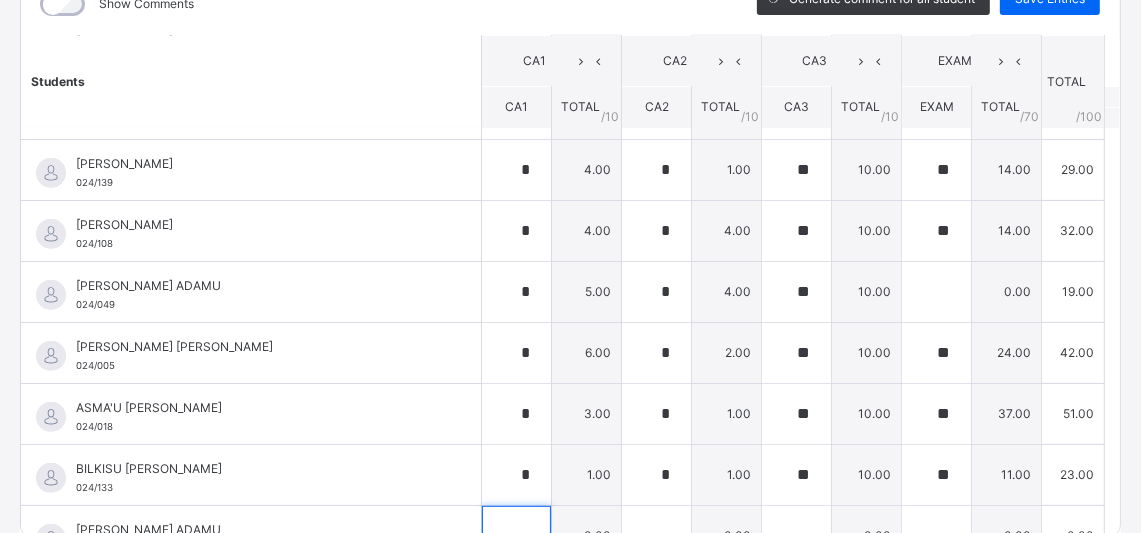 scroll, scrollTop: 621, scrollLeft: 0, axis: vertical 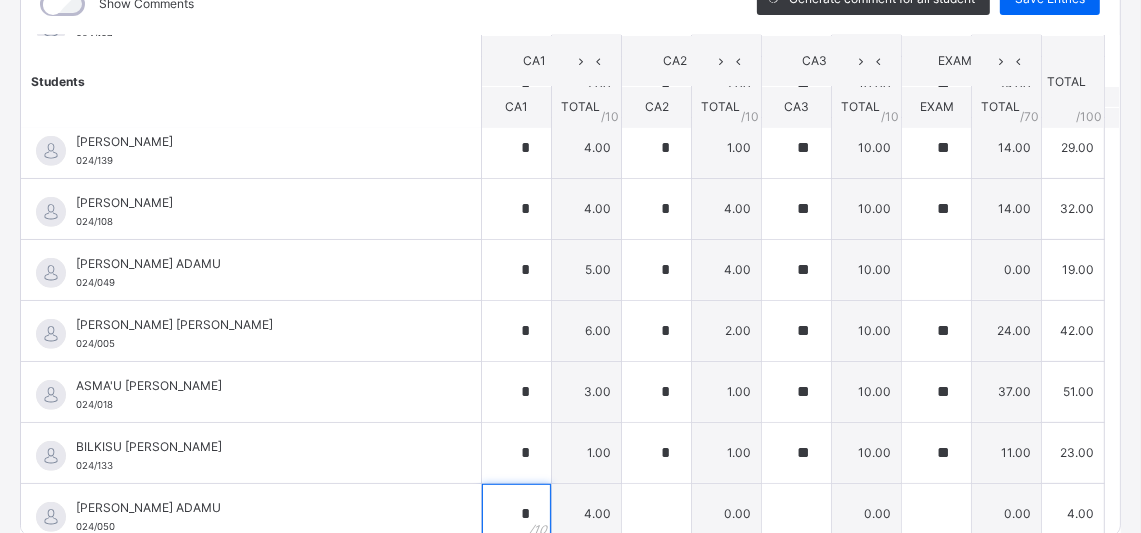 type on "*" 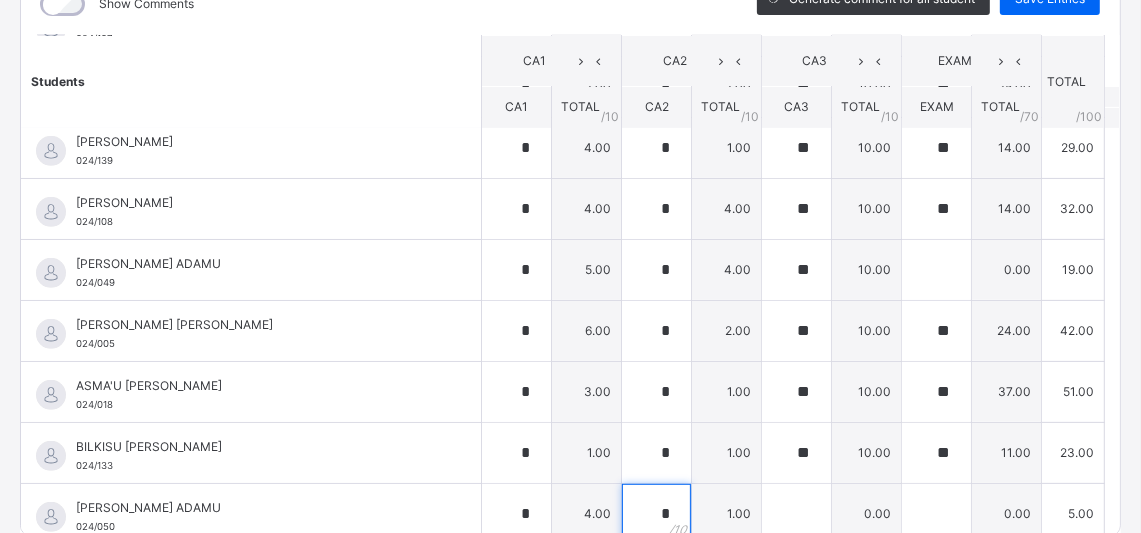 type on "*" 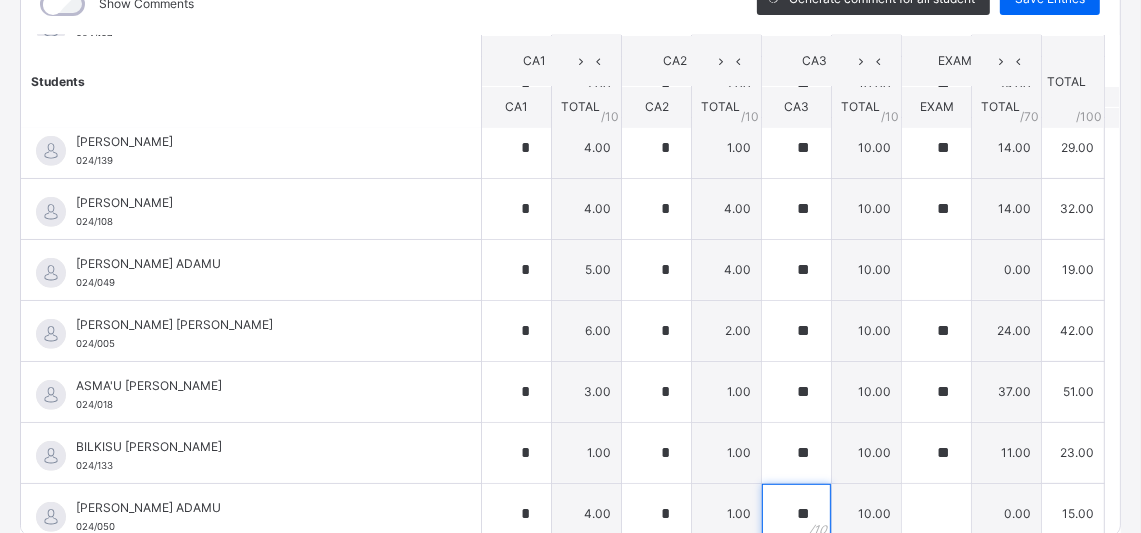 type on "**" 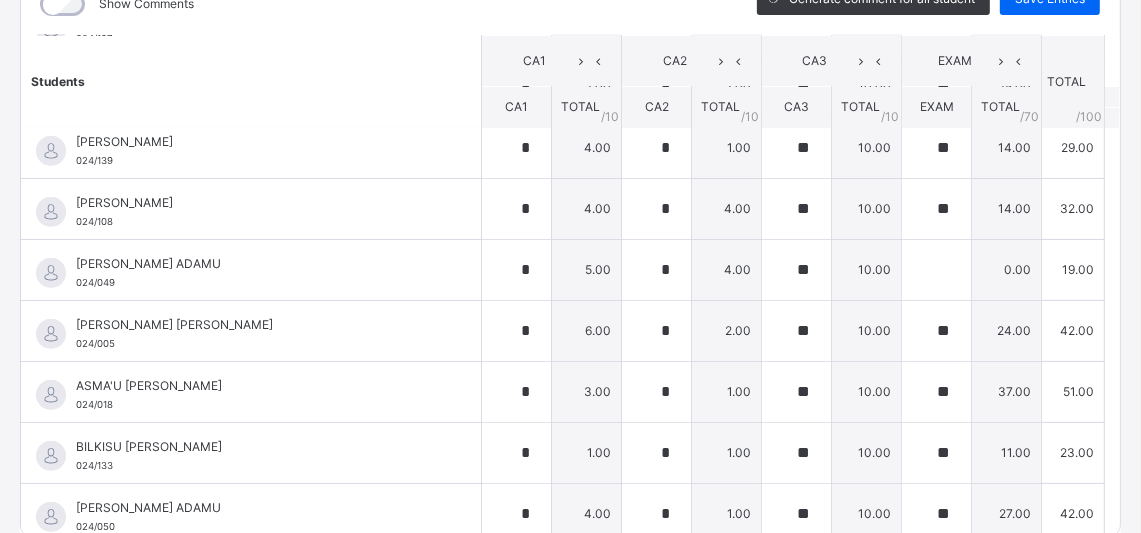 scroll, scrollTop: 902, scrollLeft: 0, axis: vertical 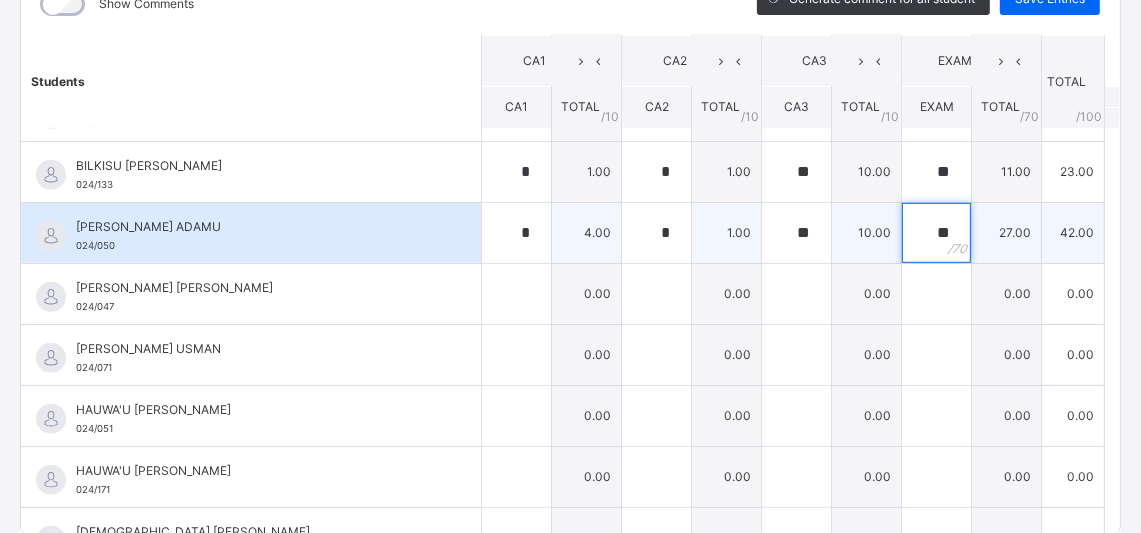 click on "**" at bounding box center [936, 233] 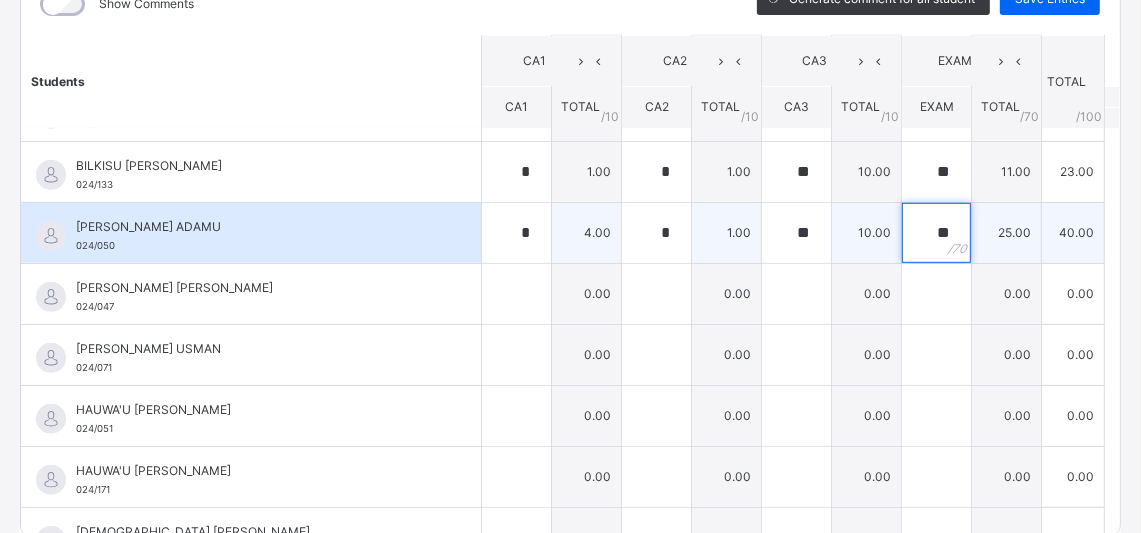 type on "**" 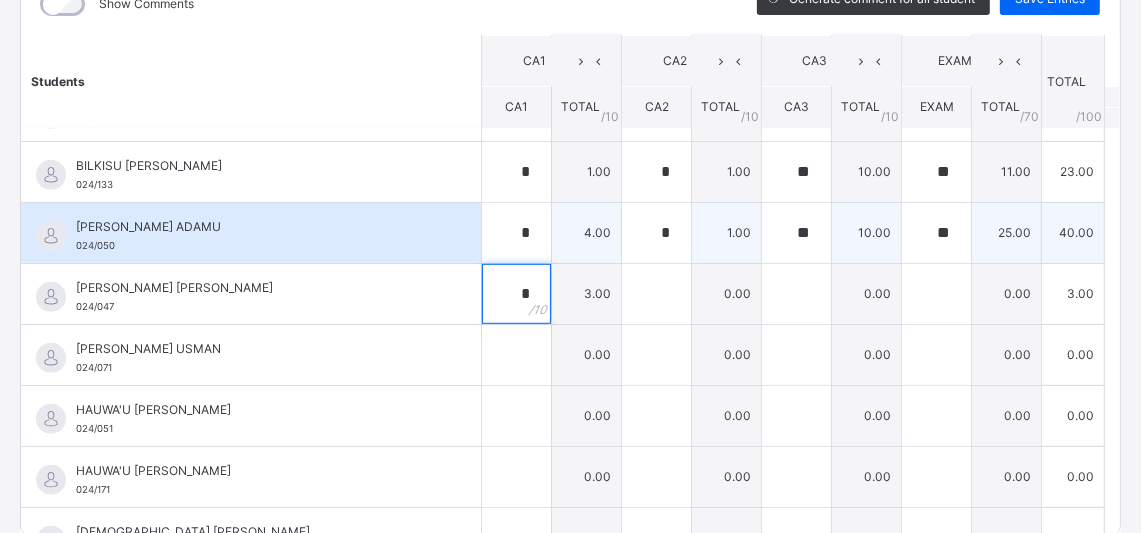 type on "*" 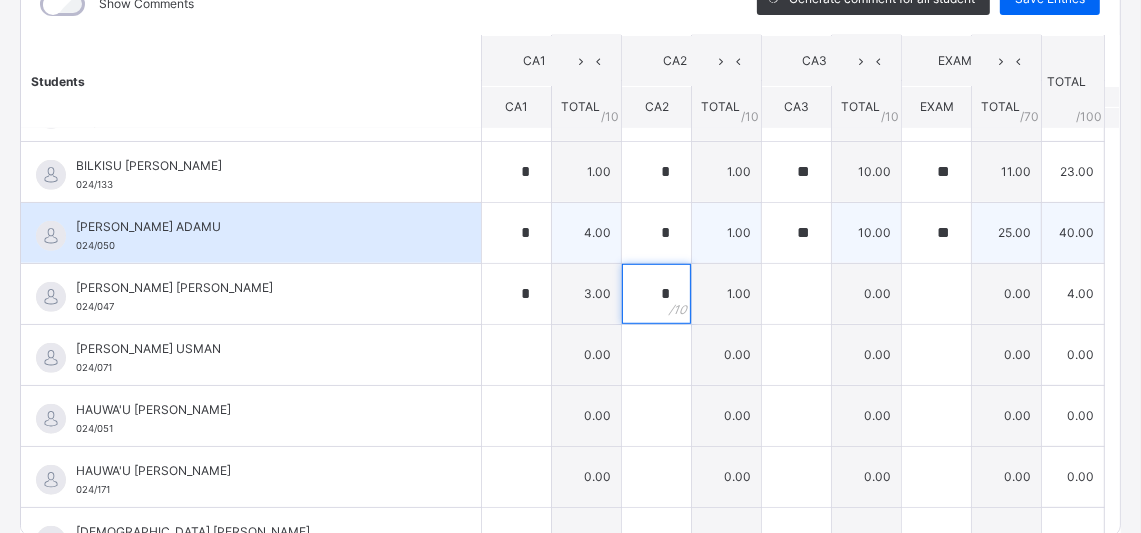 type on "*" 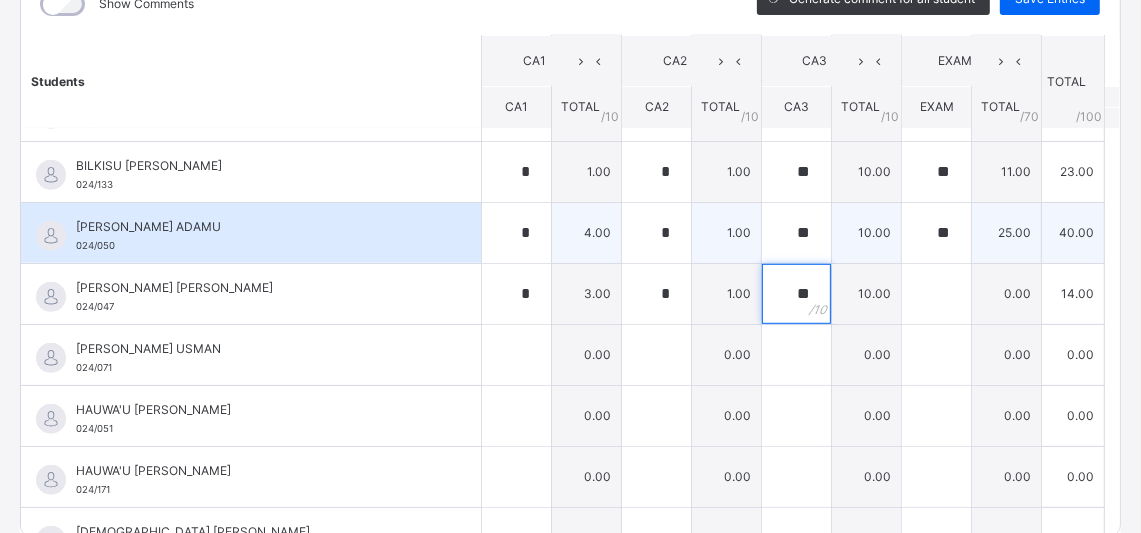 type on "**" 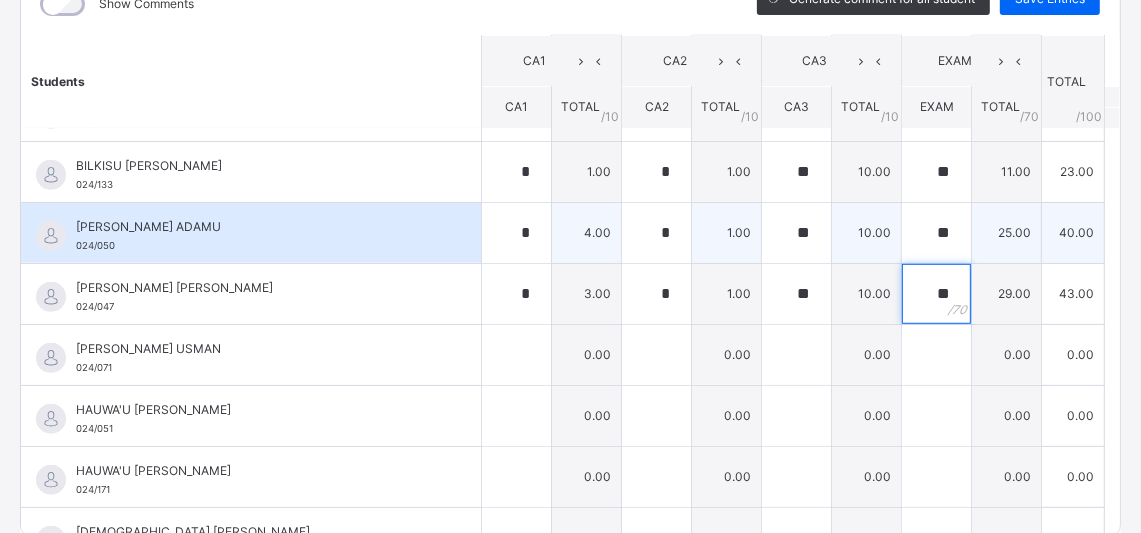 type on "**" 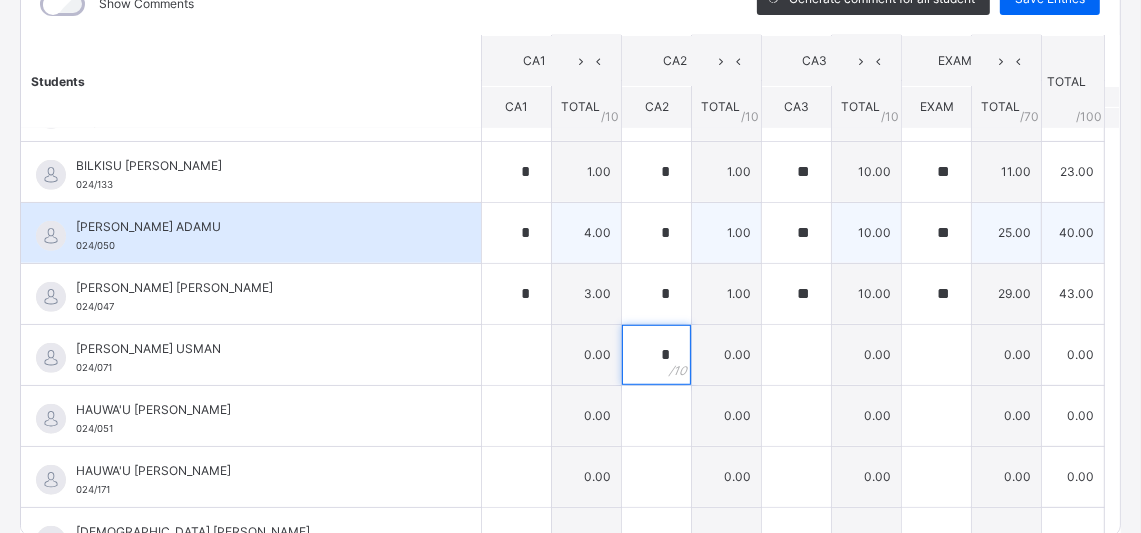 type on "*" 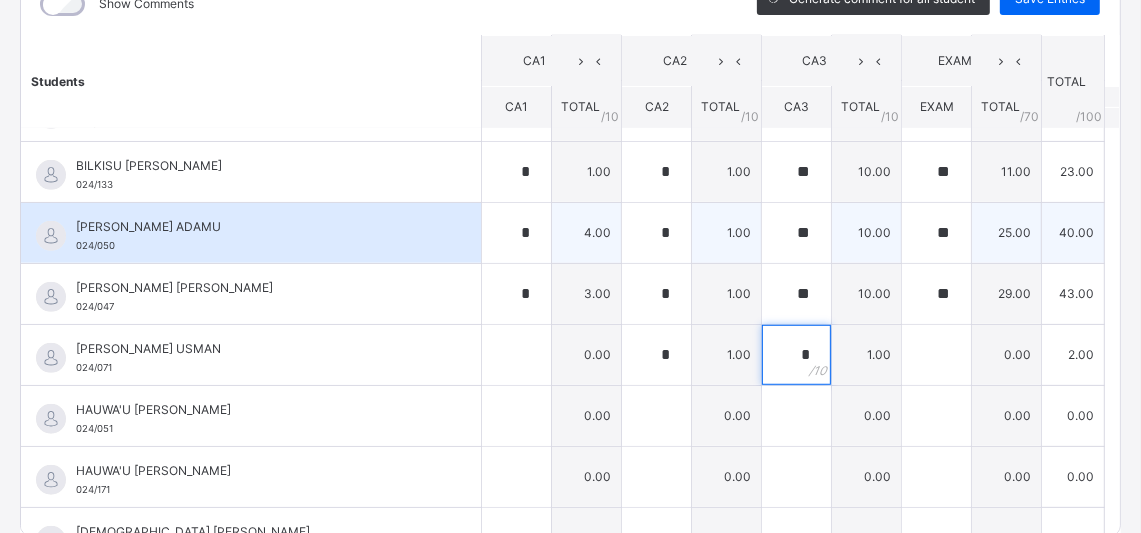 type on "**" 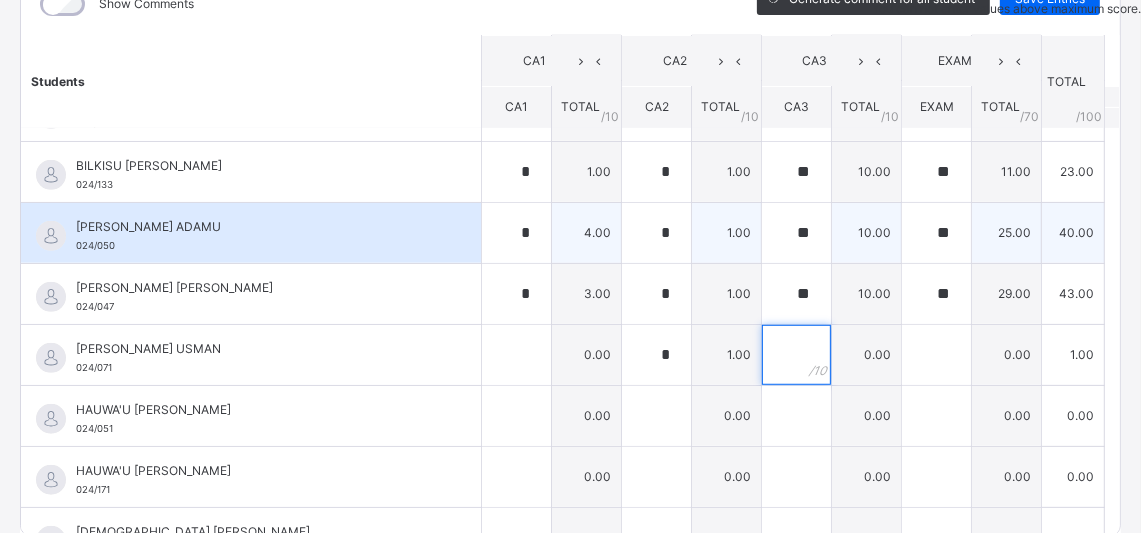 type on "*" 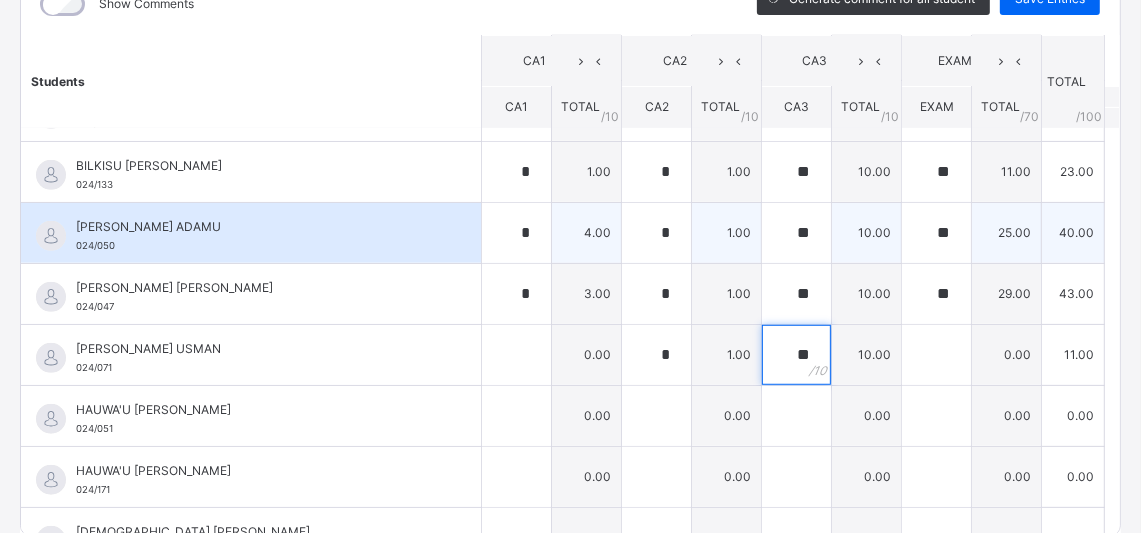 type on "**" 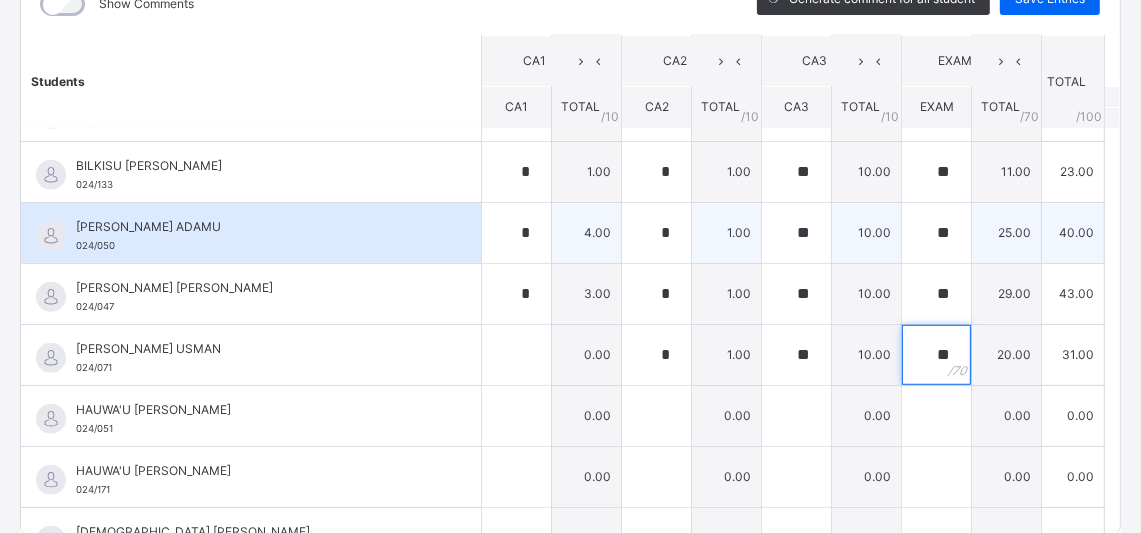 type on "**" 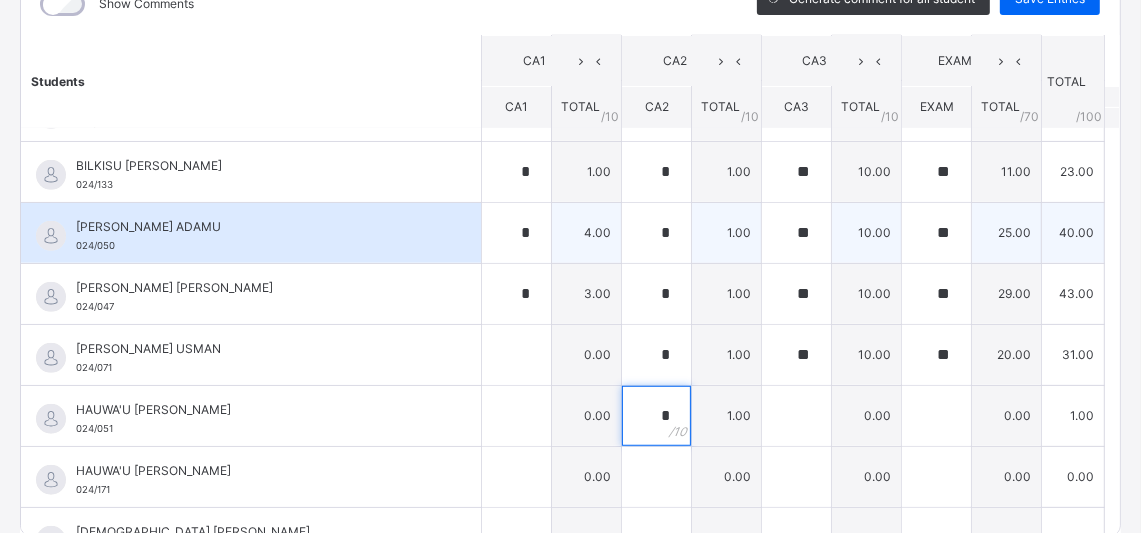 type on "*" 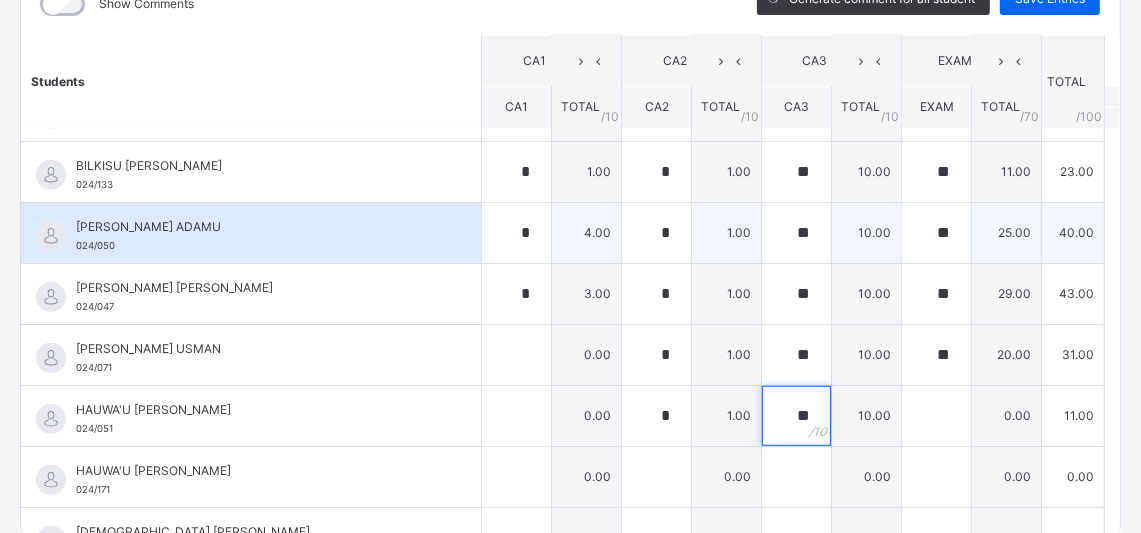 type on "**" 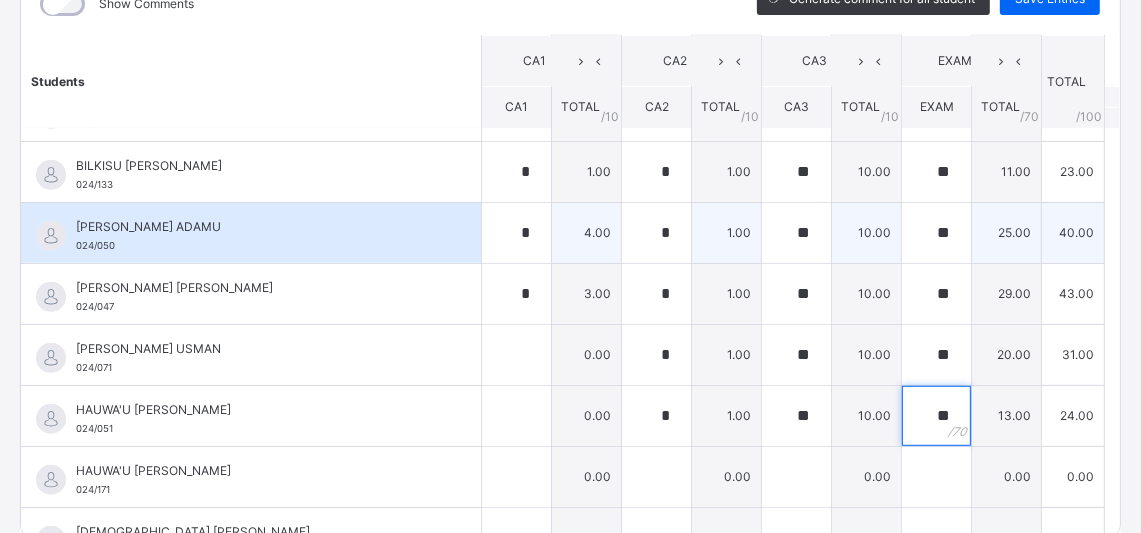 type on "**" 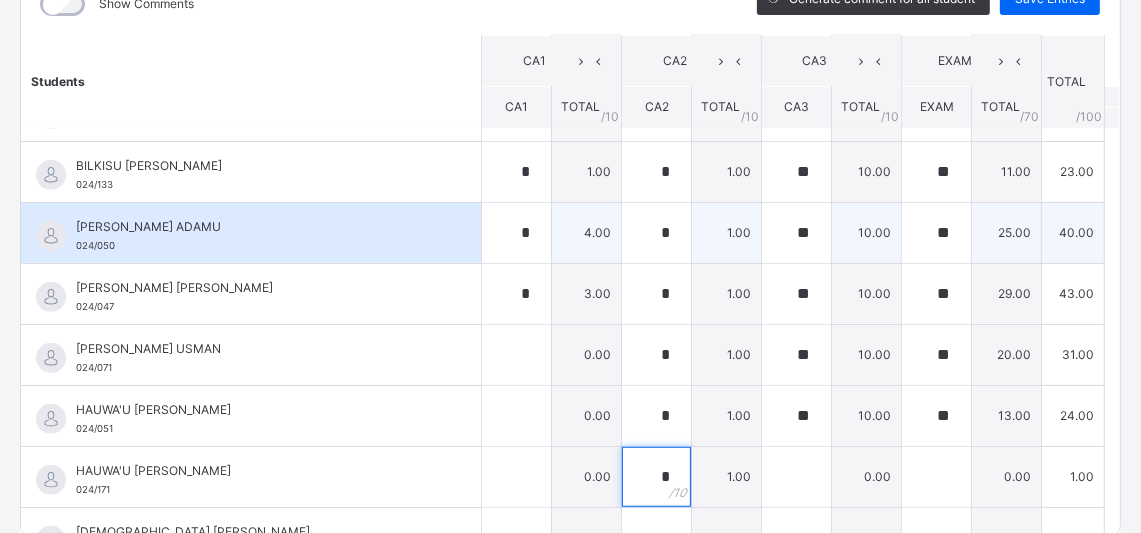 type on "*" 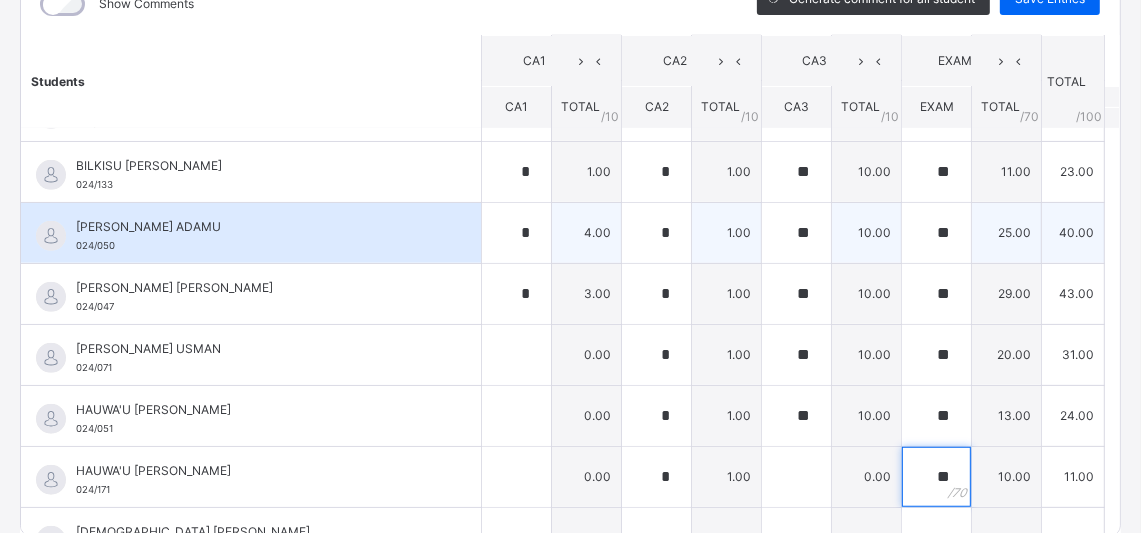 type on "**" 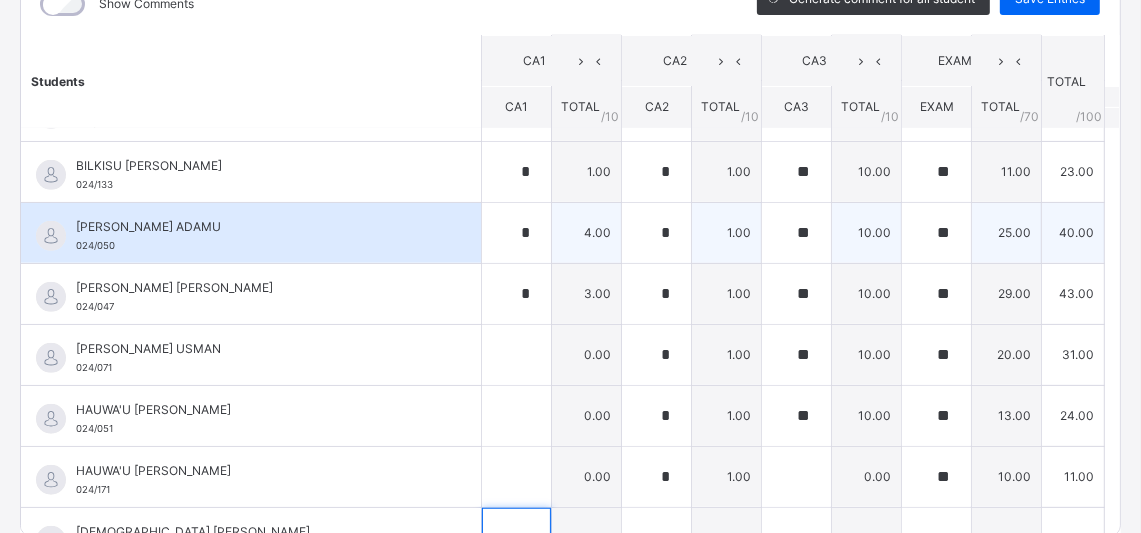 scroll, scrollTop: 924, scrollLeft: 0, axis: vertical 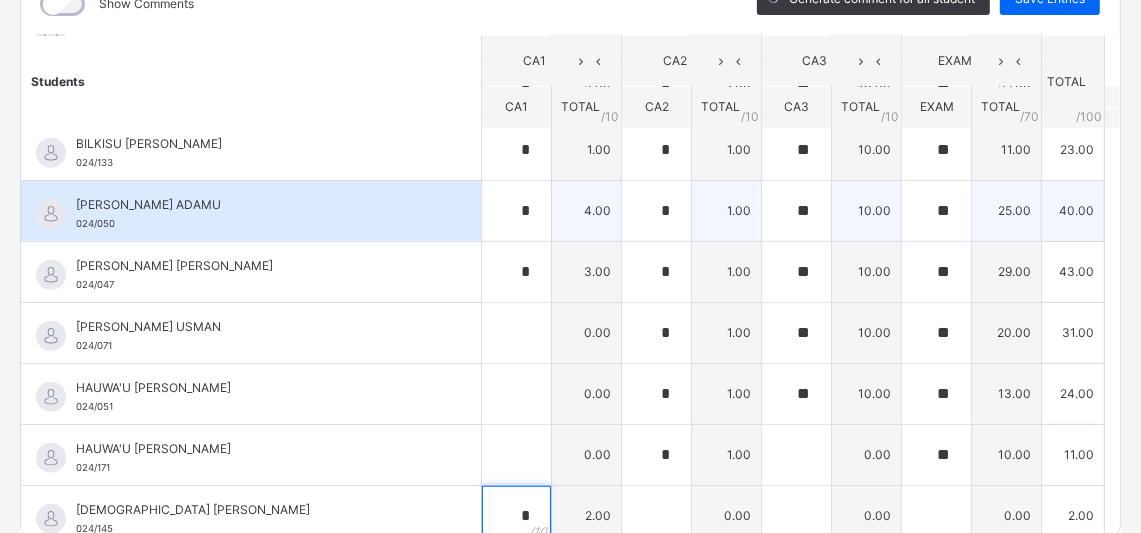 type on "*" 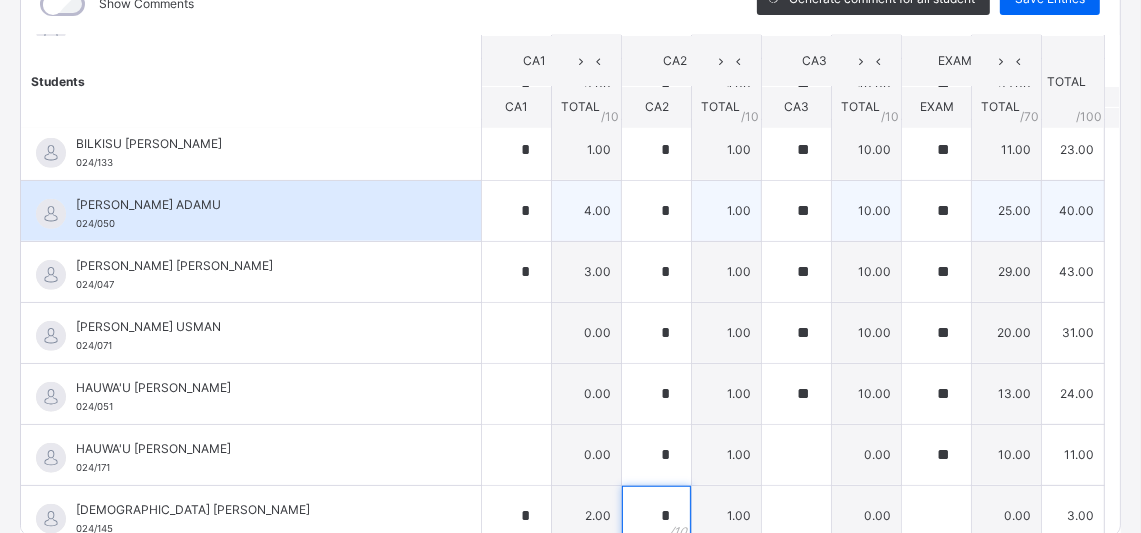 type on "*" 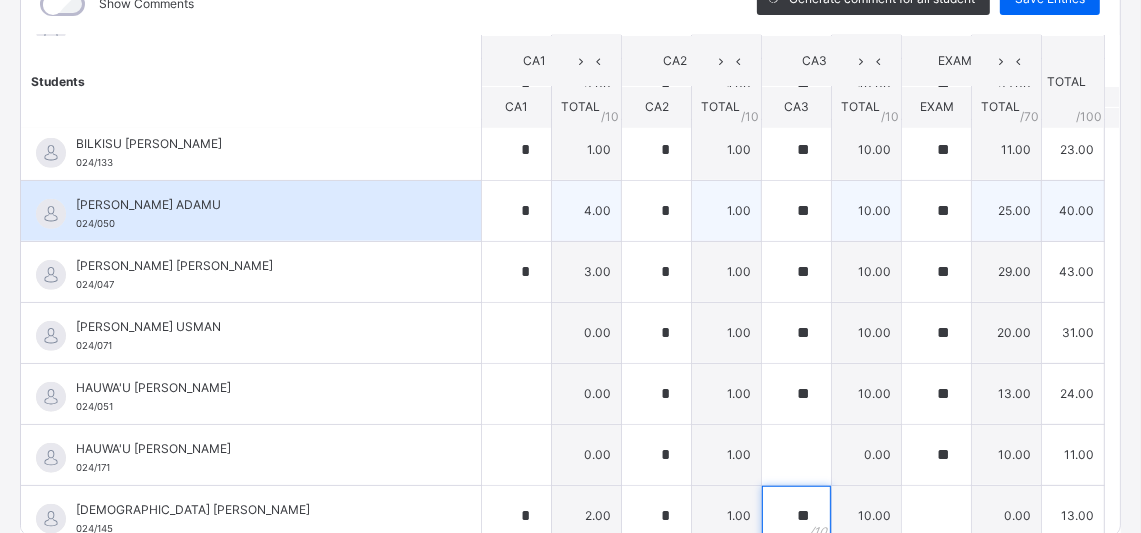 type on "**" 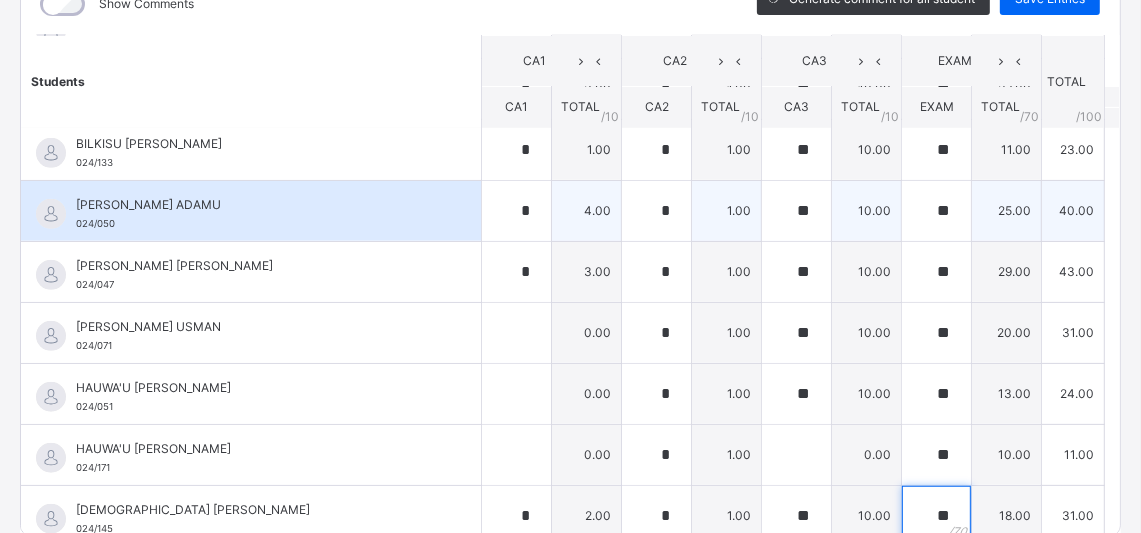 type on "**" 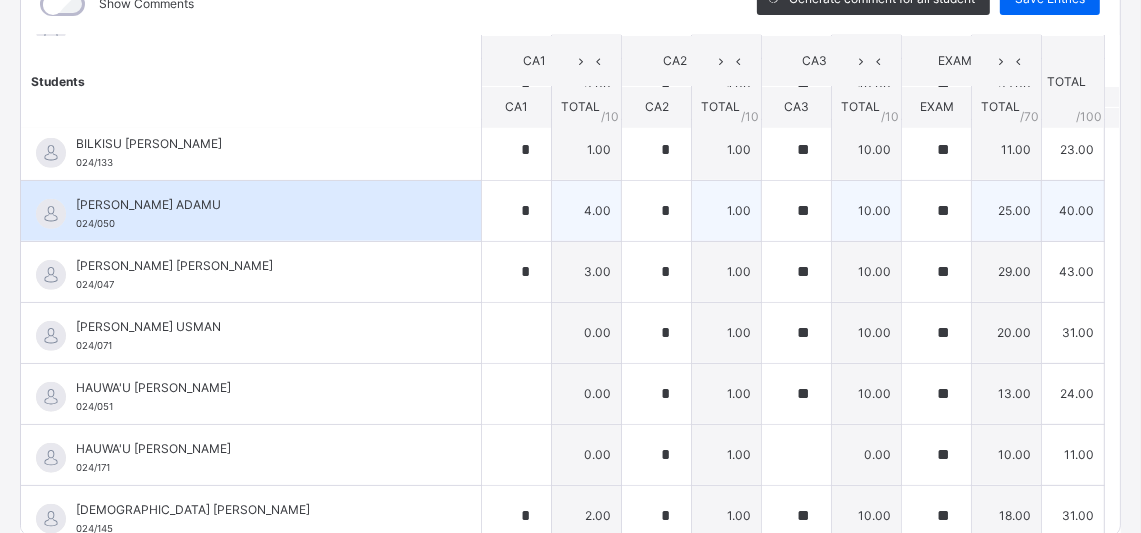 scroll, scrollTop: 1205, scrollLeft: 0, axis: vertical 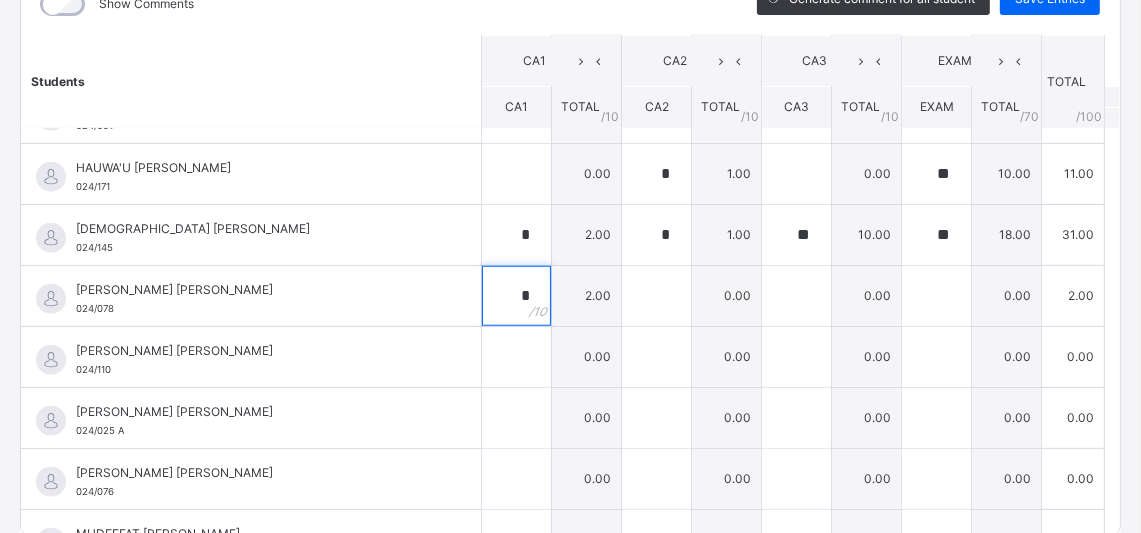 type on "*" 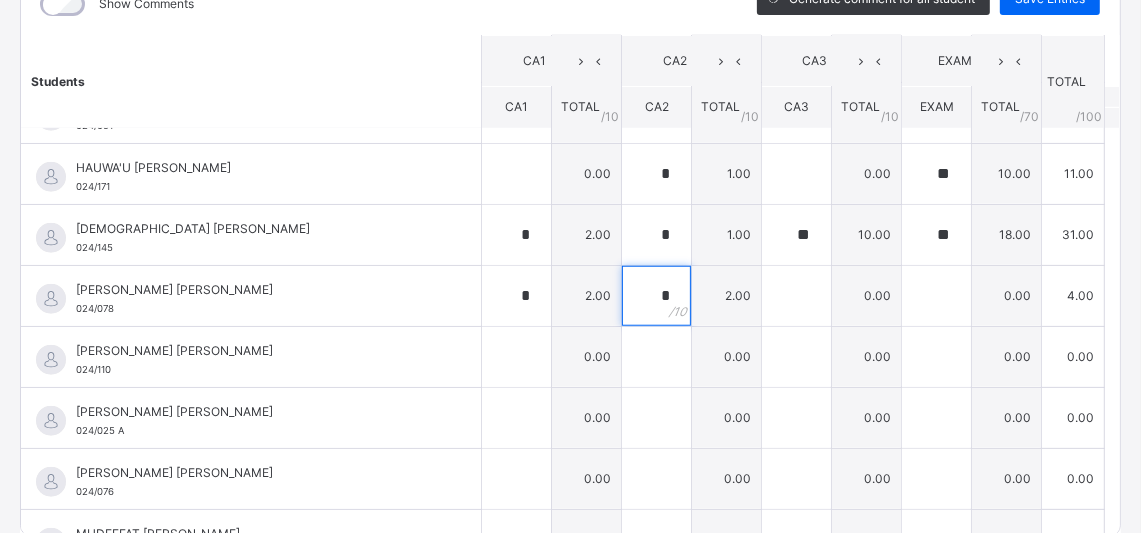 type on "*" 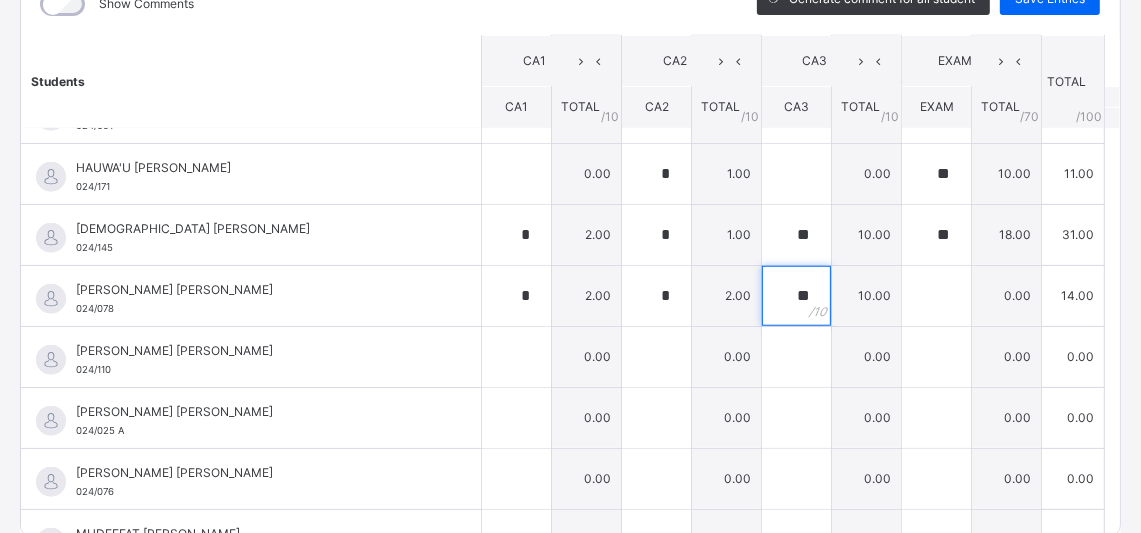 type on "**" 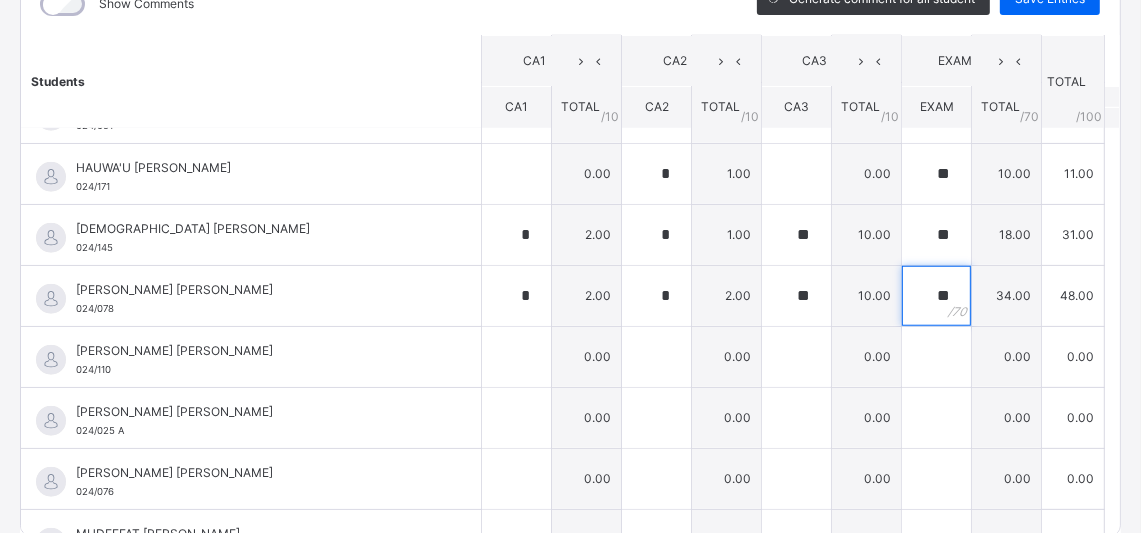 type on "**" 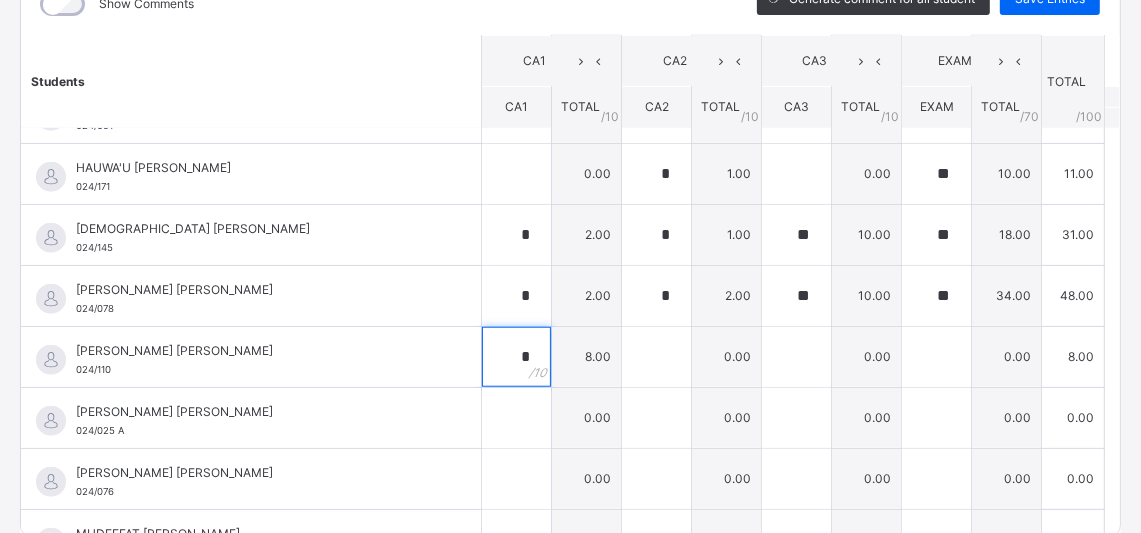 type on "*" 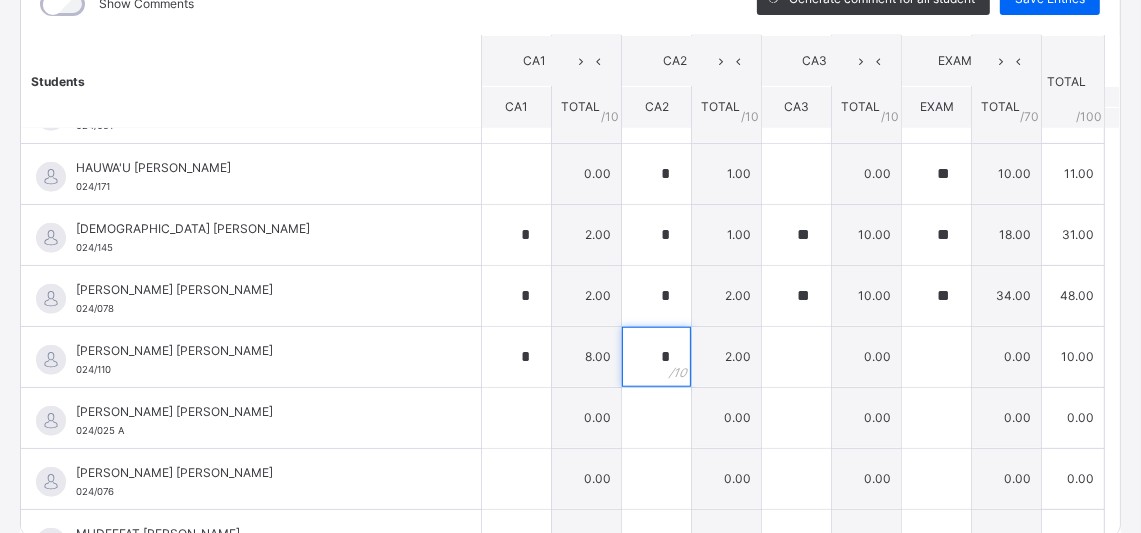 type on "*" 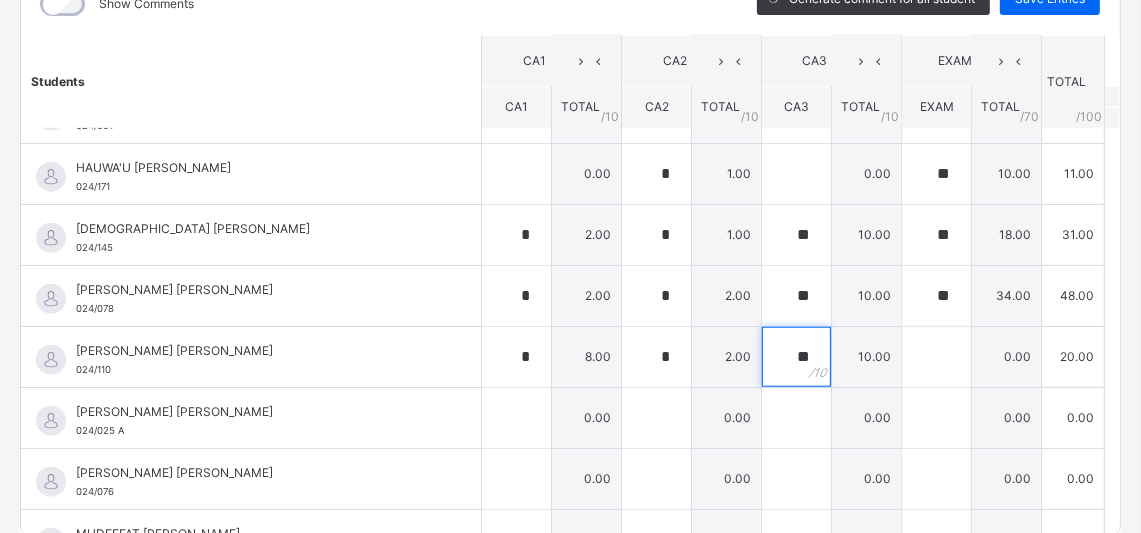 type on "**" 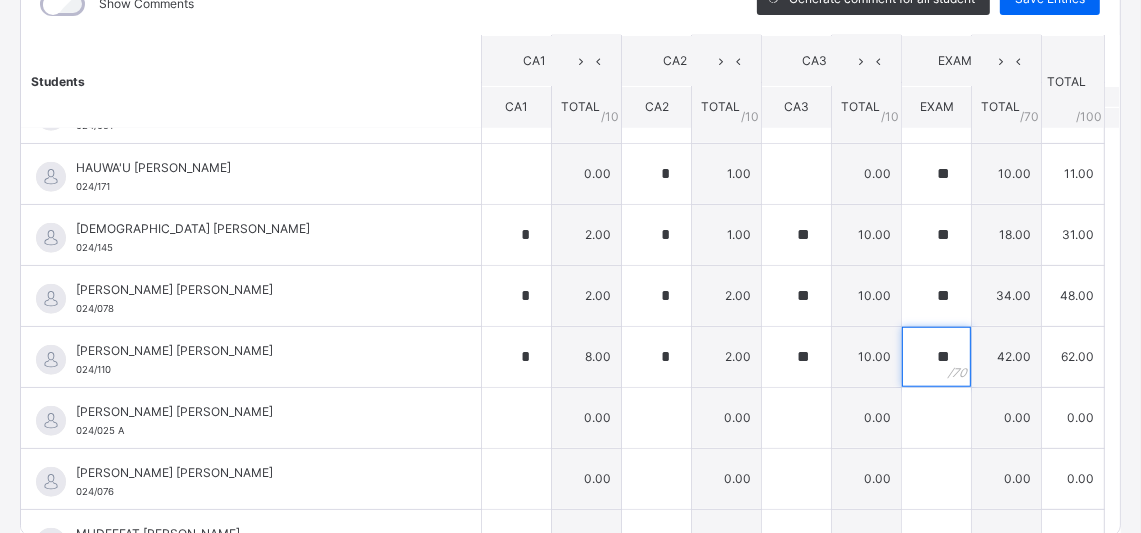 type on "**" 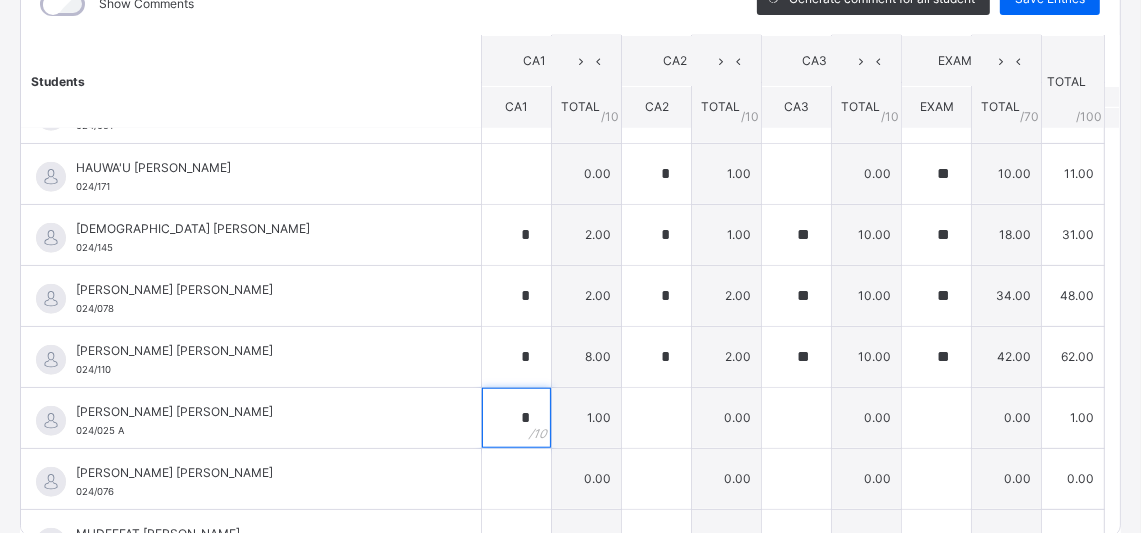 type on "*" 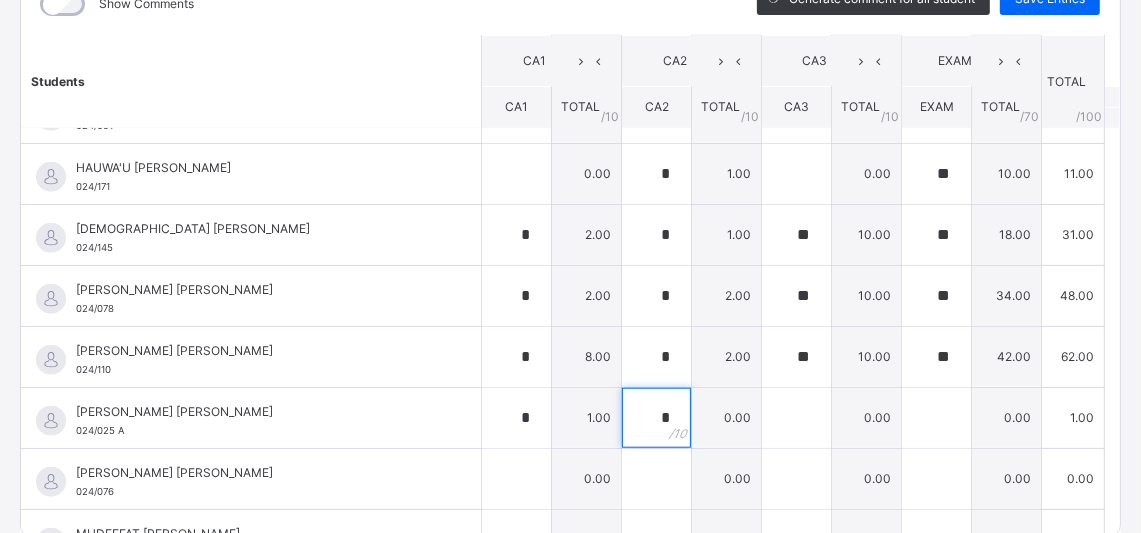 type on "*" 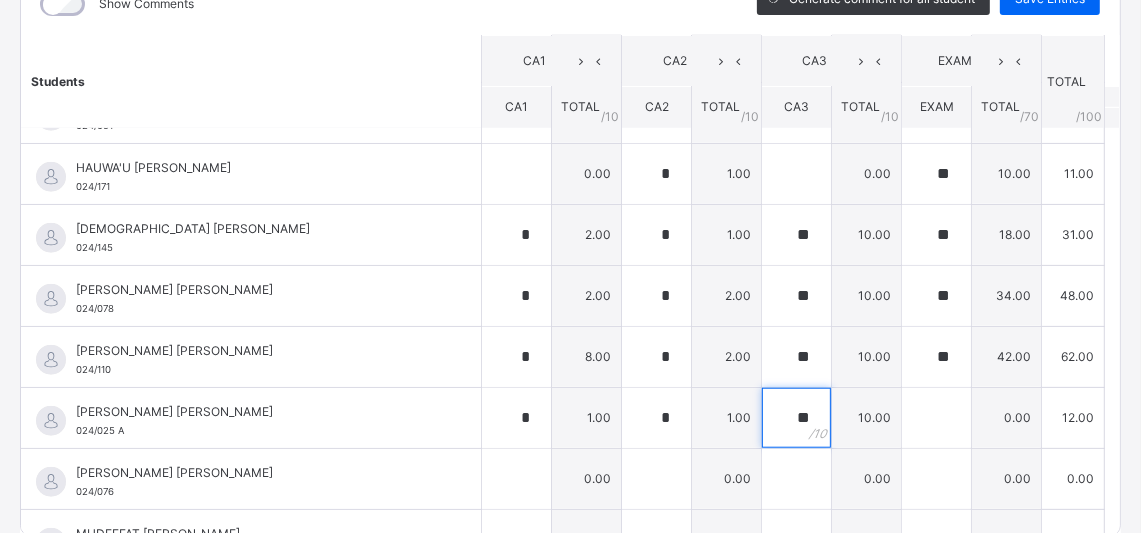 type on "**" 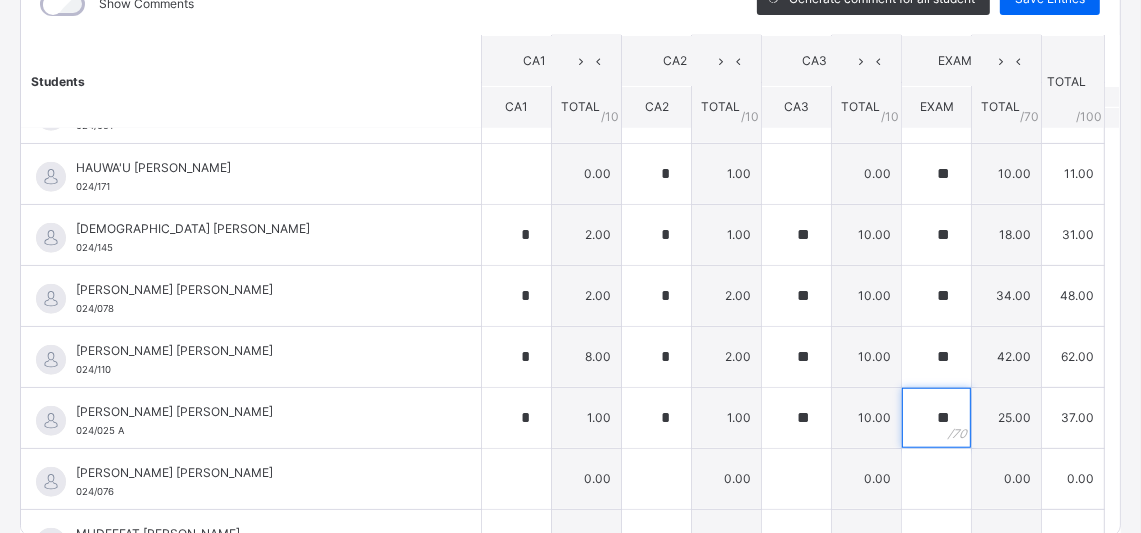 type on "**" 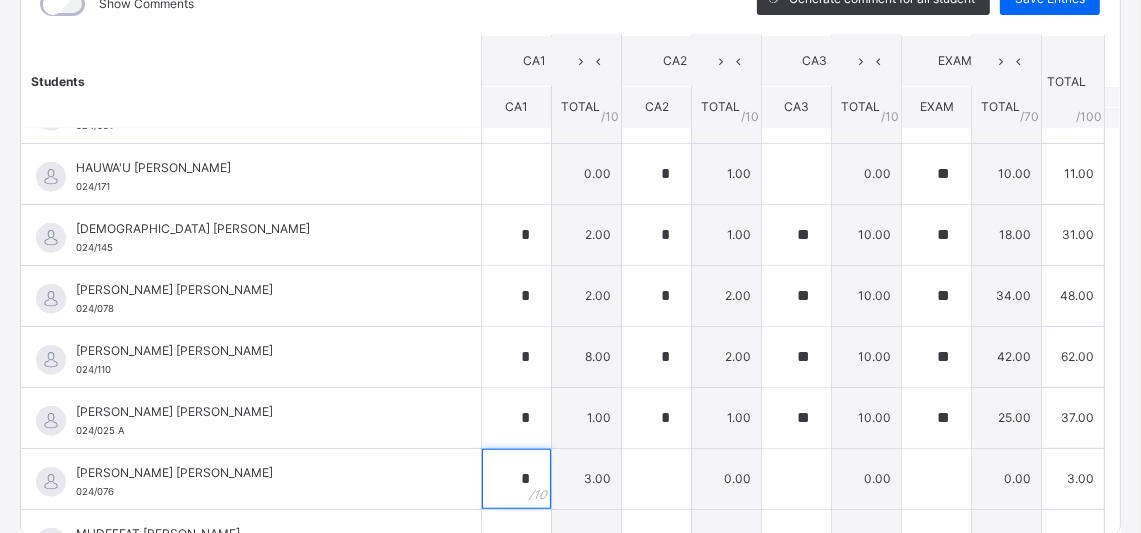 type on "*" 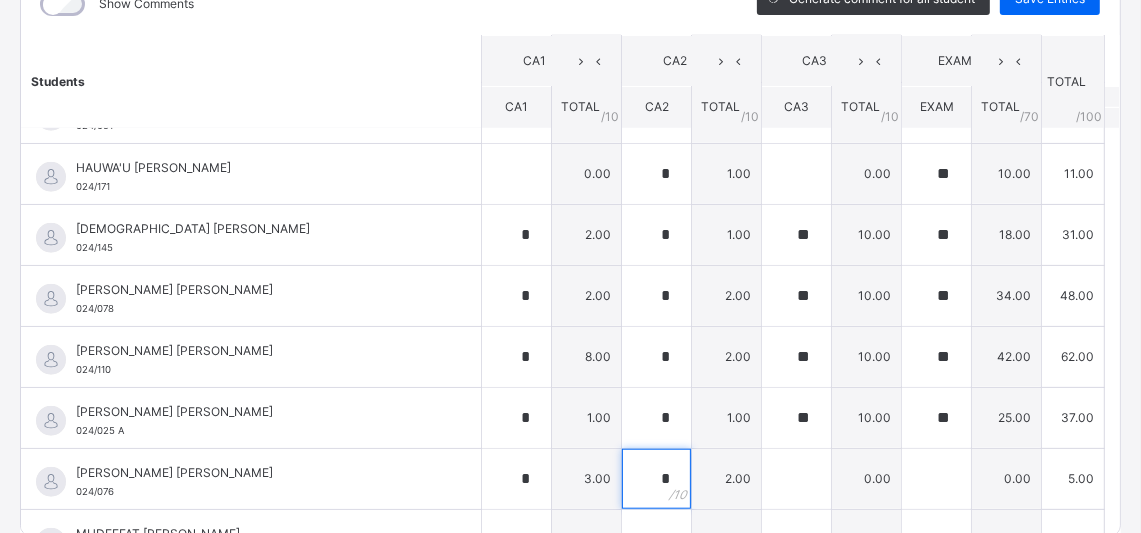 type on "*" 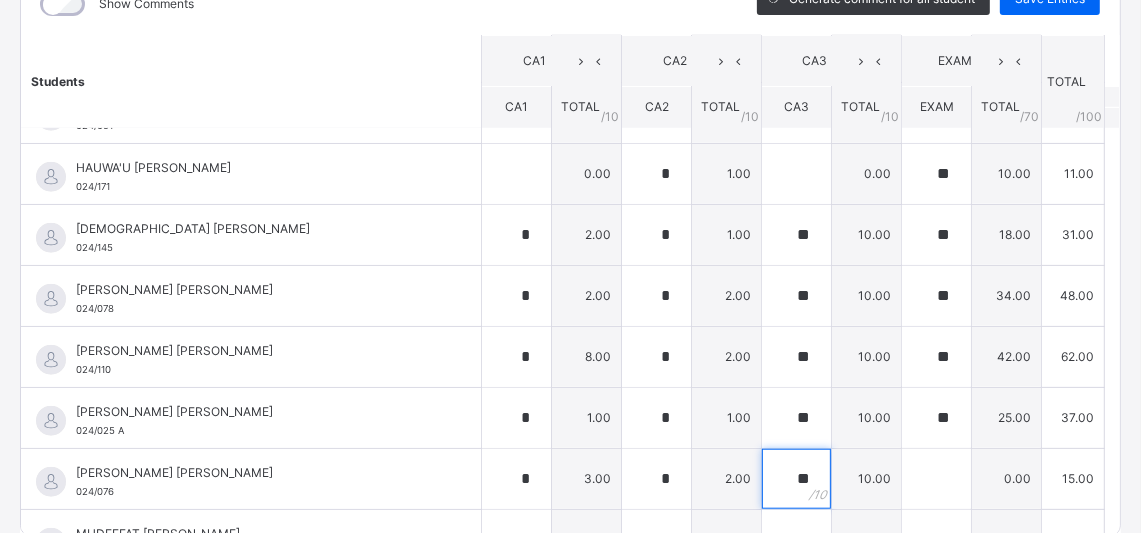type on "**" 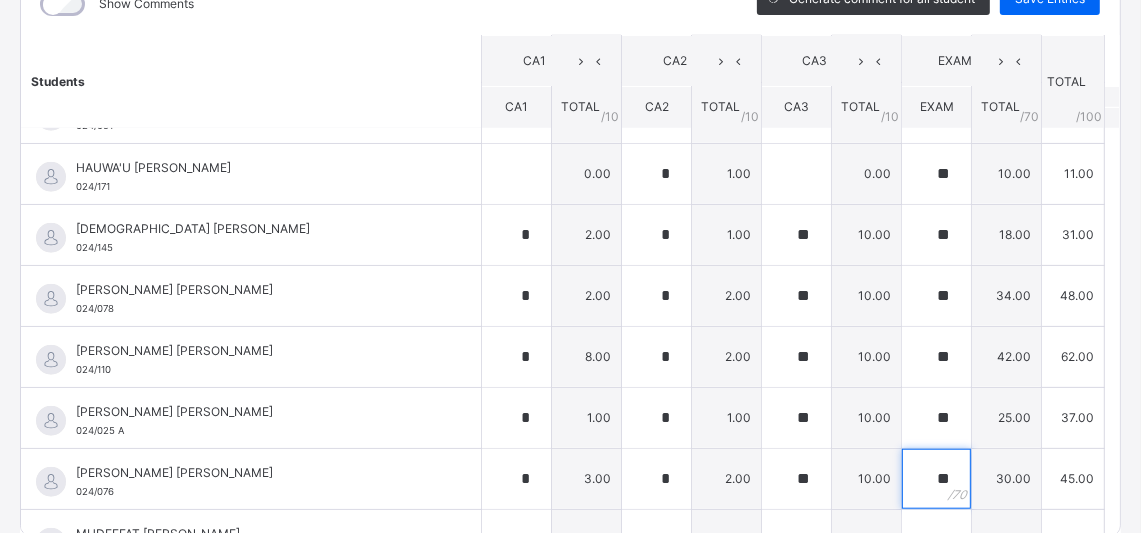 type on "**" 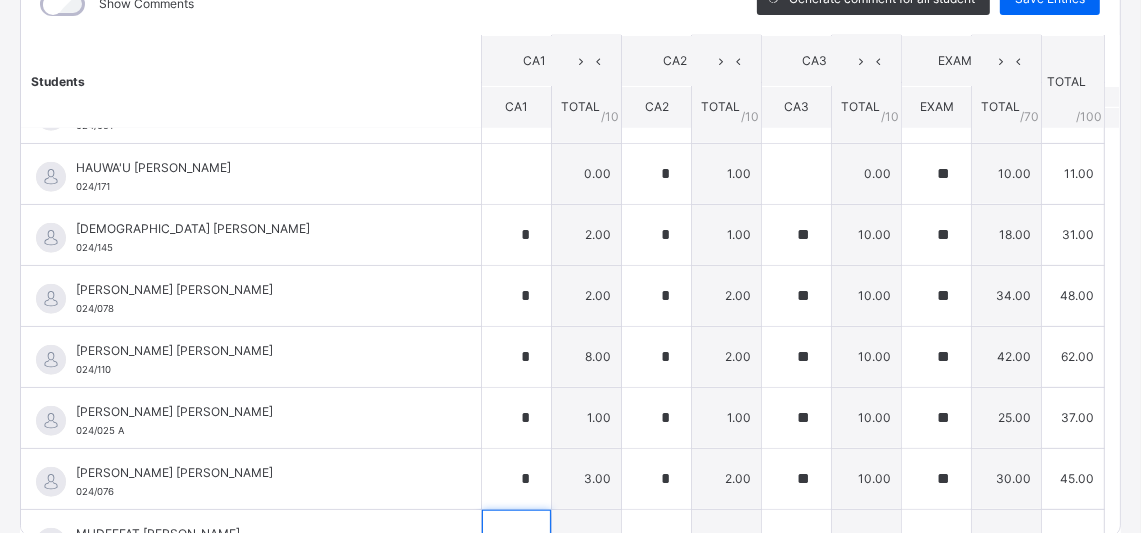 scroll, scrollTop: 1227, scrollLeft: 0, axis: vertical 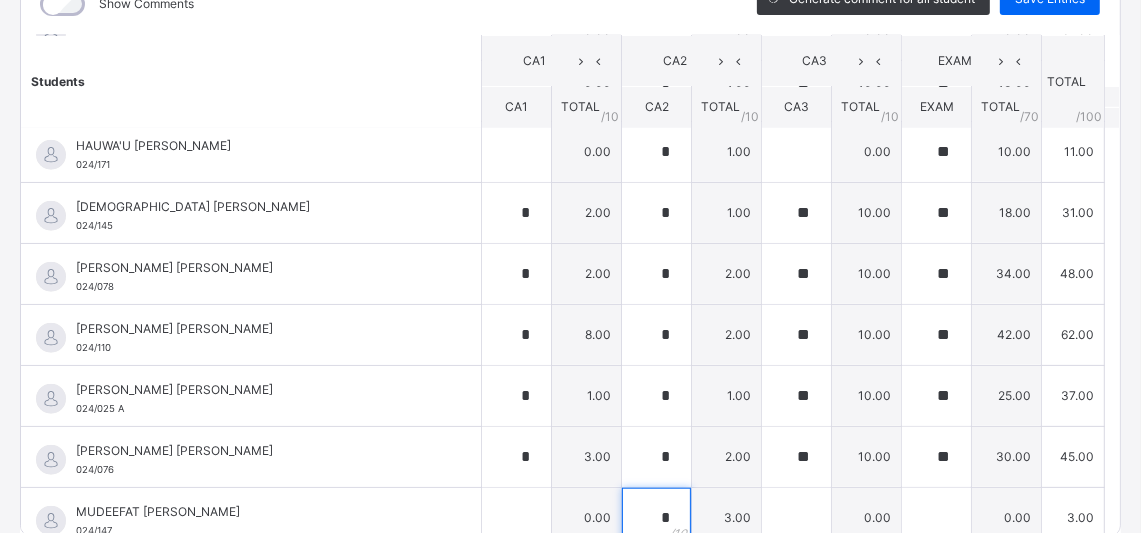 type on "*" 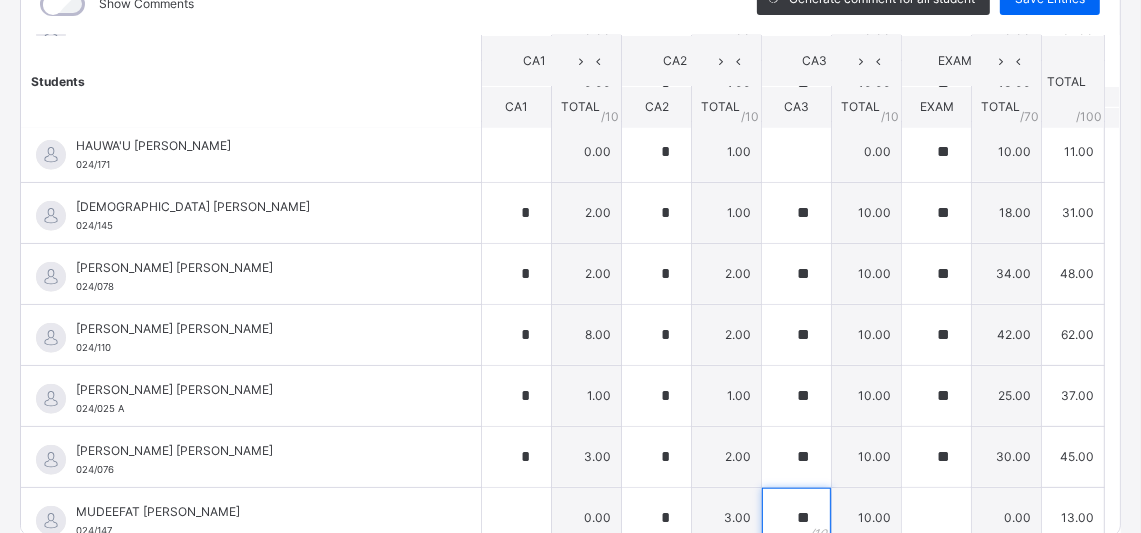 type on "**" 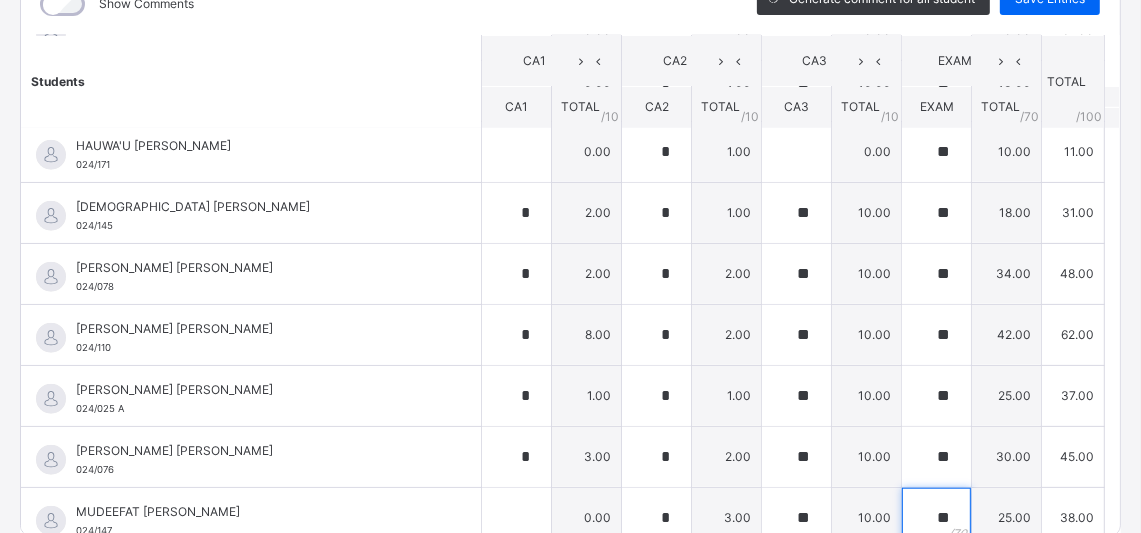 type on "**" 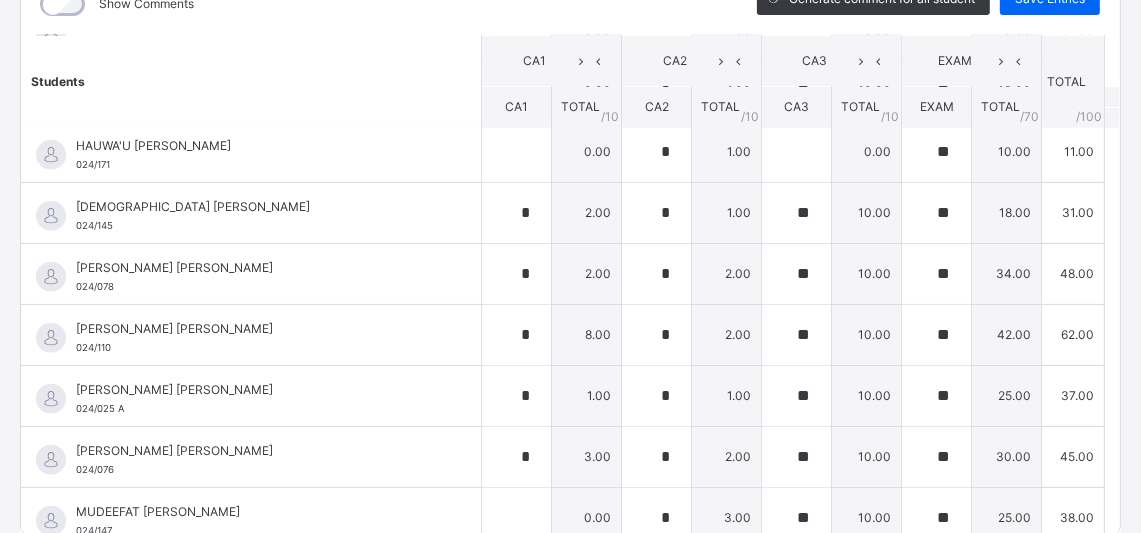 scroll, scrollTop: 1508, scrollLeft: 0, axis: vertical 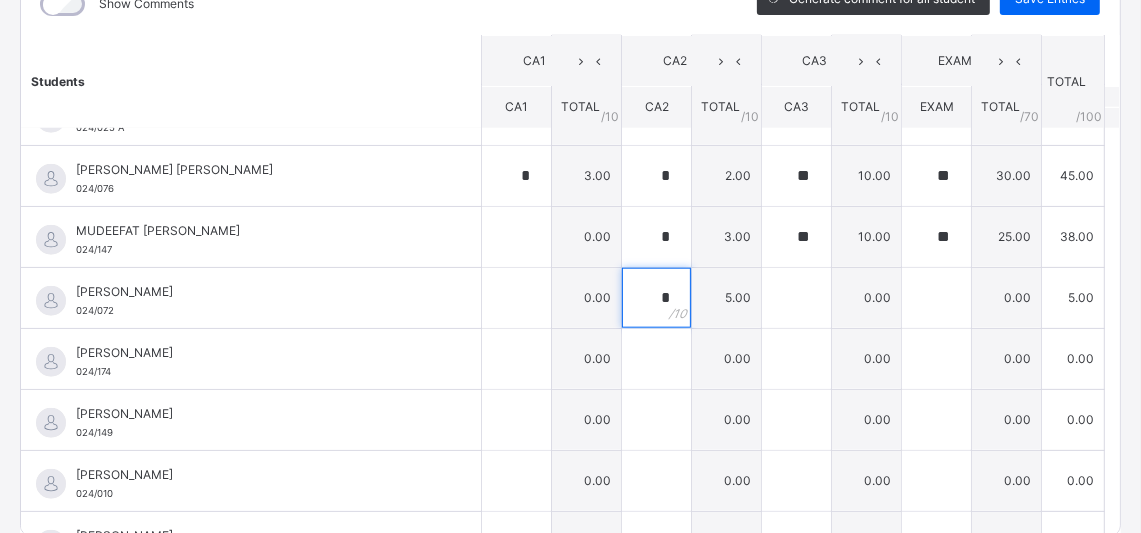 type on "*" 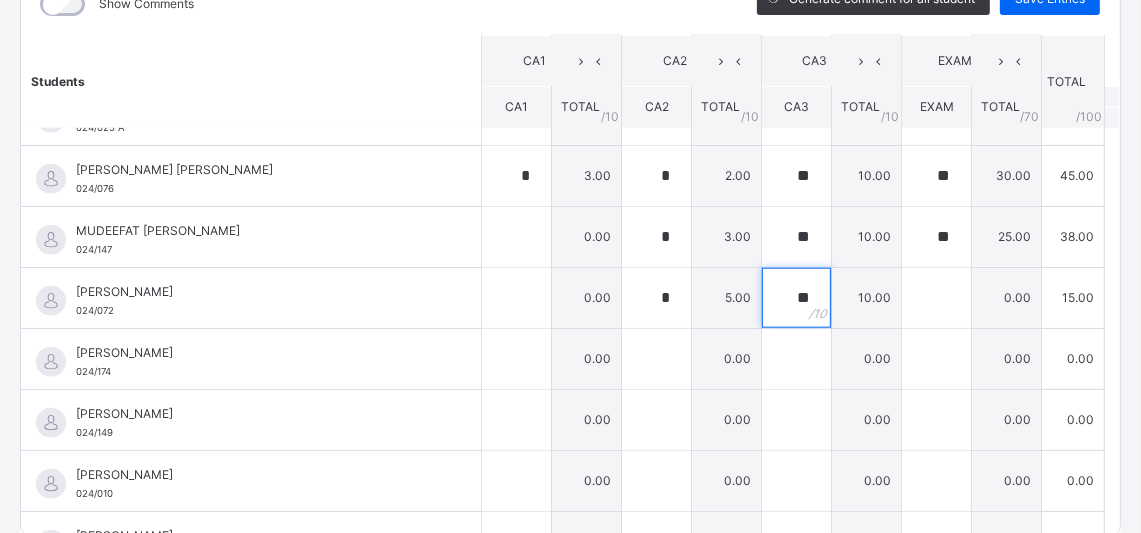 type on "**" 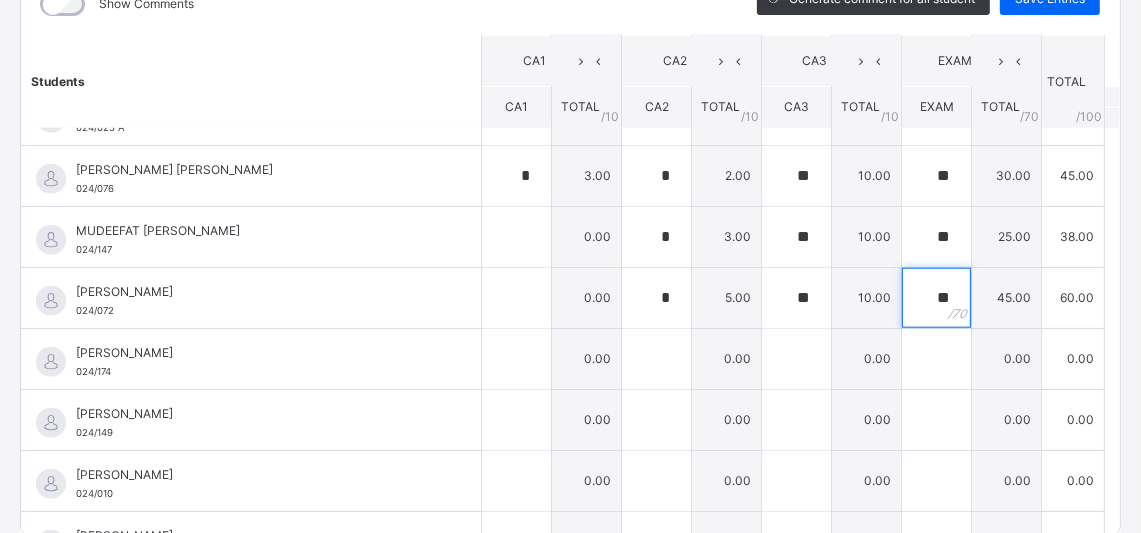 type on "**" 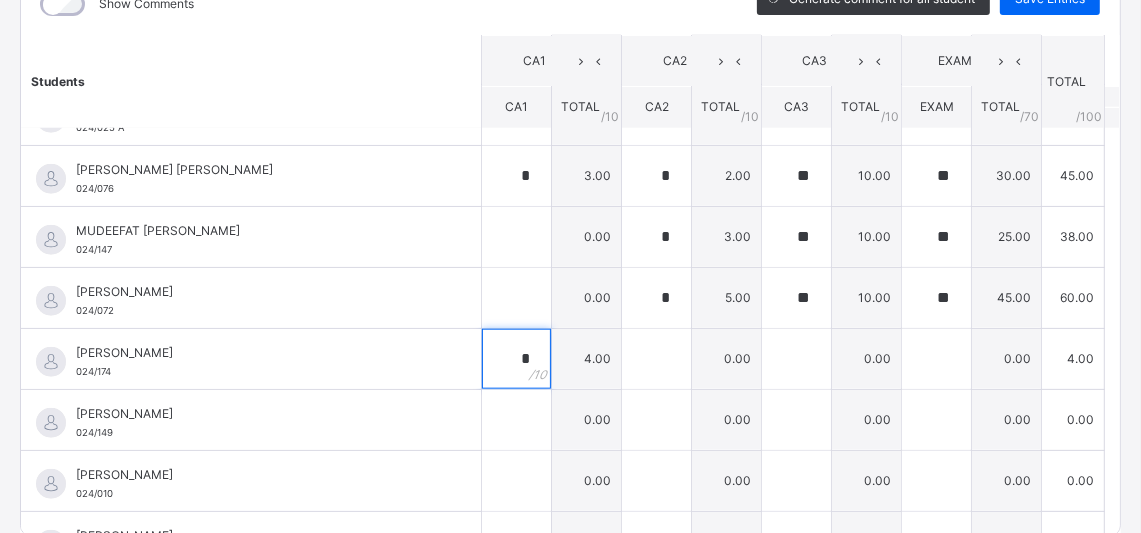 type on "*" 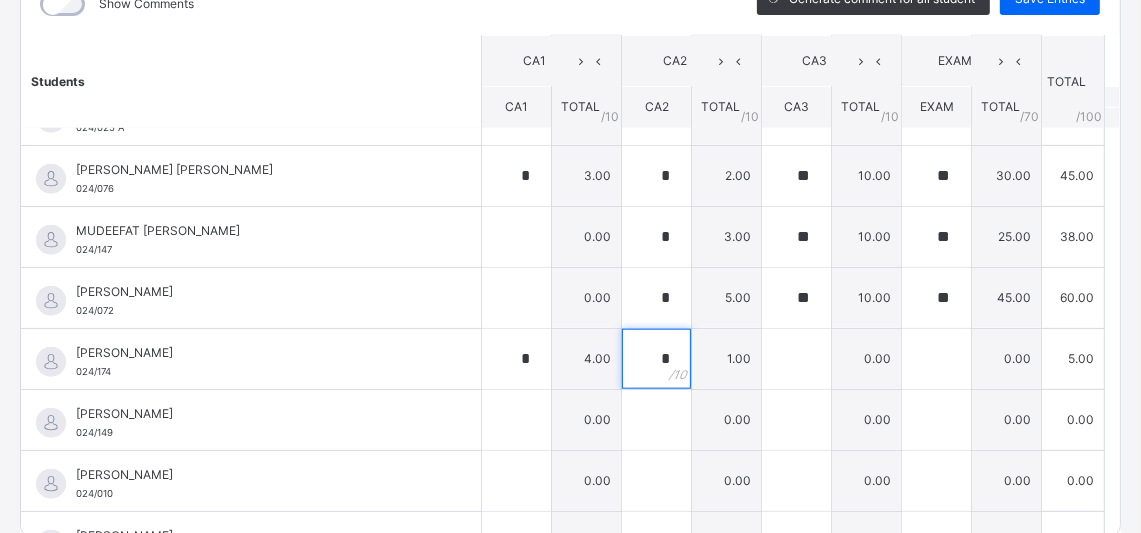 type on "*" 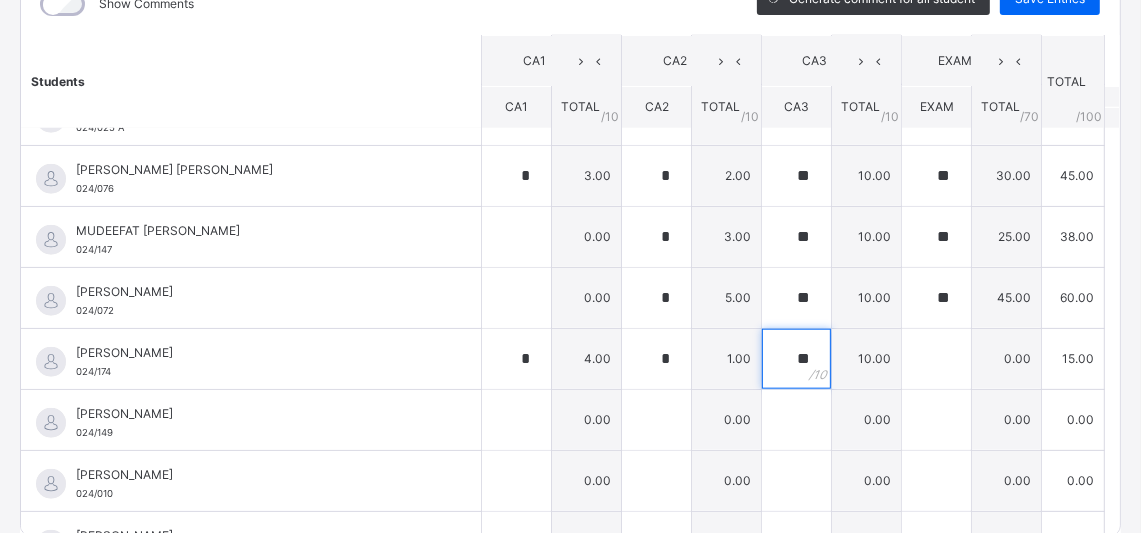 type on "**" 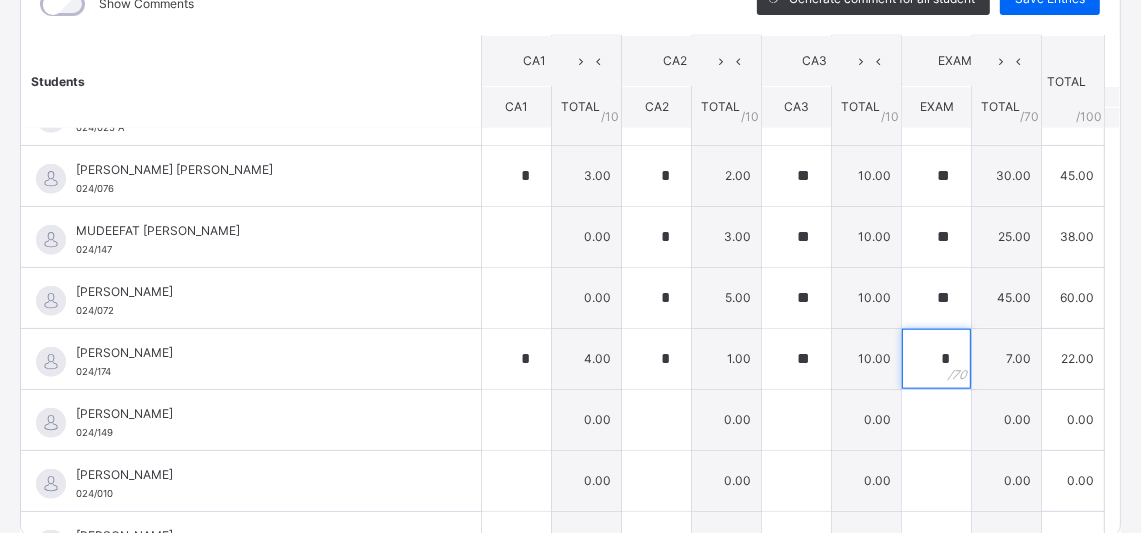 type on "*" 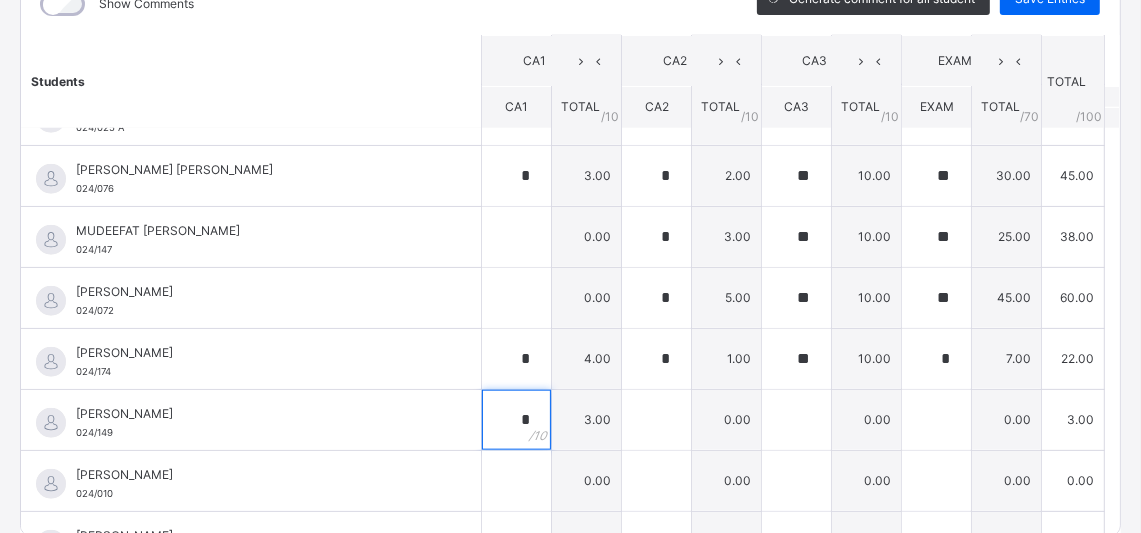 type on "*" 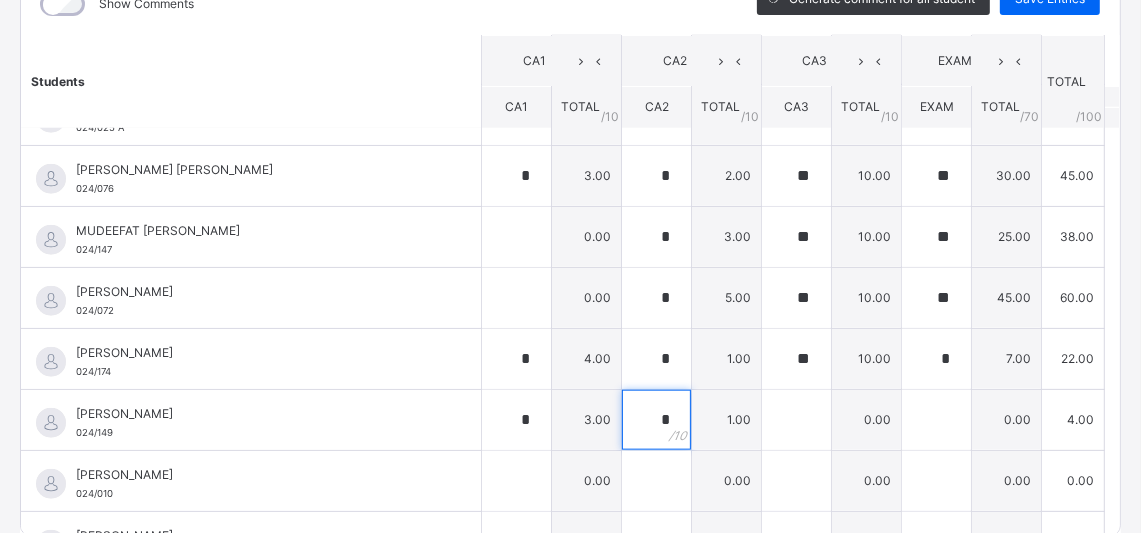 type on "*" 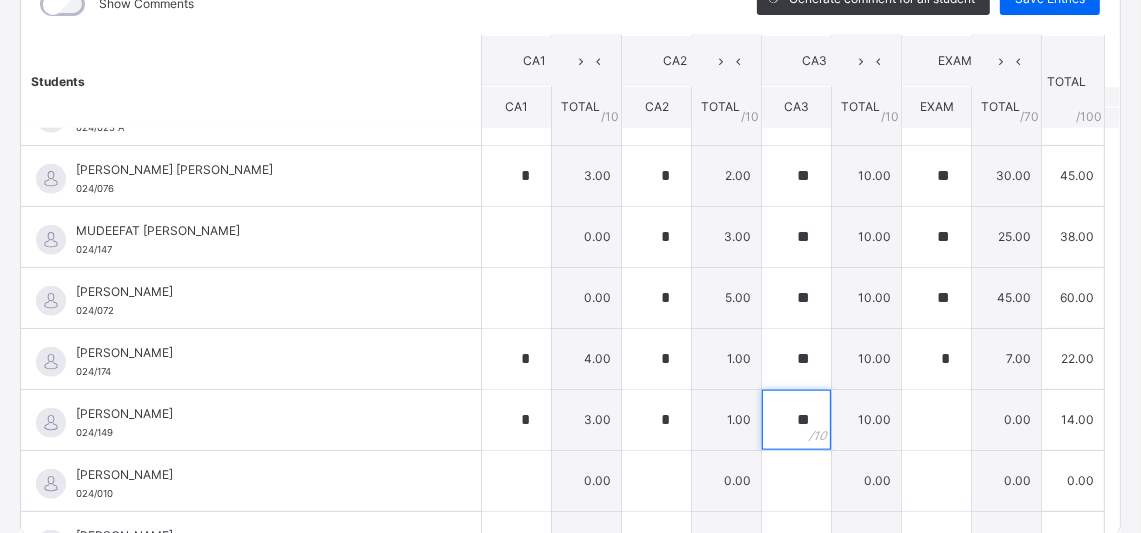 type on "**" 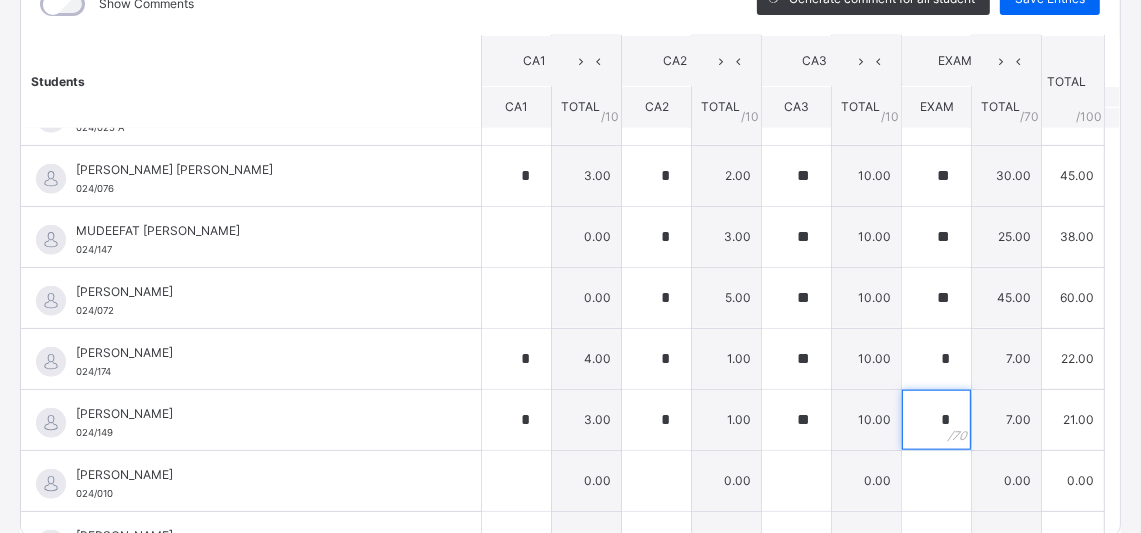 type on "*" 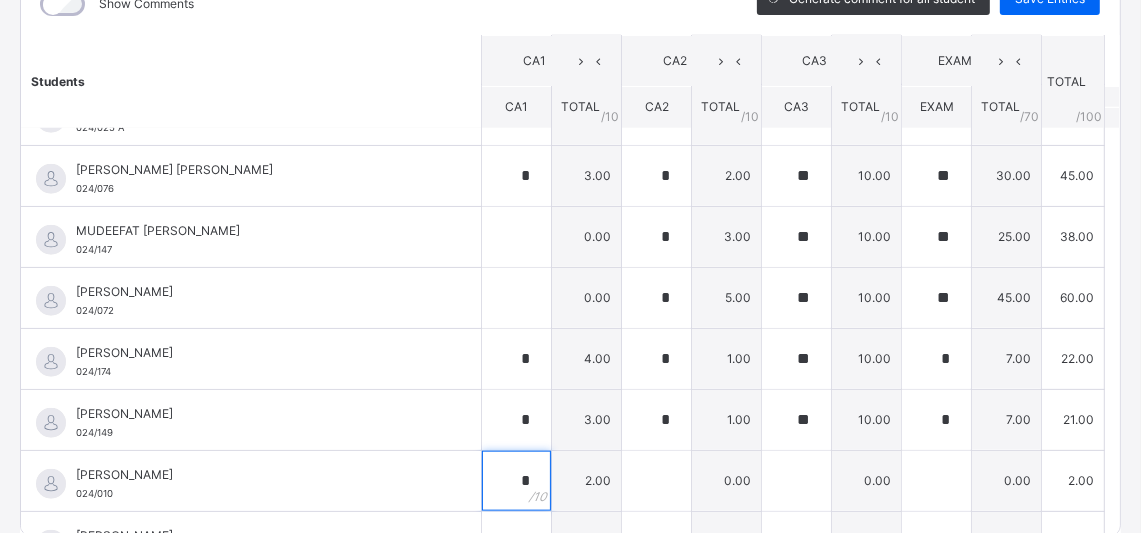 type on "*" 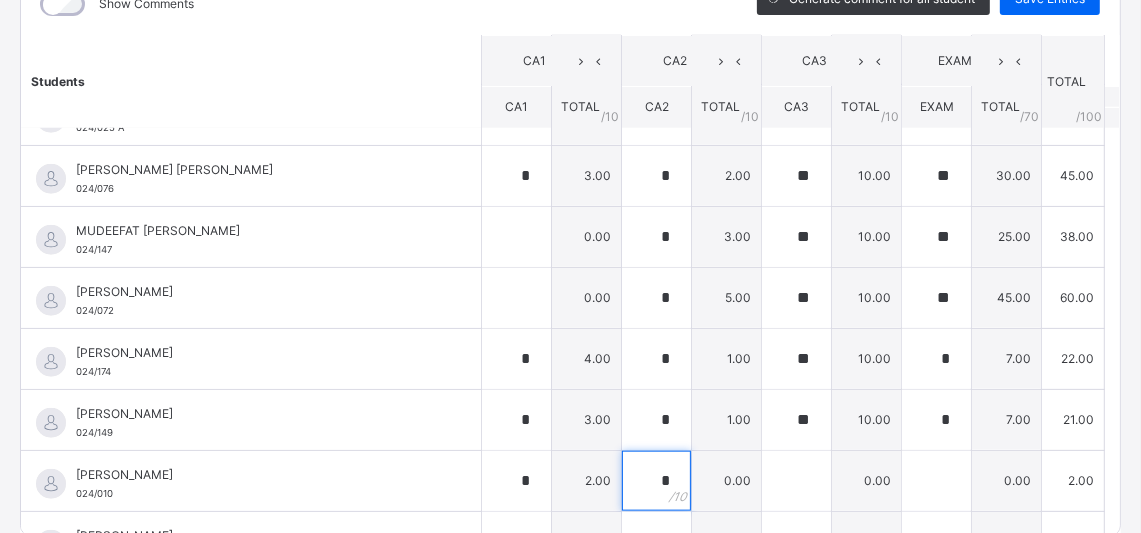 type on "*" 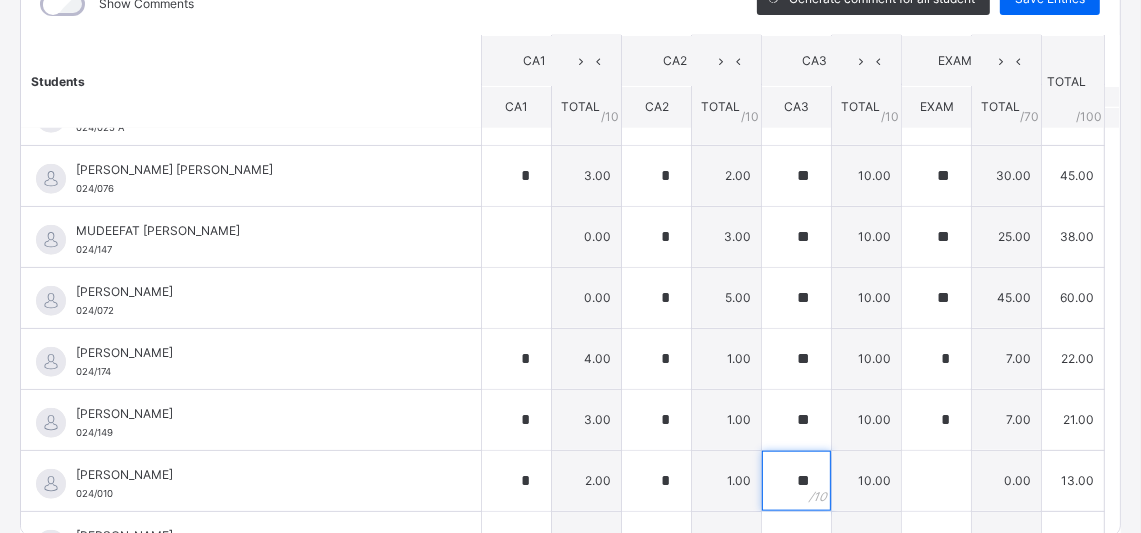 type on "**" 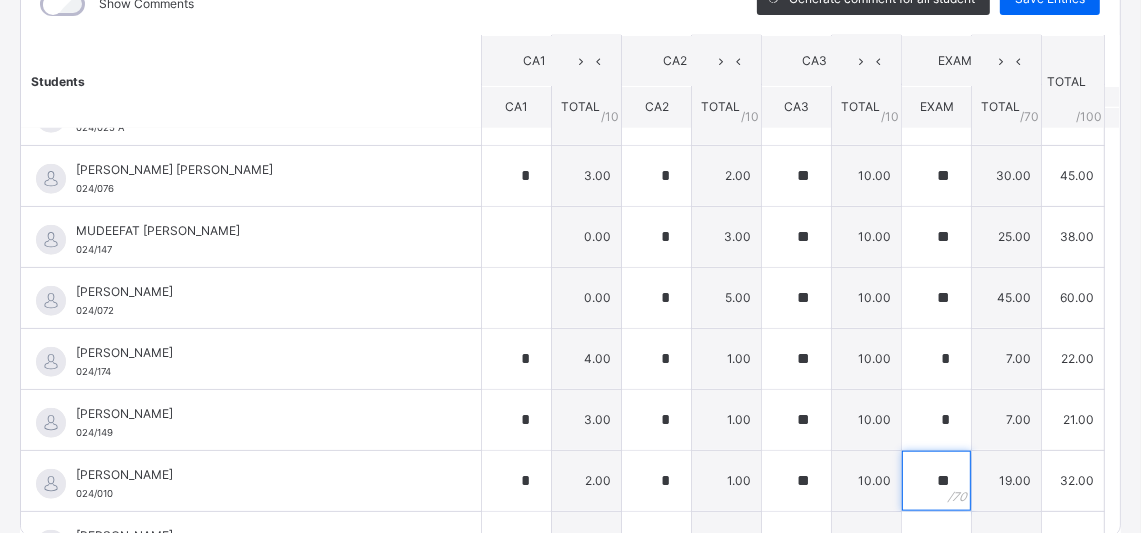 type on "**" 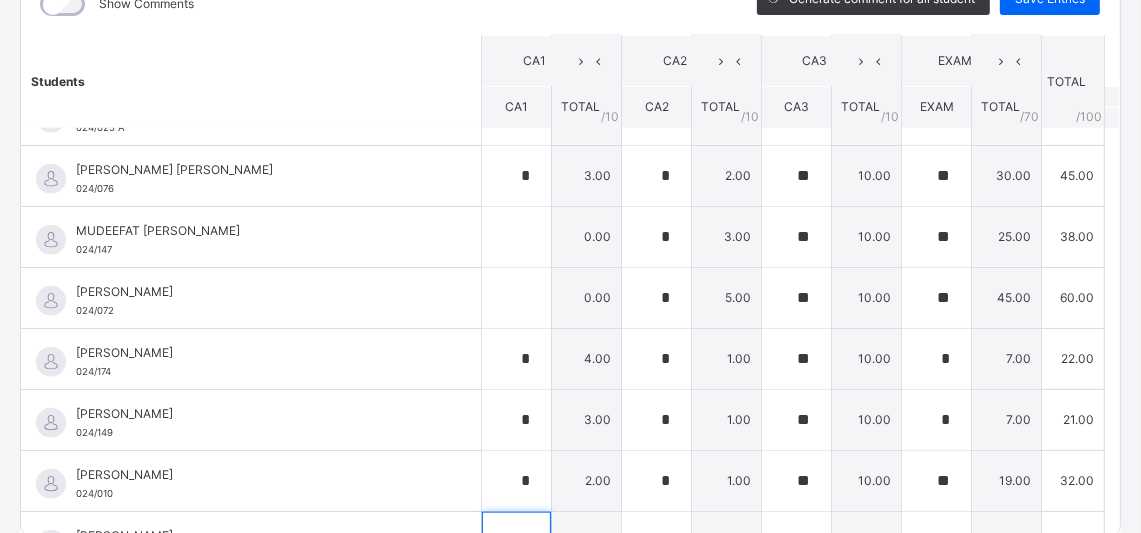 scroll, scrollTop: 1530, scrollLeft: 0, axis: vertical 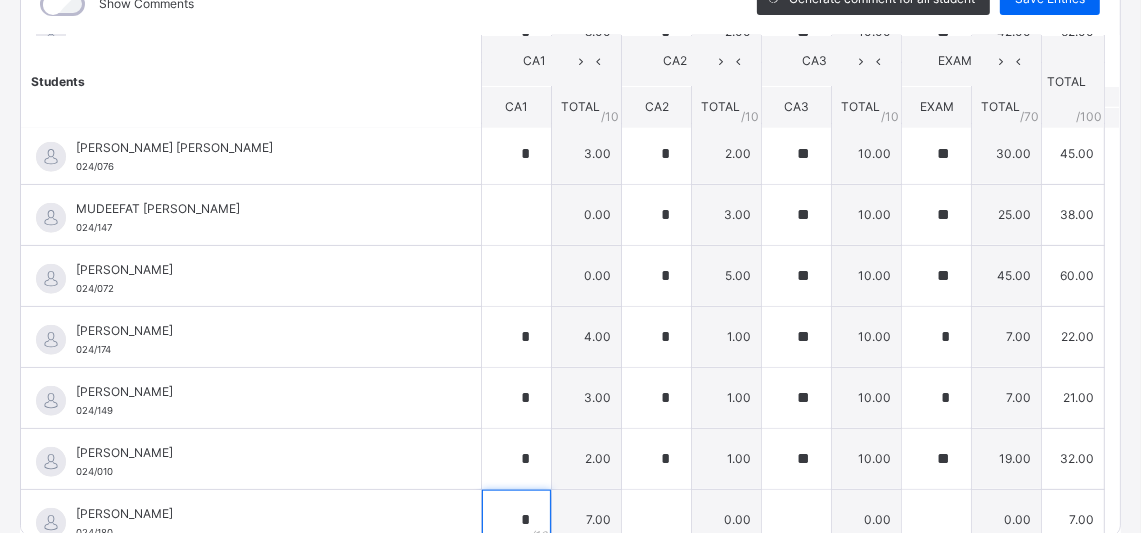 type on "*" 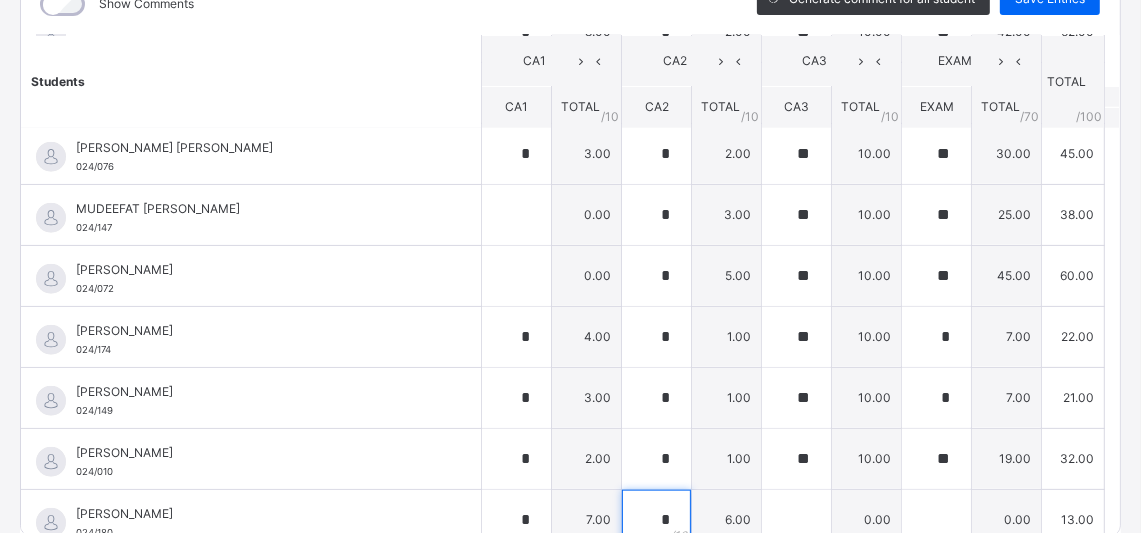 type on "*" 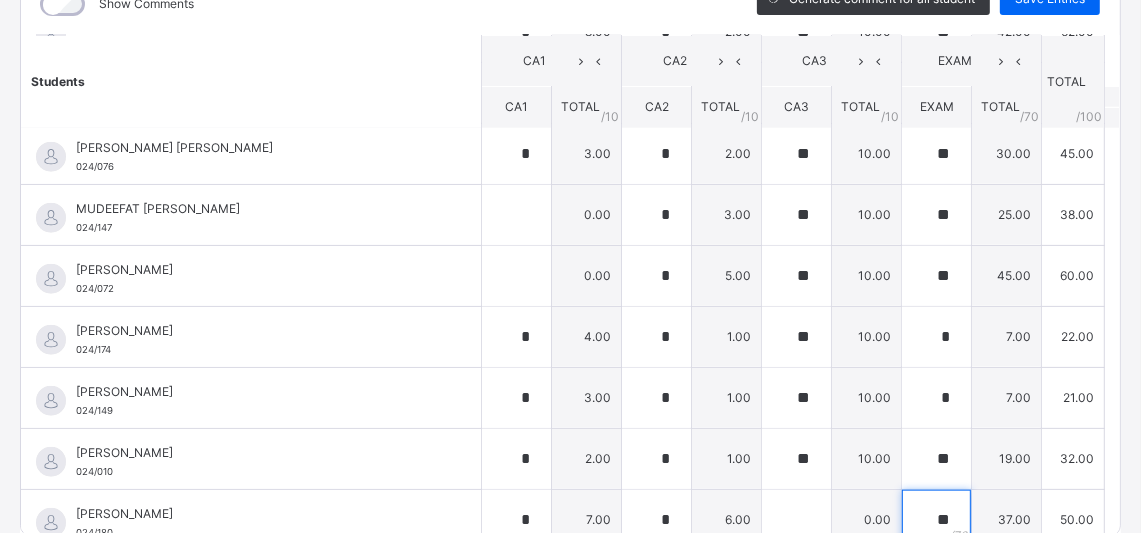 type on "**" 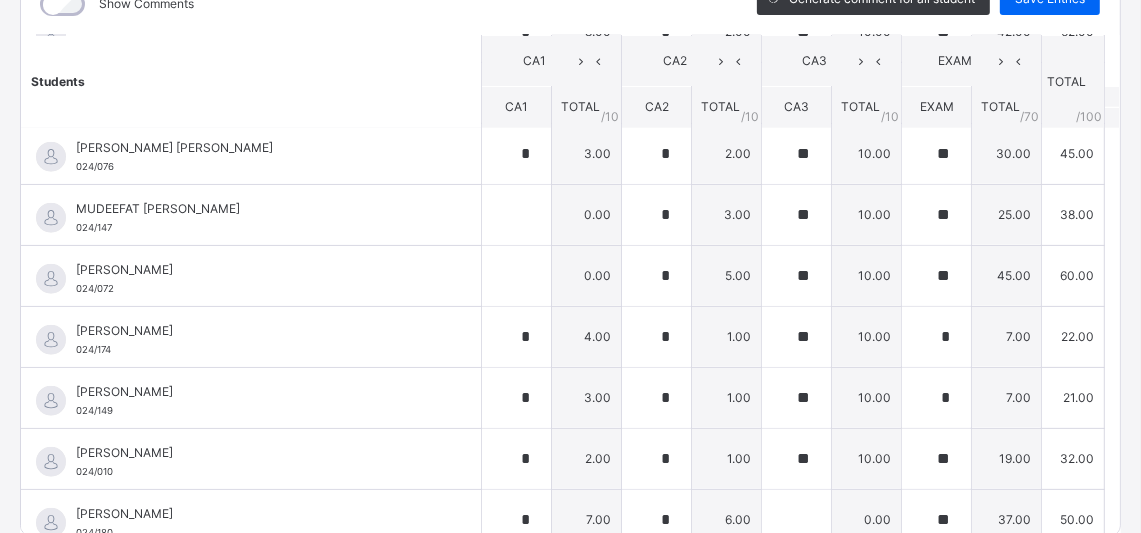 scroll, scrollTop: 1811, scrollLeft: 0, axis: vertical 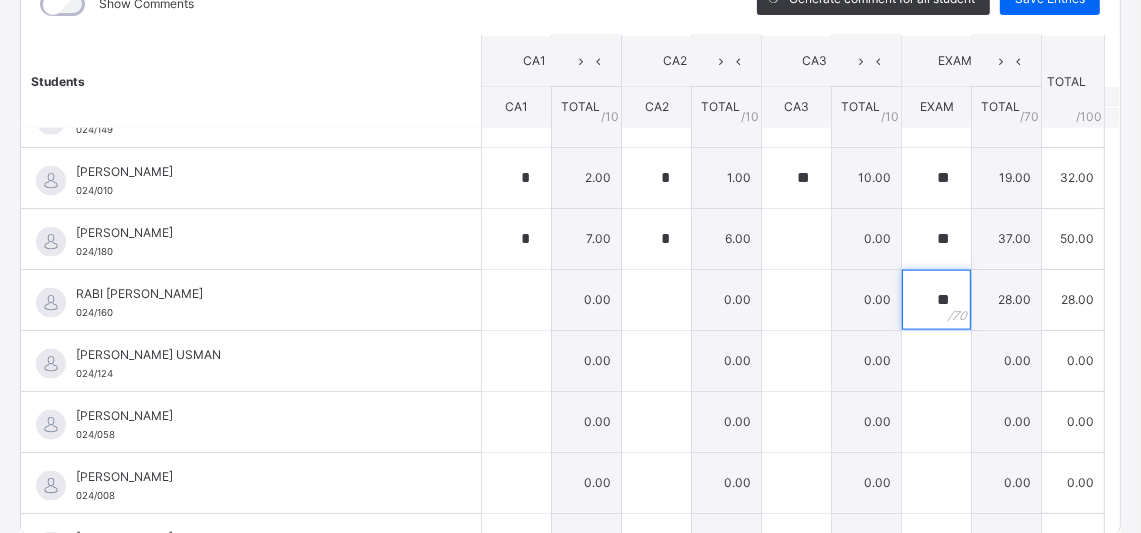 type on "**" 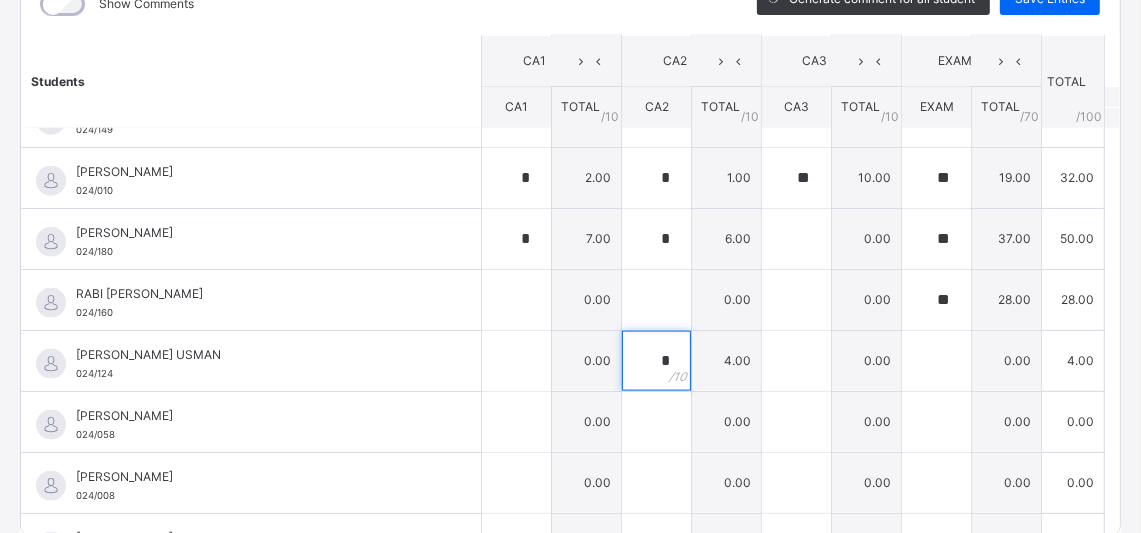 type on "*" 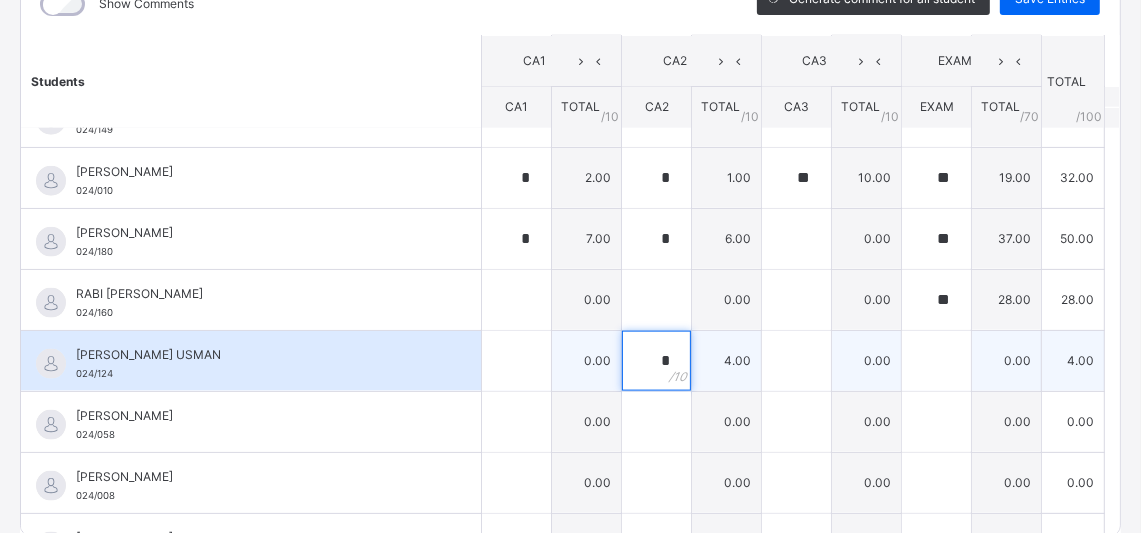 click on "*" at bounding box center (656, 361) 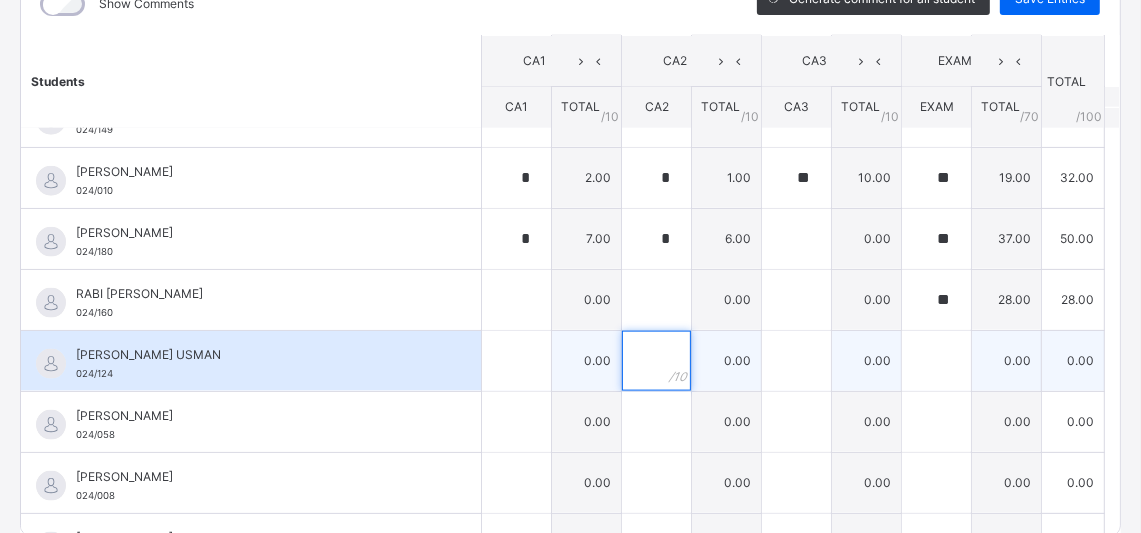 type 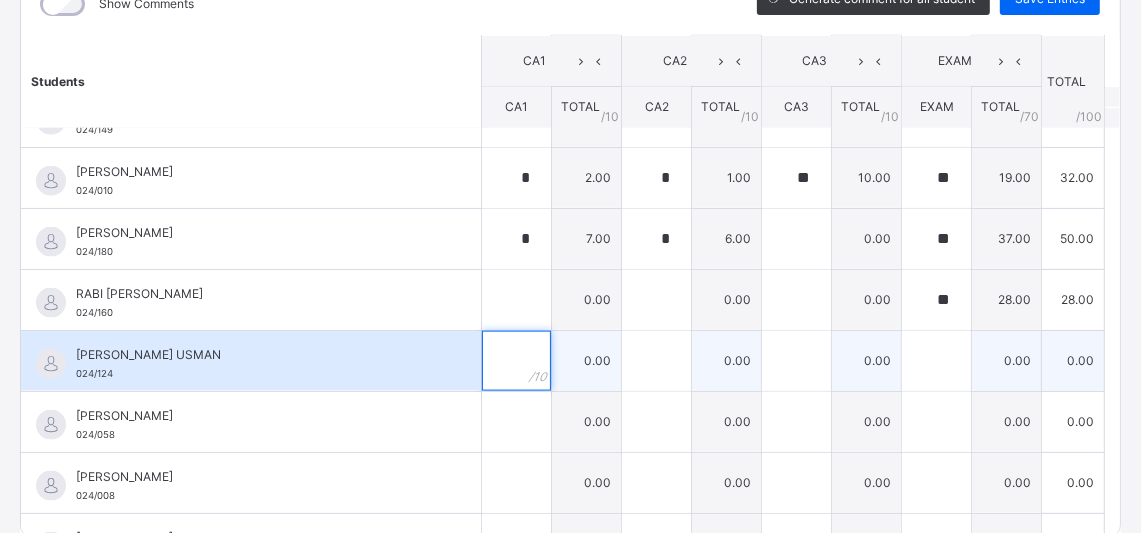 click at bounding box center [516, 361] 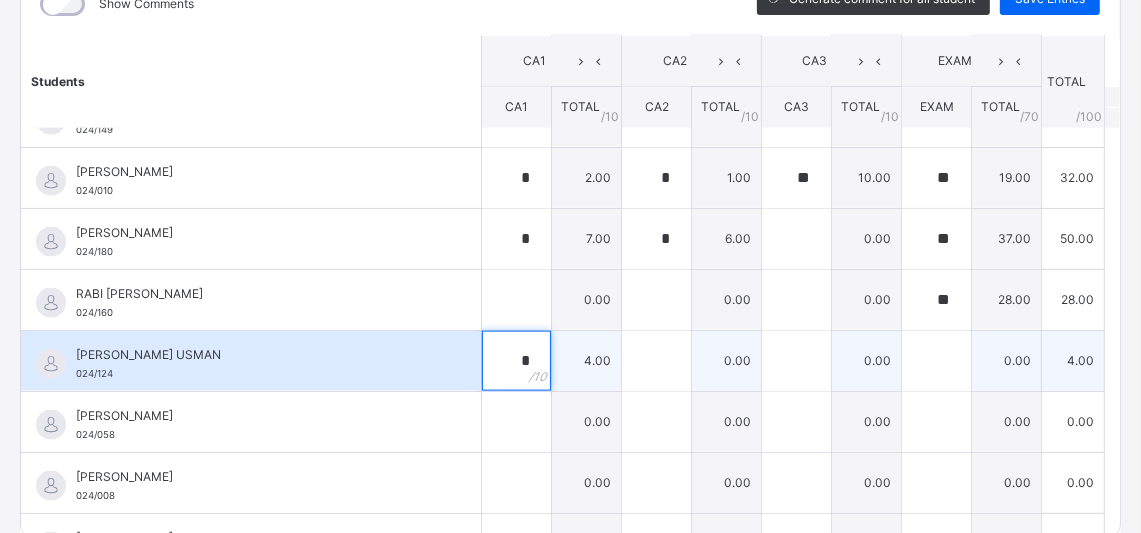 type on "*" 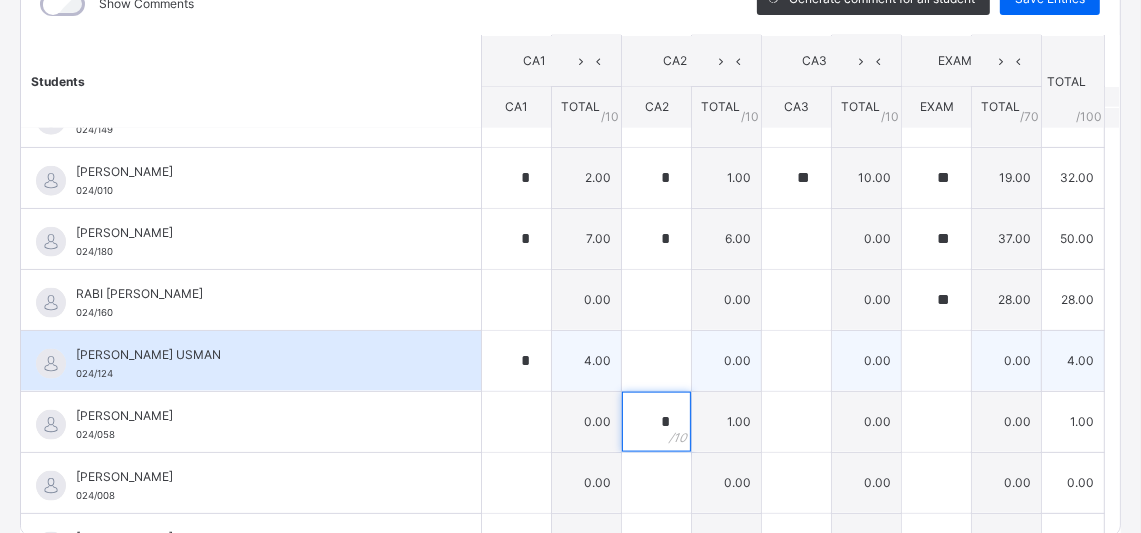 type on "*" 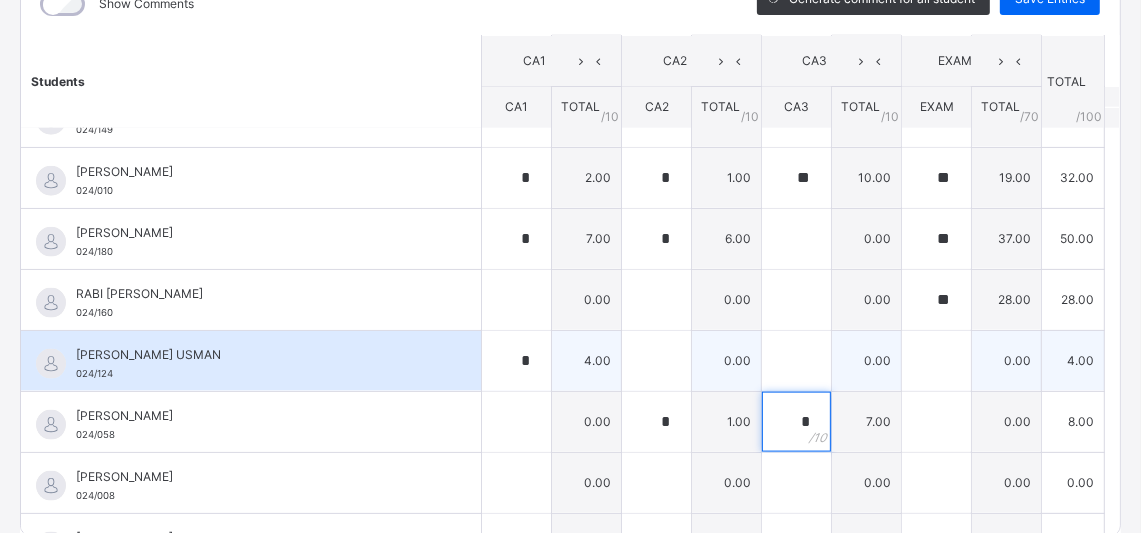 type on "*" 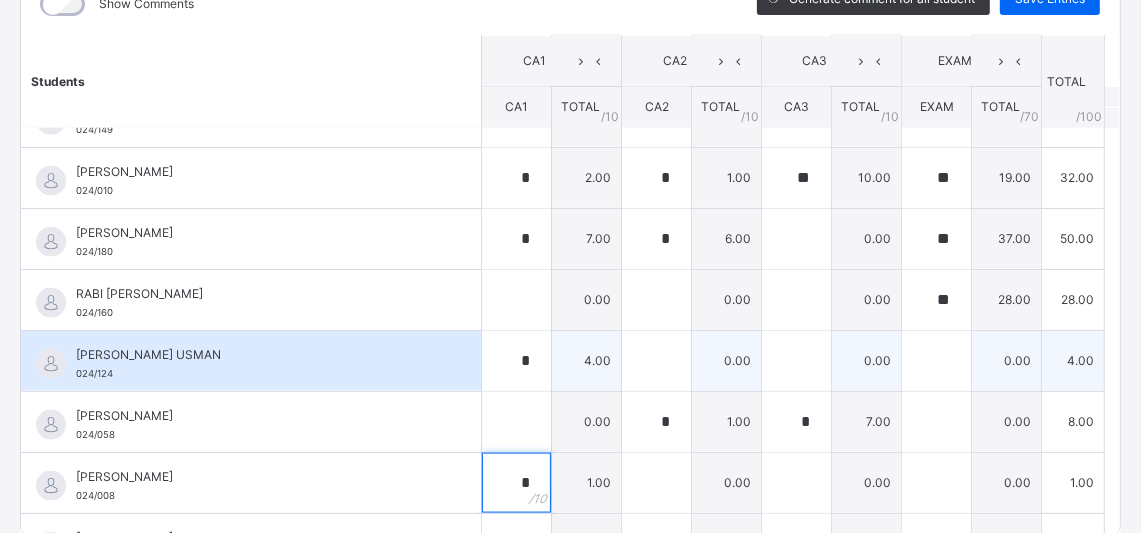 type on "*" 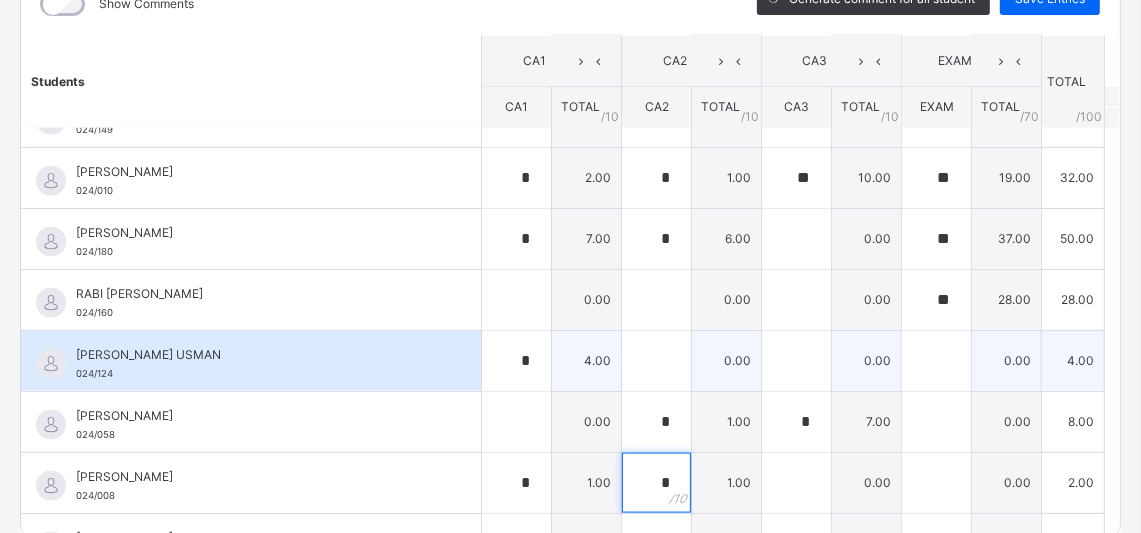 type on "*" 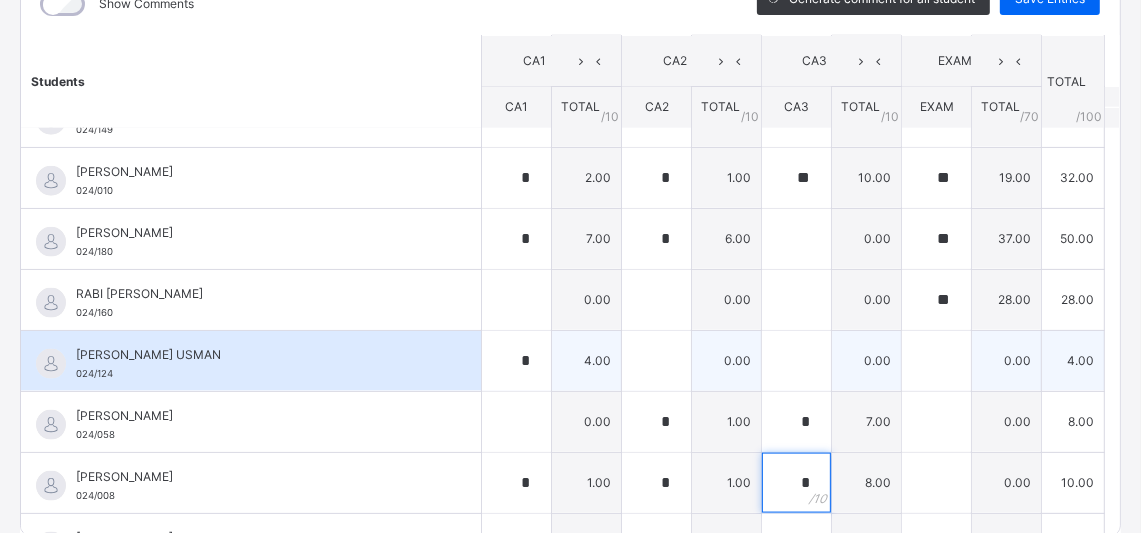 type on "*" 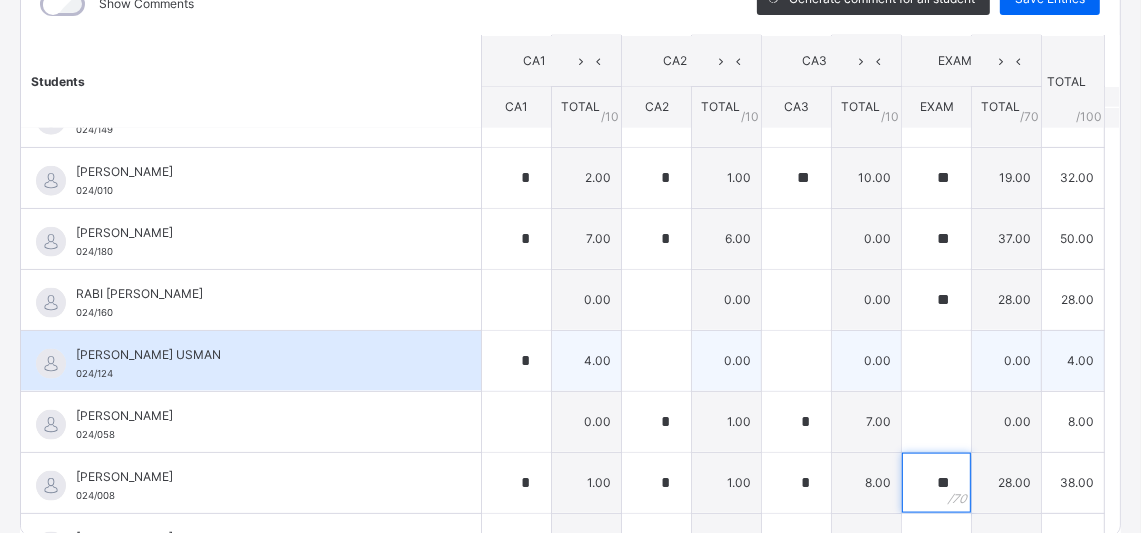 type on "**" 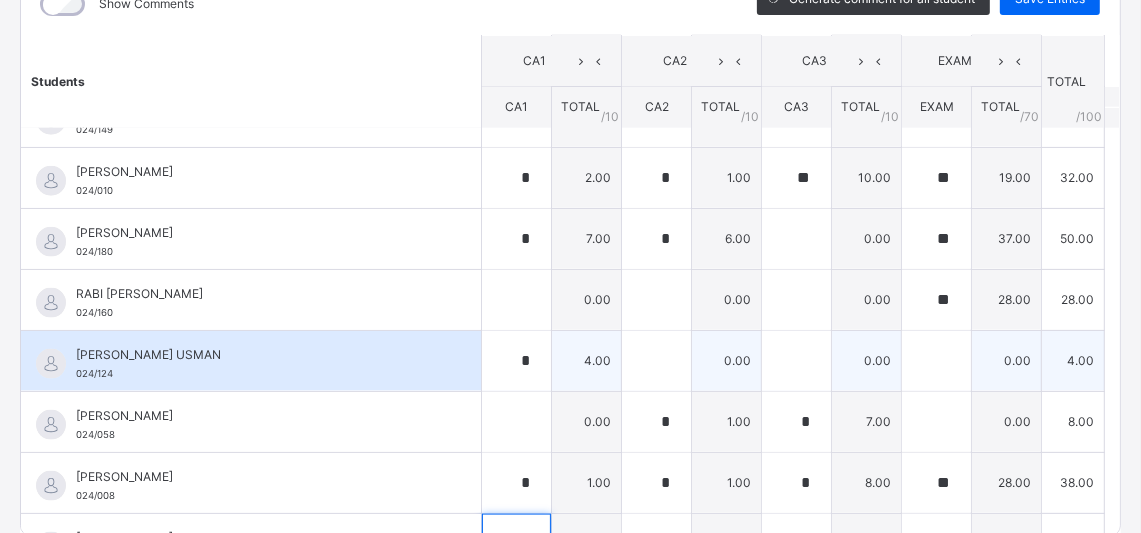 scroll, scrollTop: 1833, scrollLeft: 0, axis: vertical 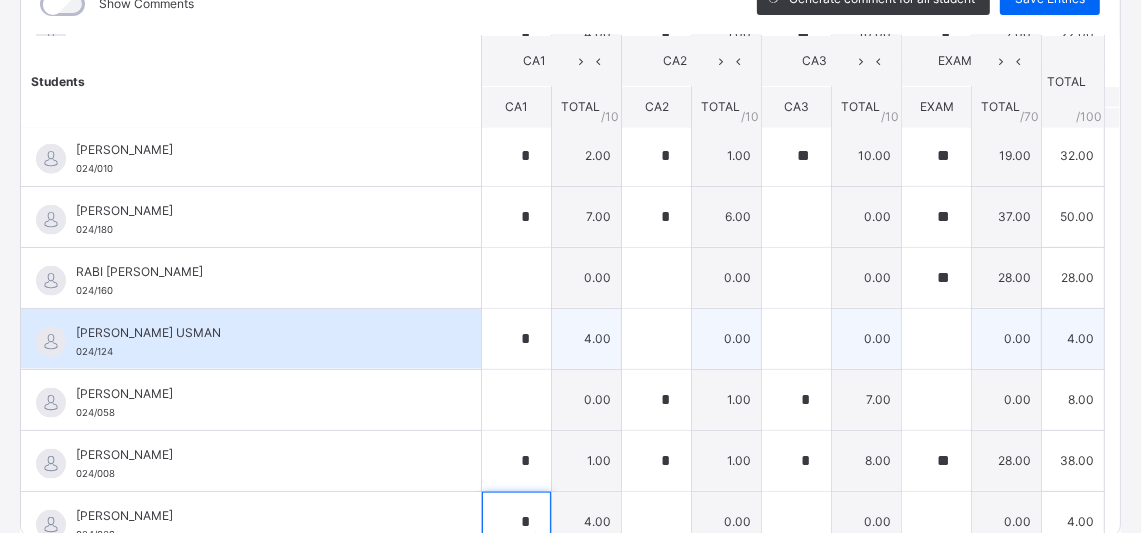 type on "*" 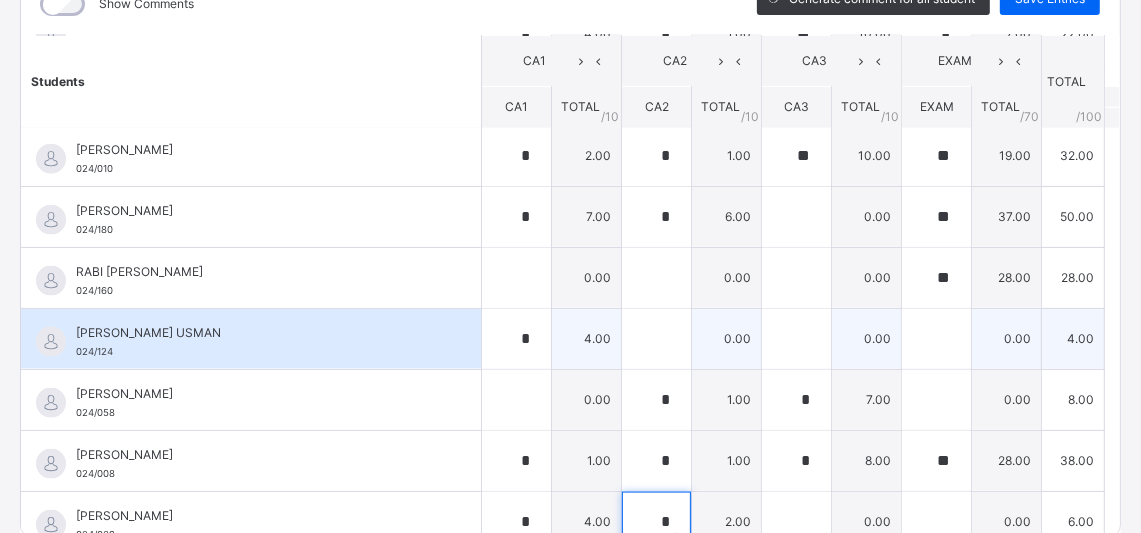 type on "*" 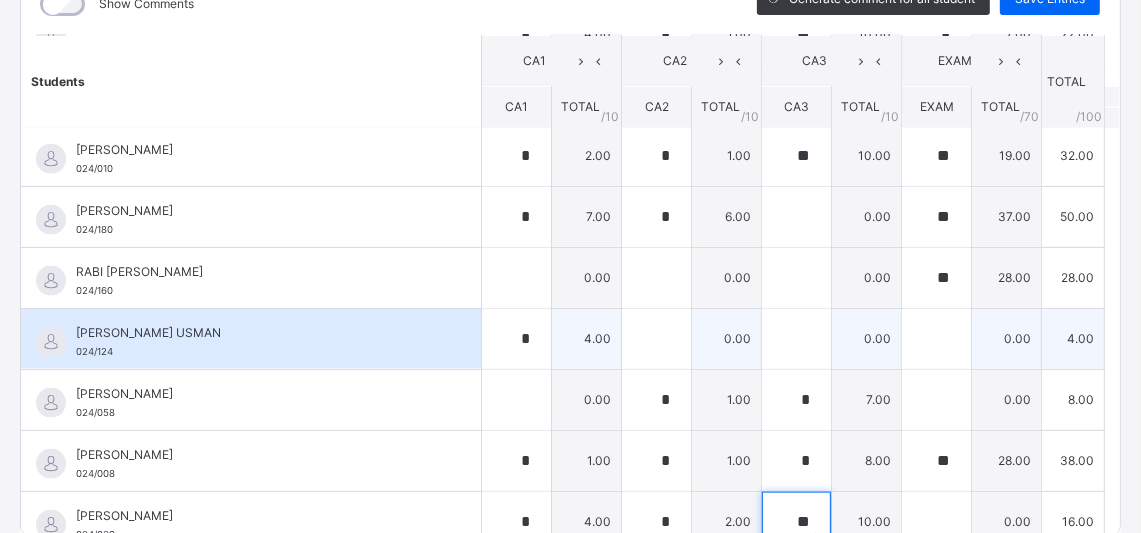 type on "**" 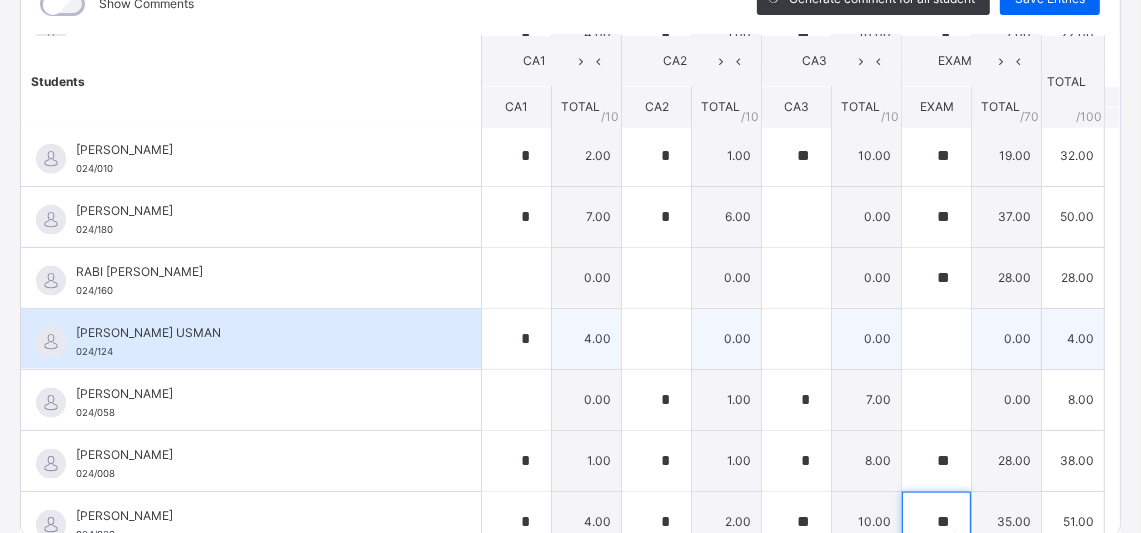 type on "**" 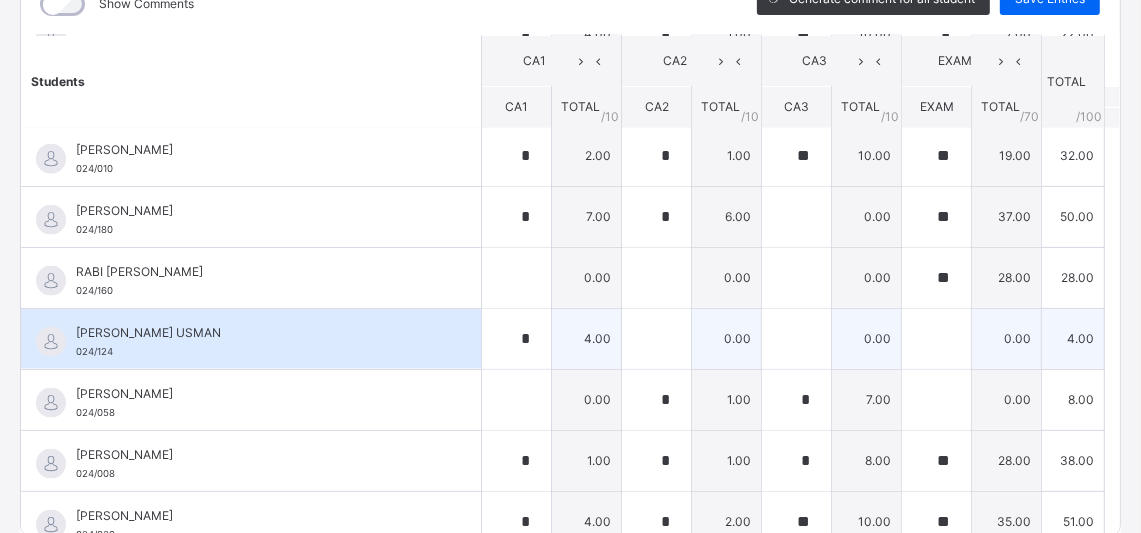 scroll, scrollTop: 2076, scrollLeft: 0, axis: vertical 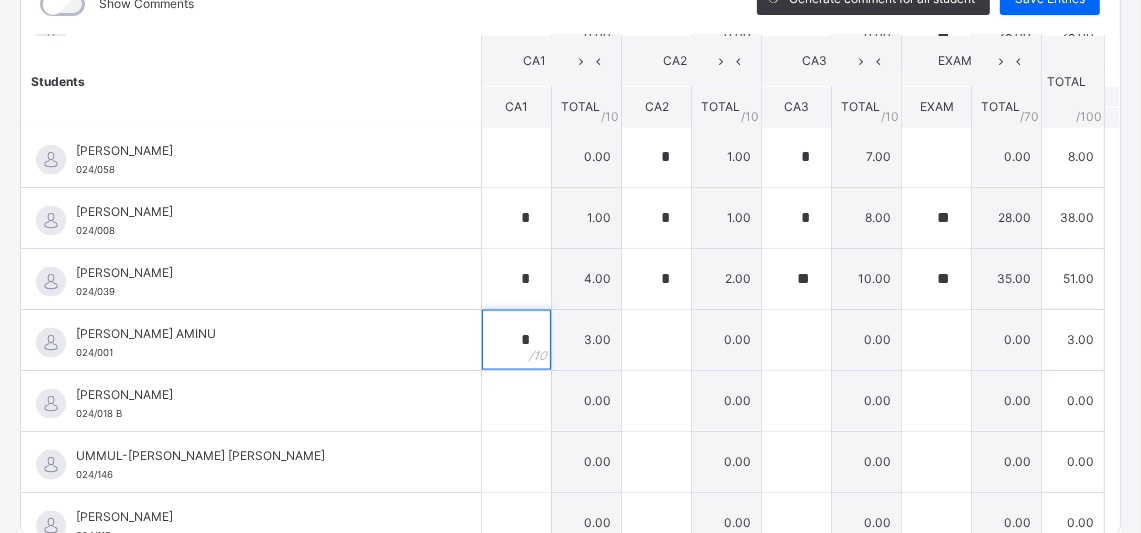 type on "*" 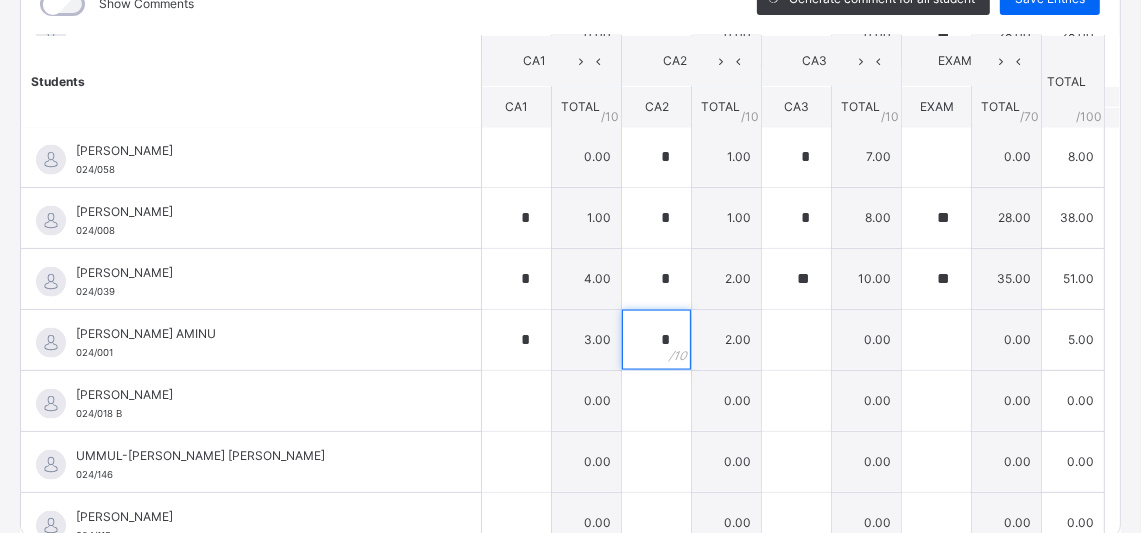type on "*" 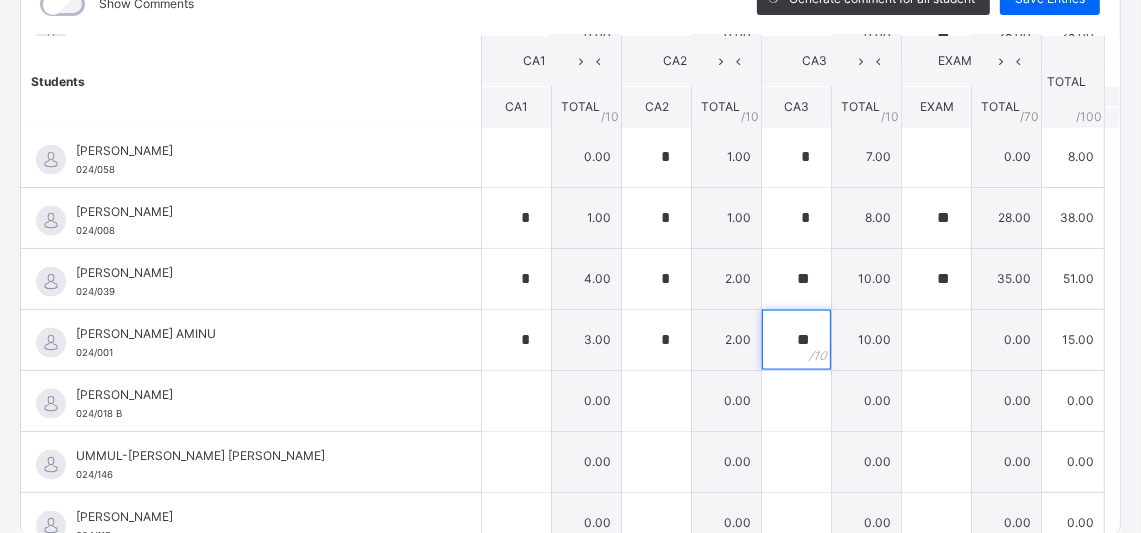 type on "**" 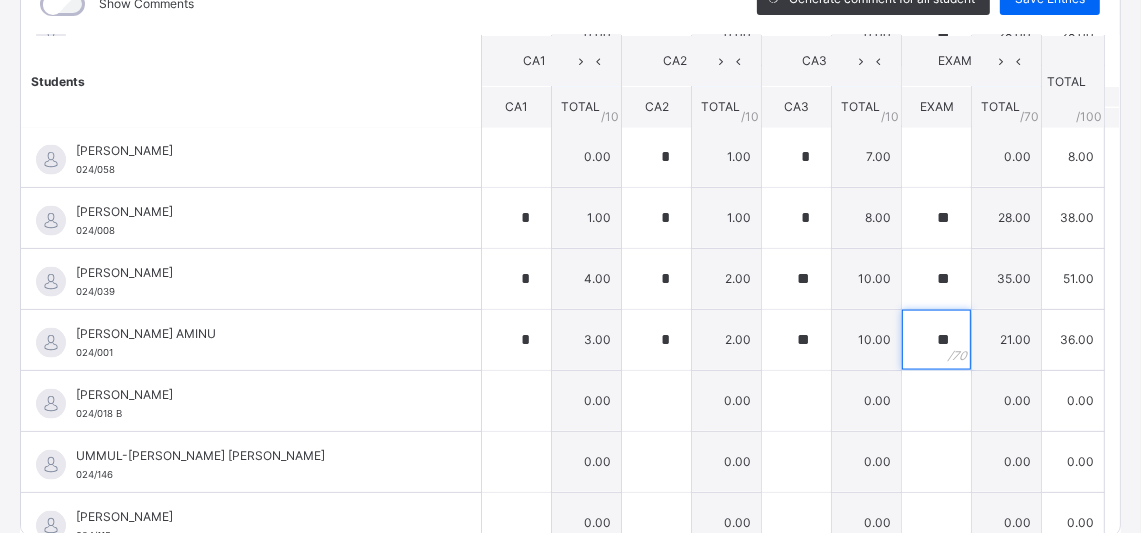 type on "**" 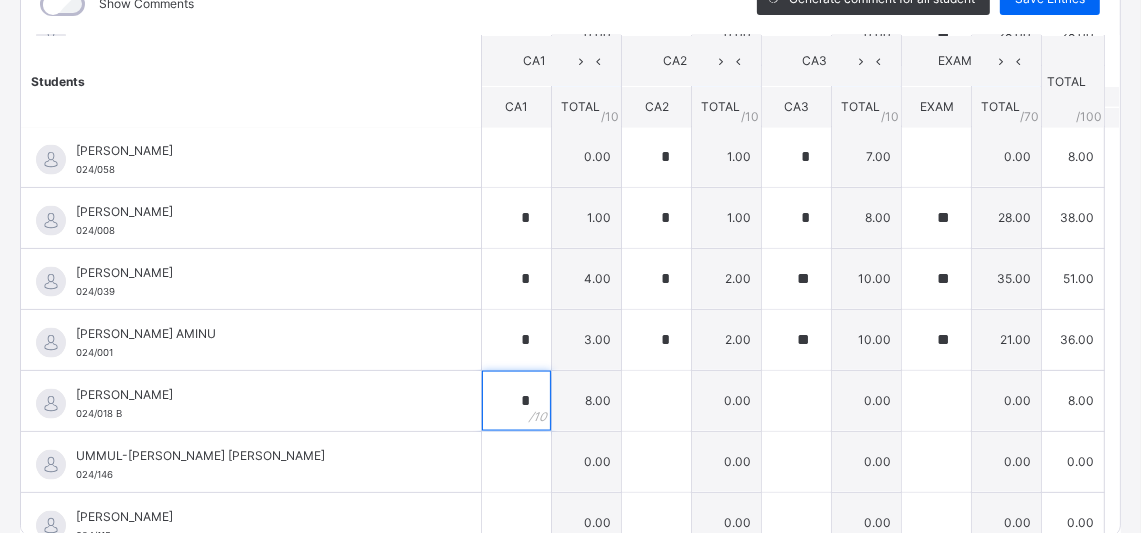 type on "*" 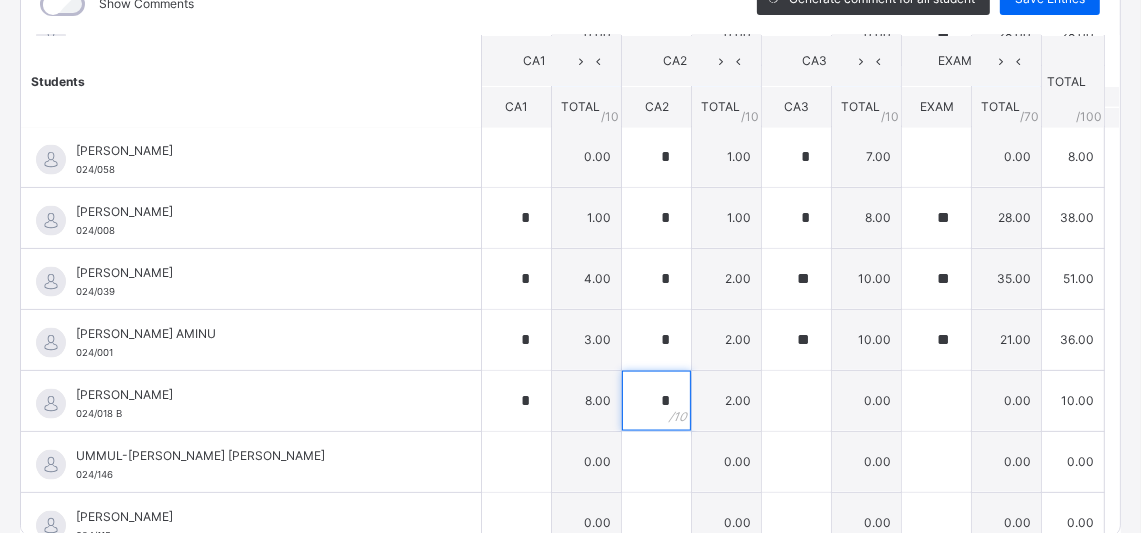 type on "*" 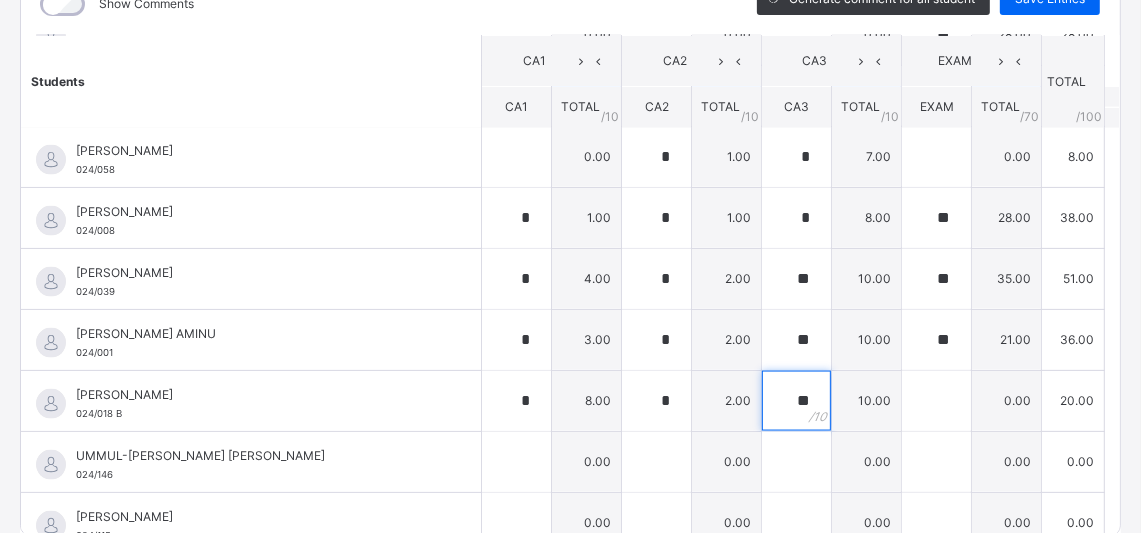 type on "**" 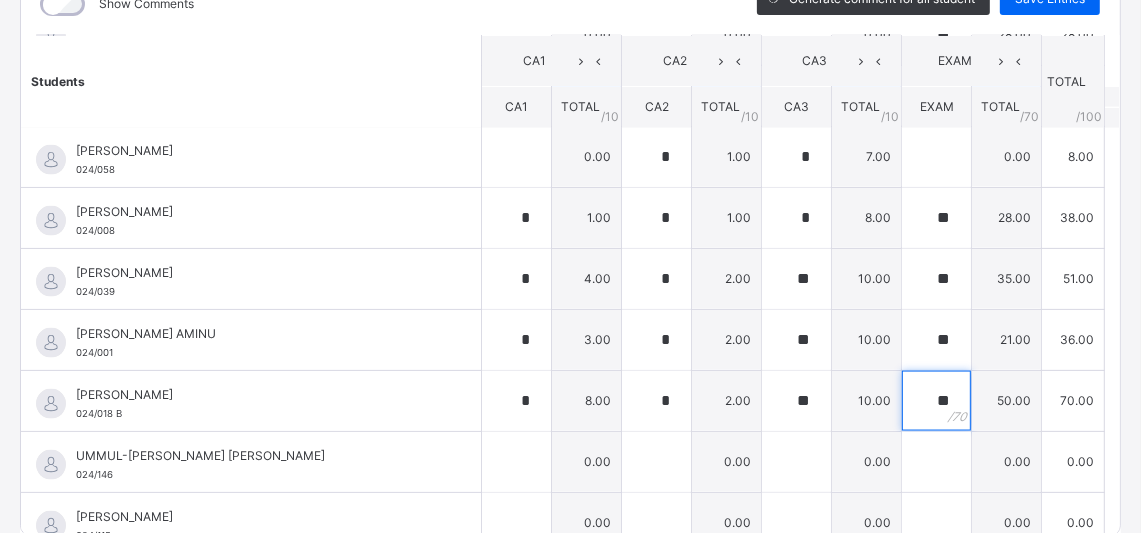type on "**" 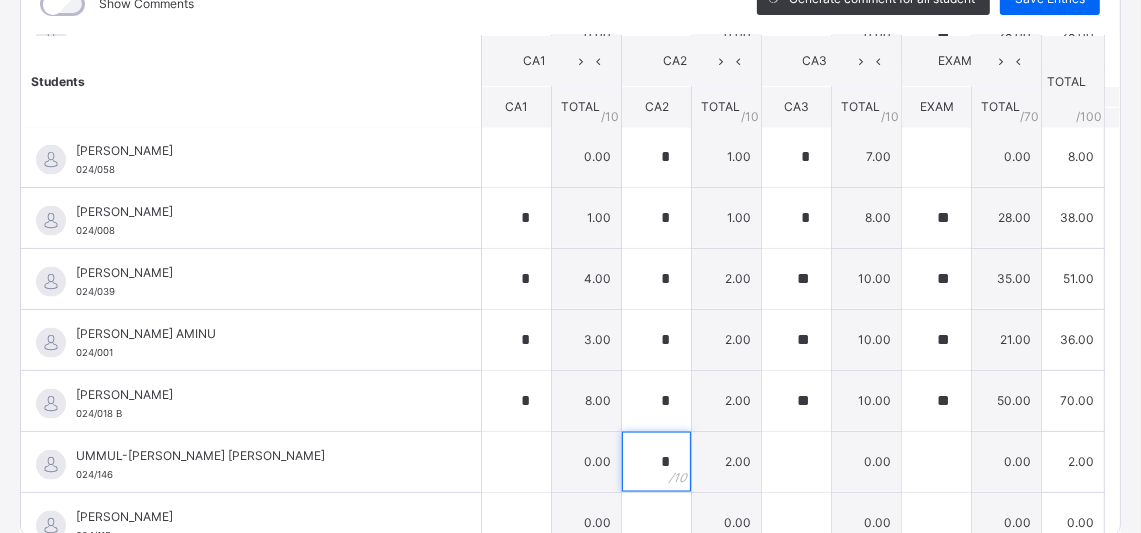 type on "*" 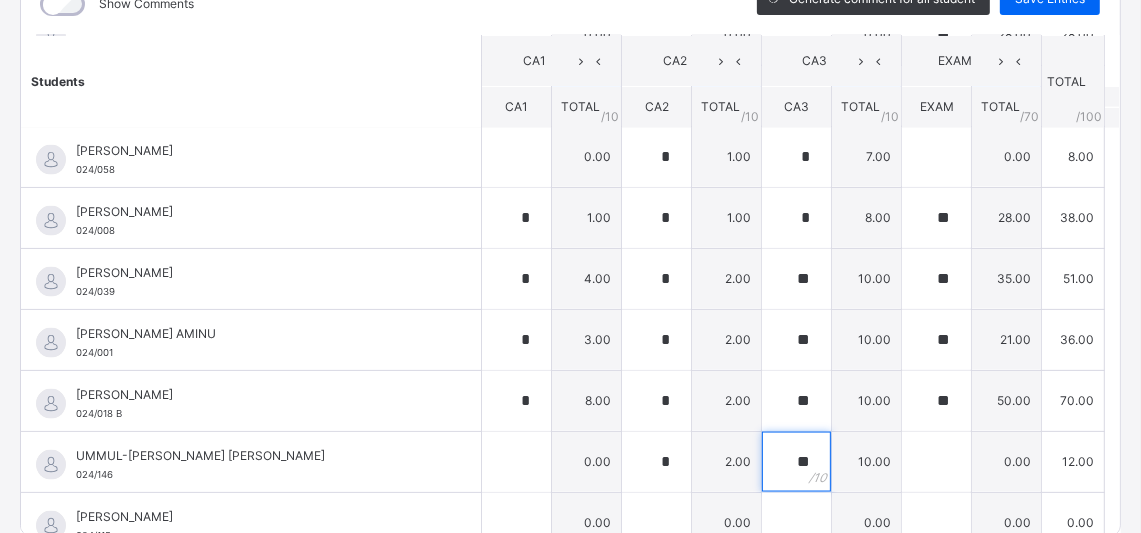 type on "**" 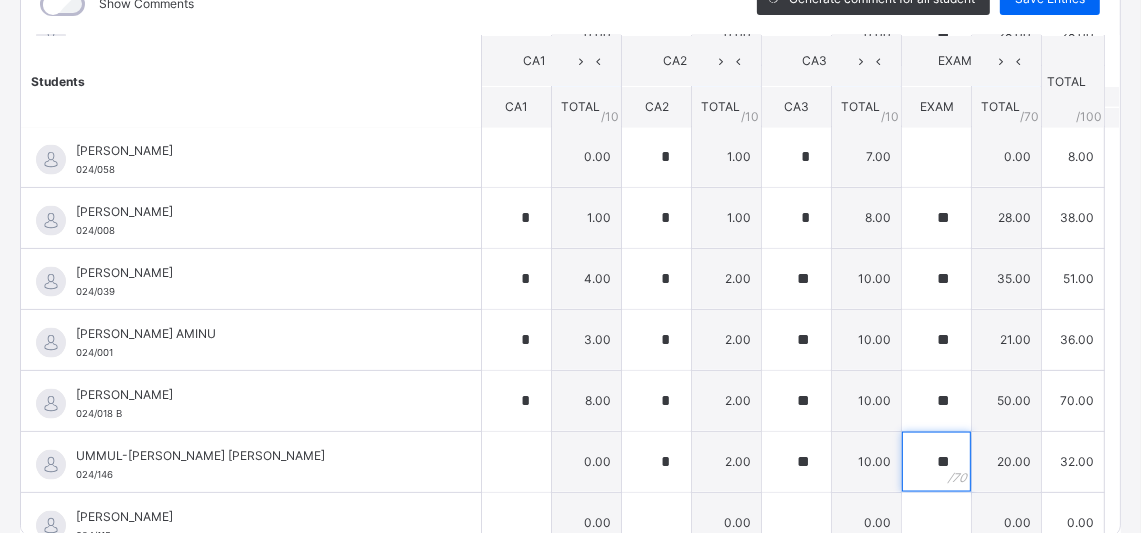 type on "**" 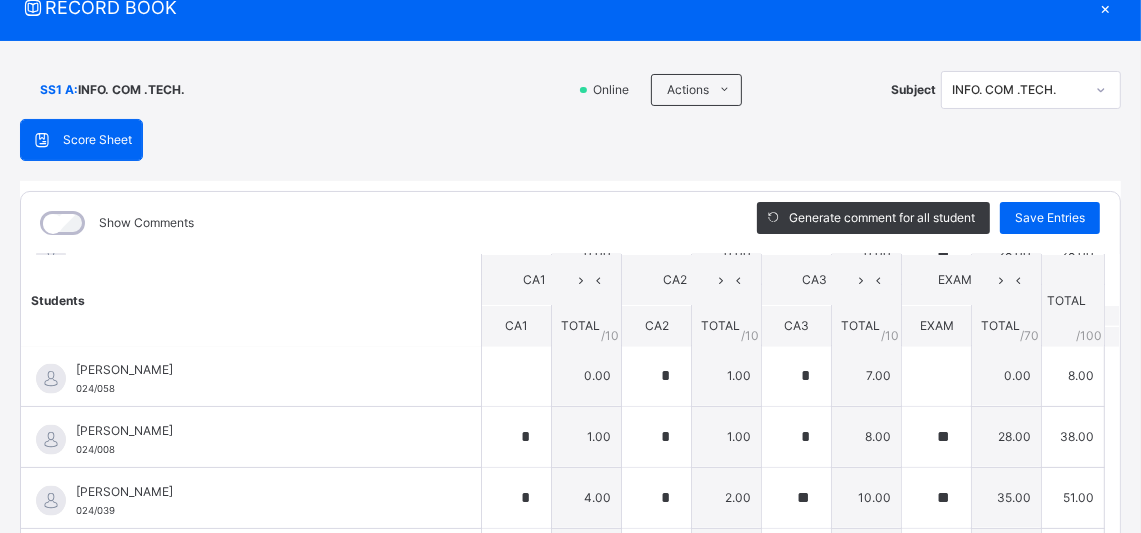scroll, scrollTop: 68, scrollLeft: 0, axis: vertical 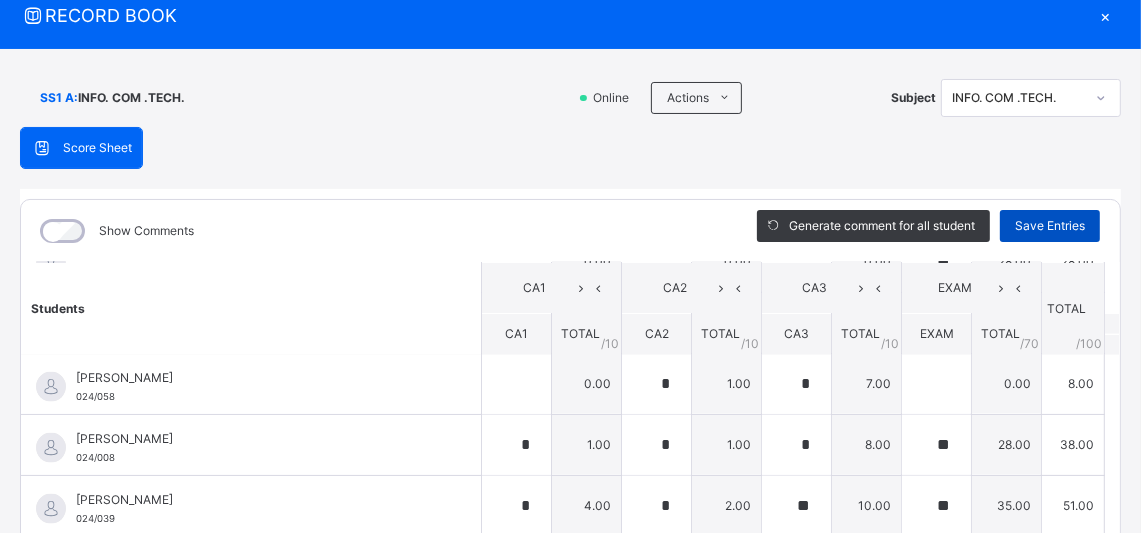click on "Save Entries" at bounding box center [1050, 226] 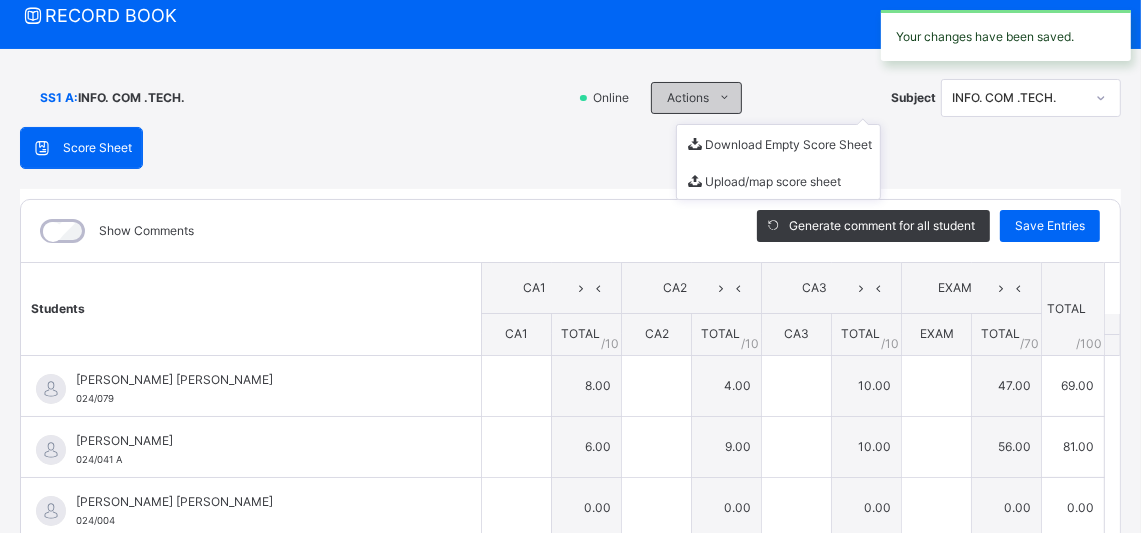 click at bounding box center [725, 98] 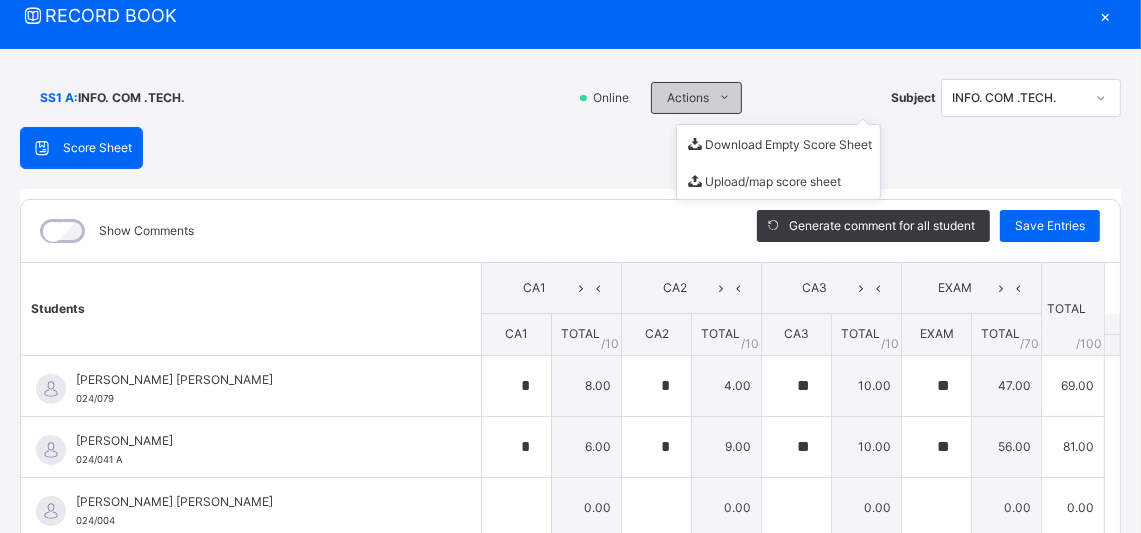 type on "*" 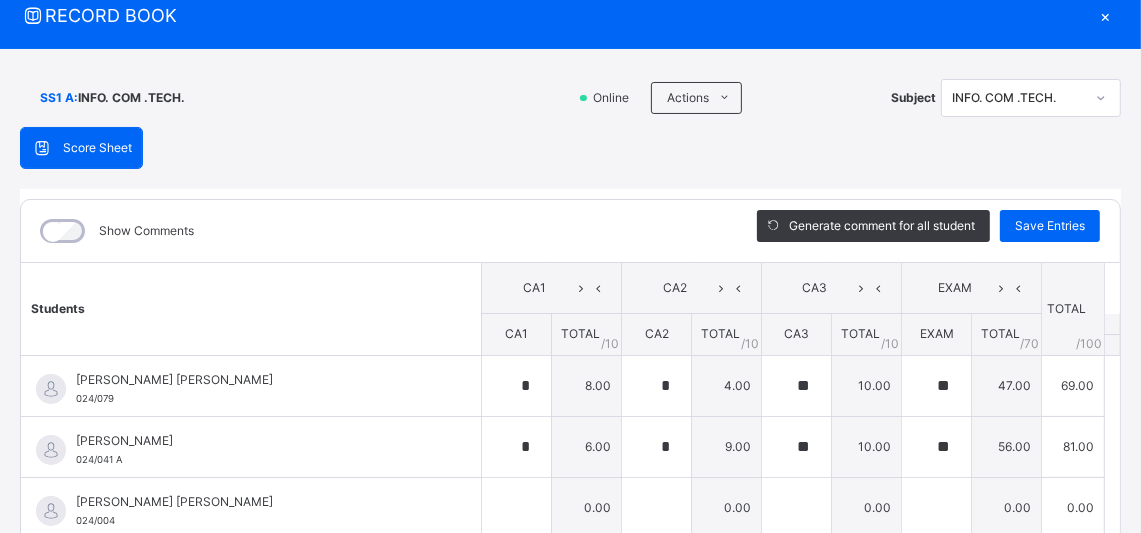 click on "×" at bounding box center (1106, 15) 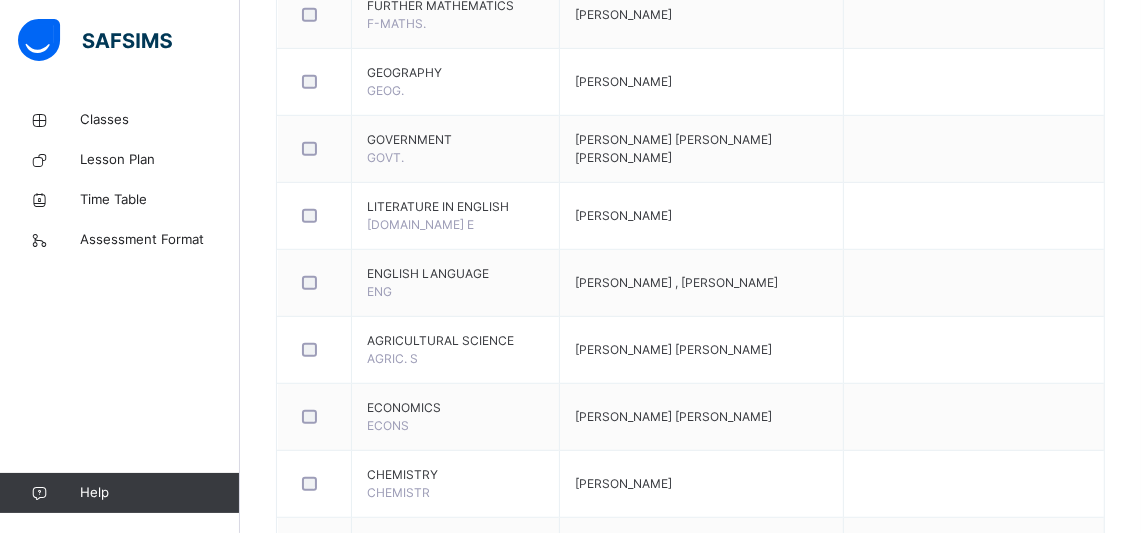 scroll, scrollTop: 0, scrollLeft: 0, axis: both 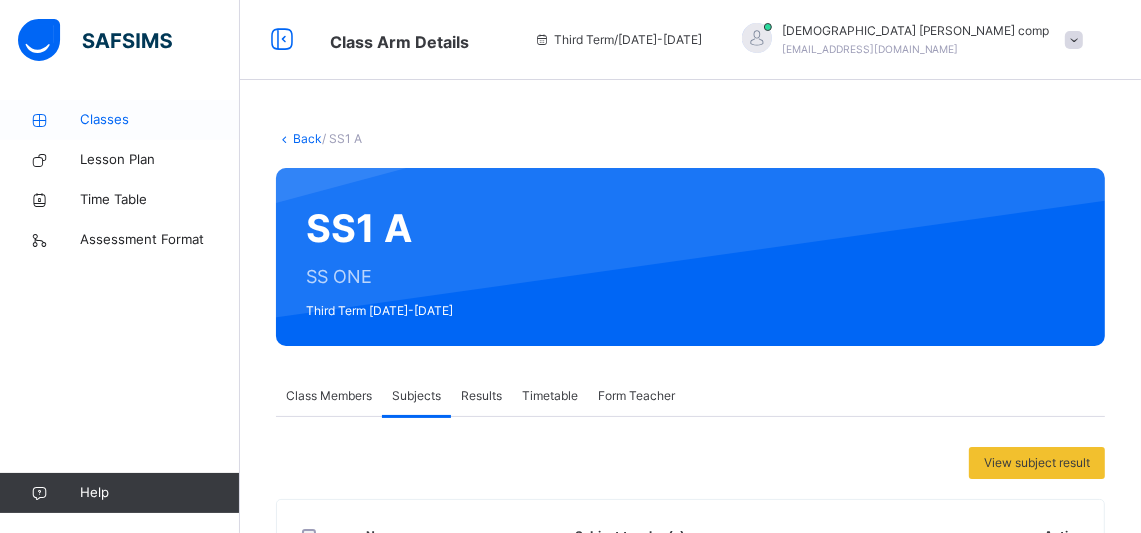 click on "Classes" at bounding box center (160, 120) 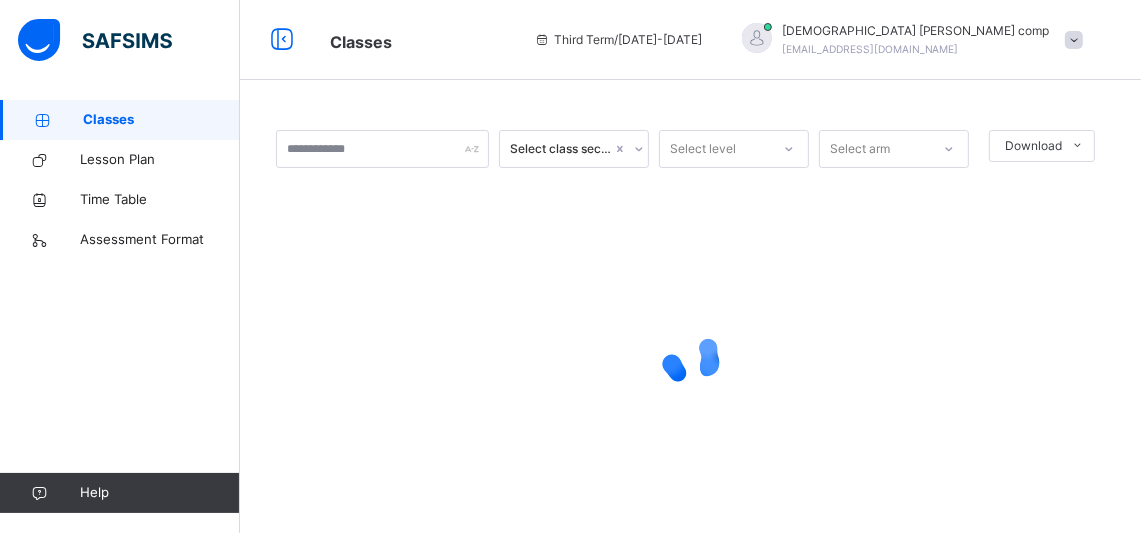 click on "Select arm" at bounding box center (860, 149) 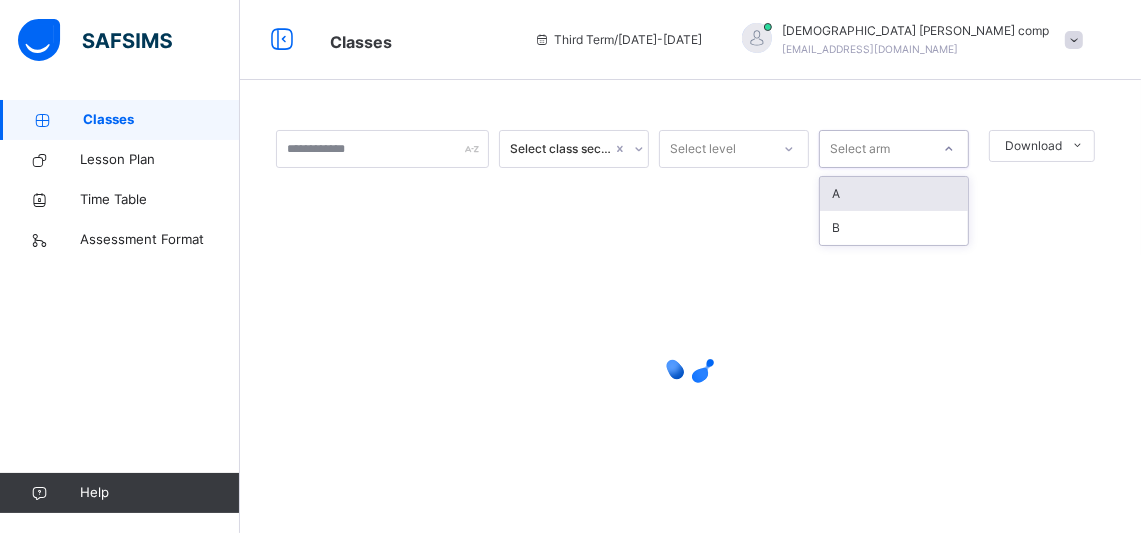click at bounding box center (789, 149) 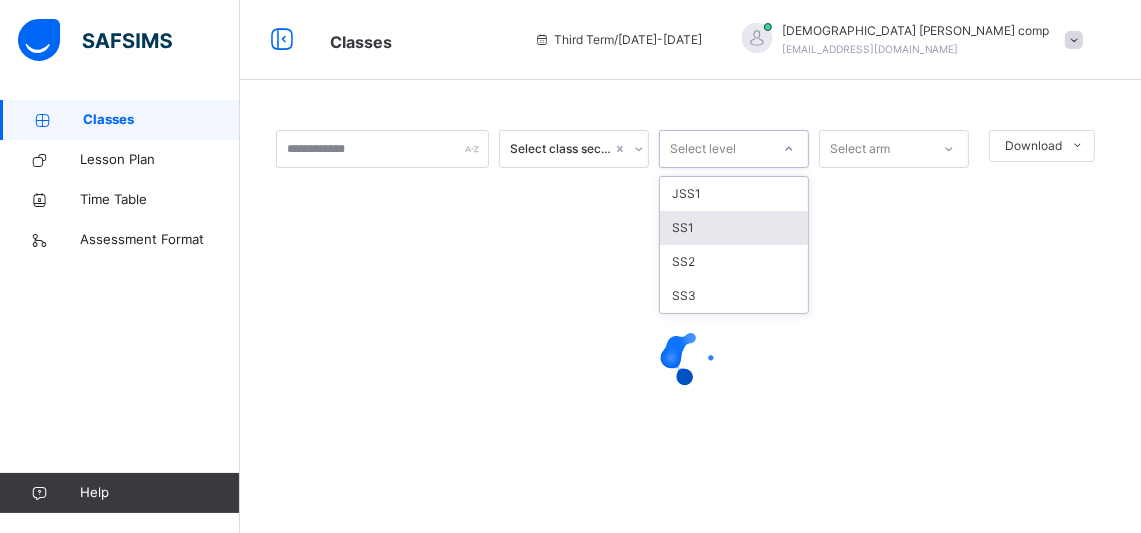 click on "SS1" at bounding box center [734, 228] 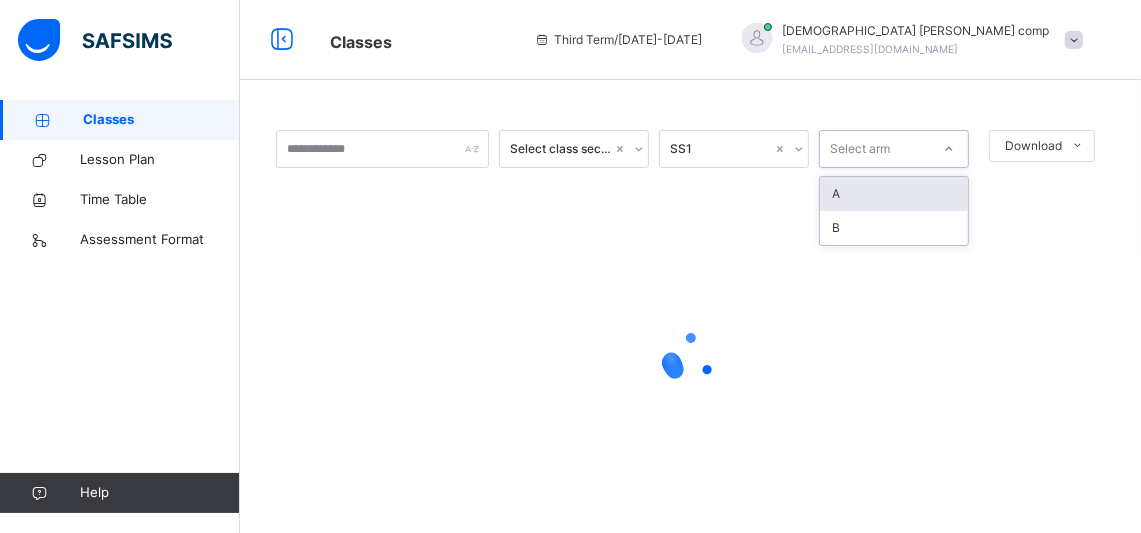 click on "Select arm" at bounding box center (860, 149) 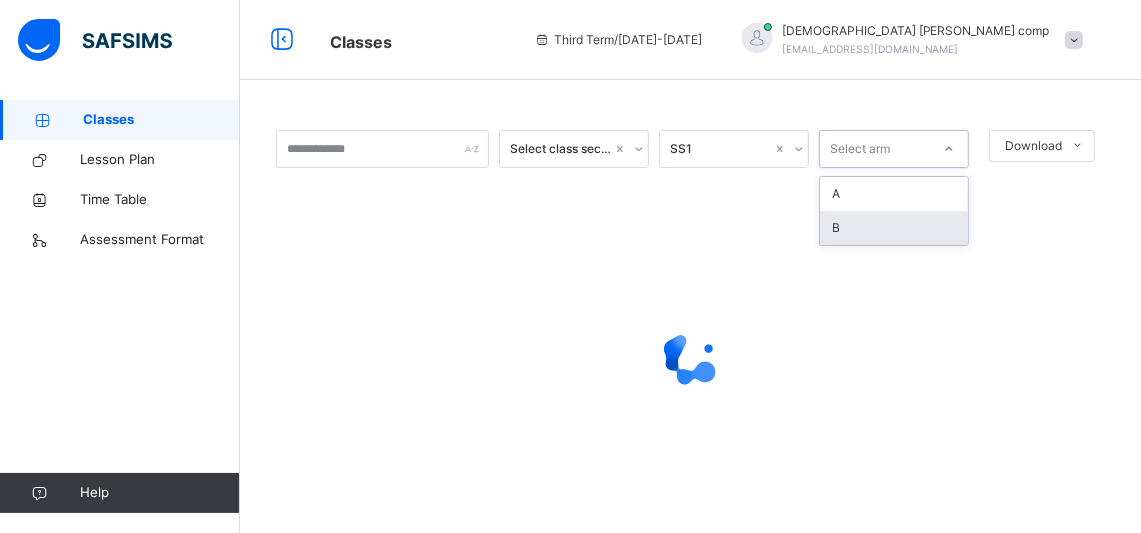 click on "B" at bounding box center (894, 228) 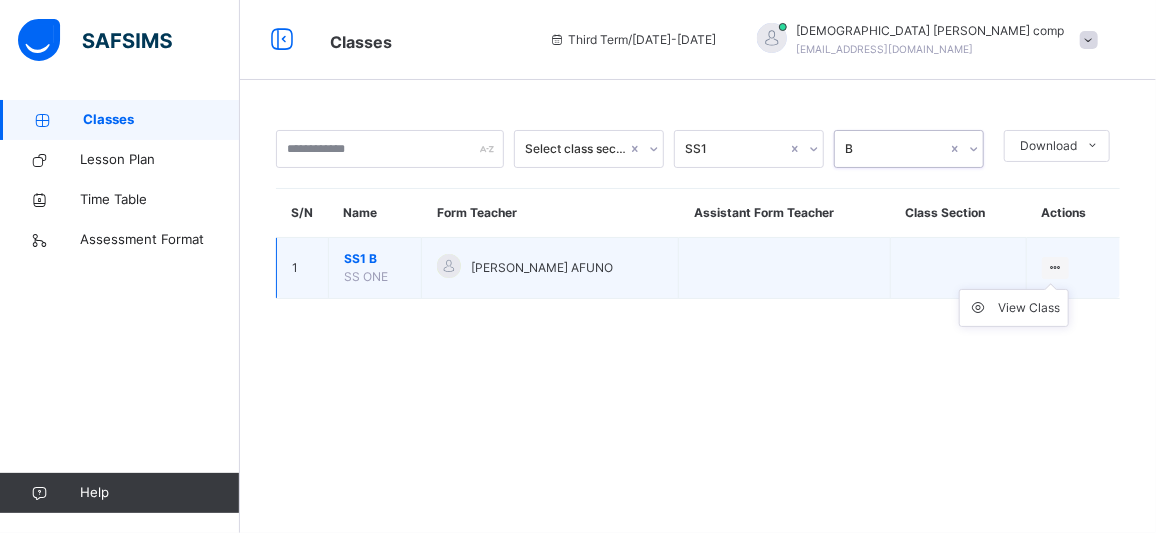 click at bounding box center (1055, 267) 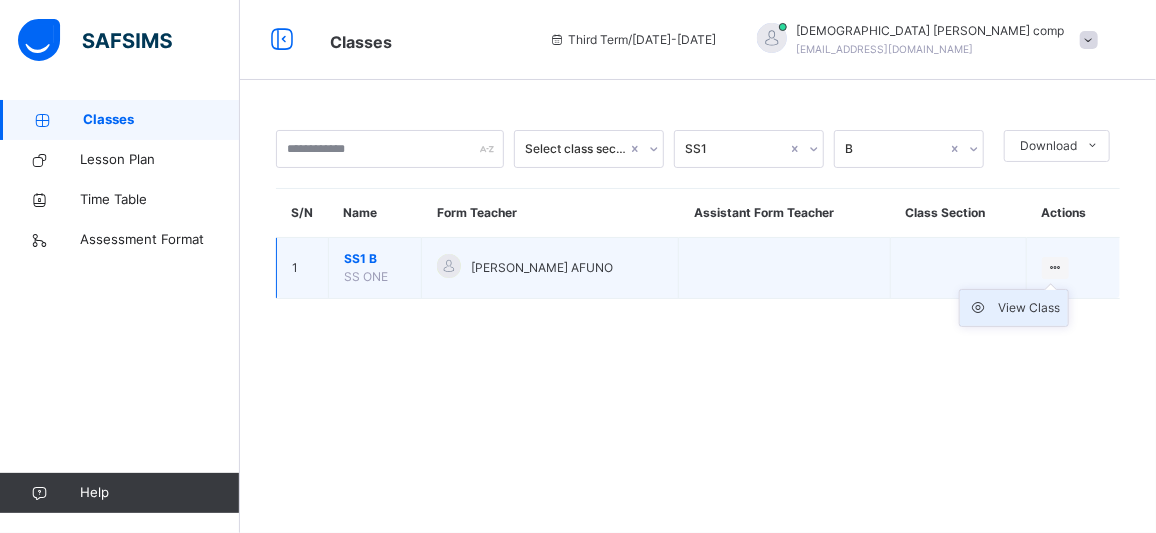 click on "View Class" at bounding box center (1029, 308) 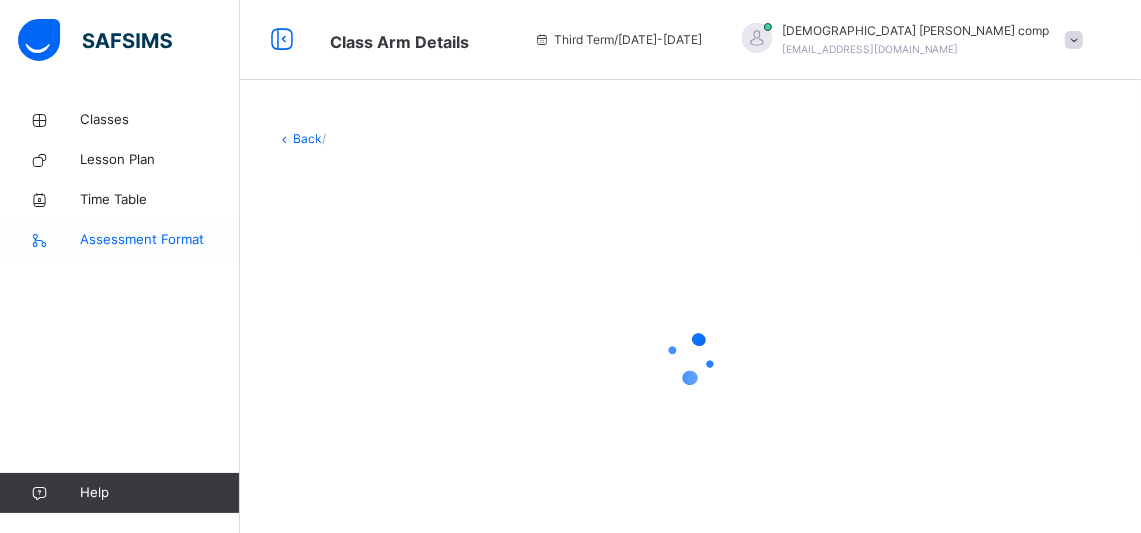 click on "Assessment Format" at bounding box center [160, 240] 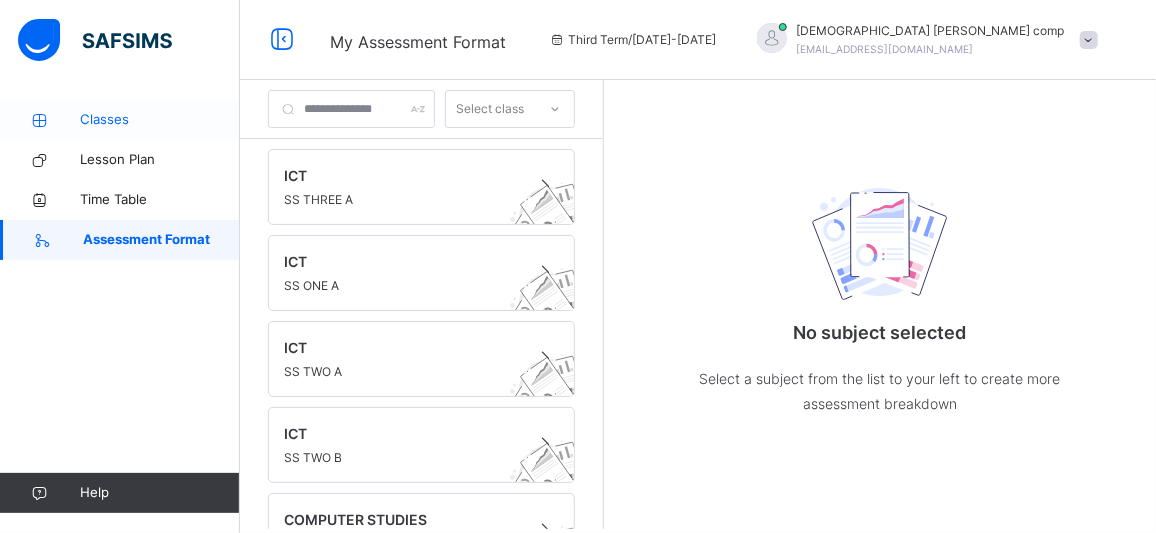 click on "Classes" at bounding box center [160, 120] 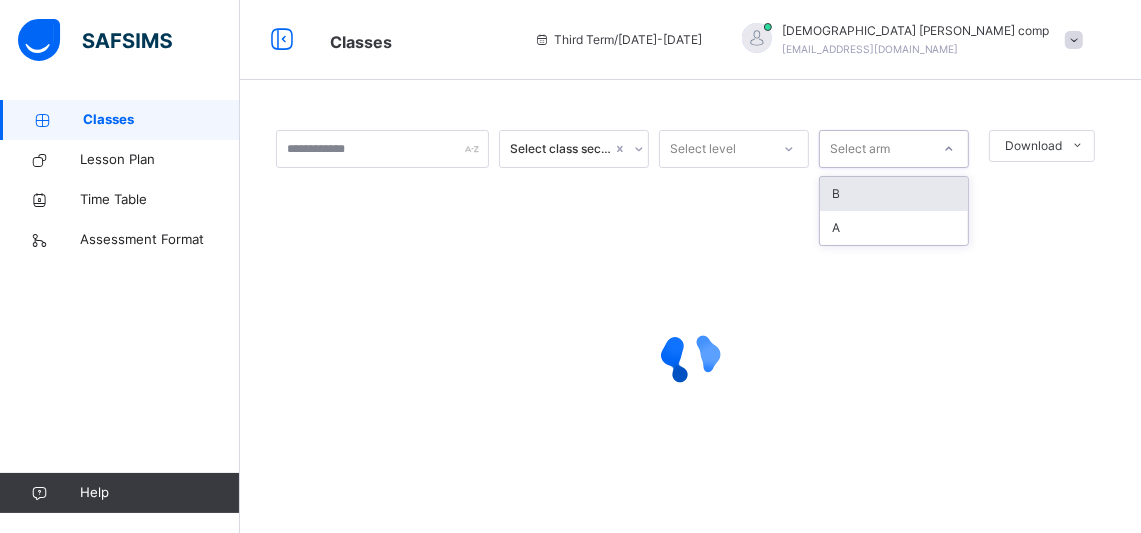 click on "Select arm" at bounding box center (875, 149) 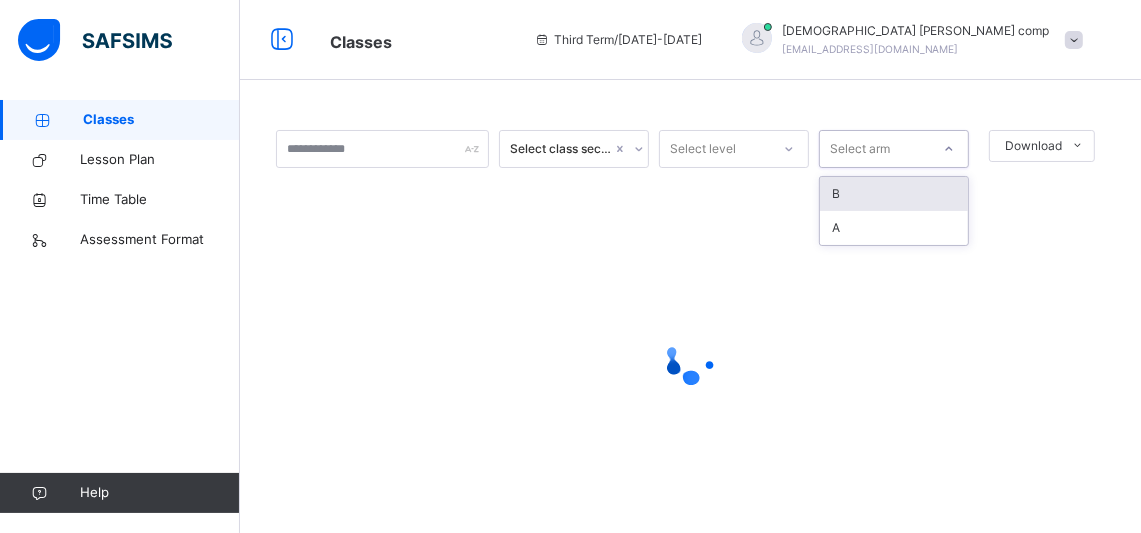 click on "Select level" at bounding box center [703, 149] 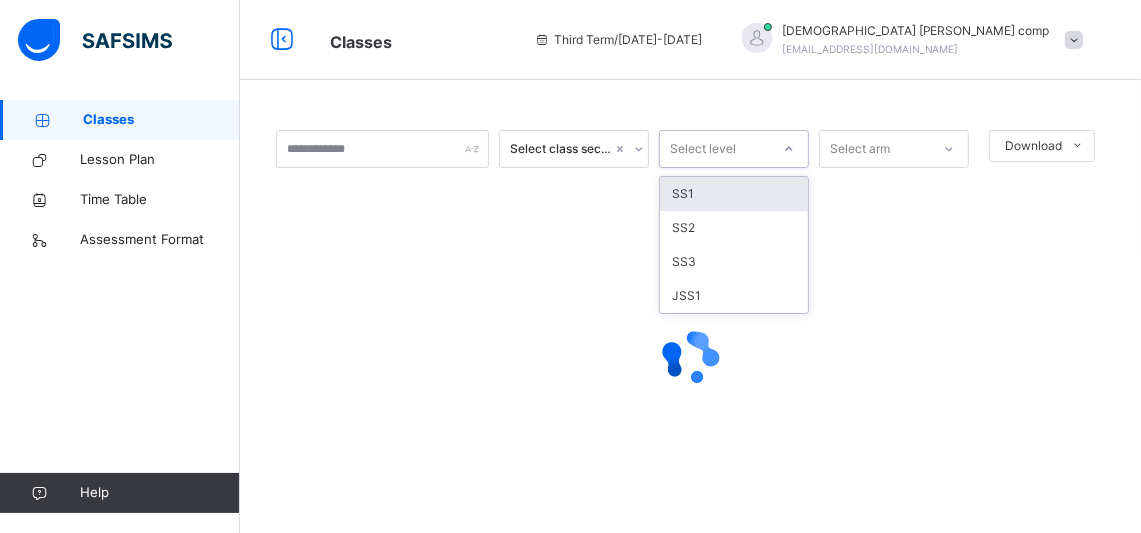 click on "SS1" at bounding box center [734, 194] 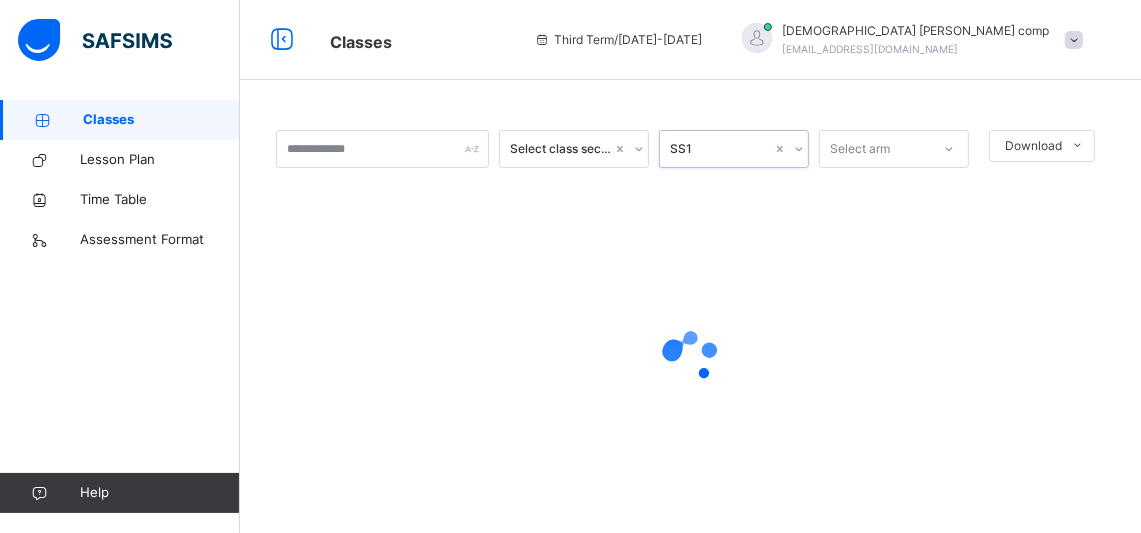 click on "Select arm" at bounding box center [860, 149] 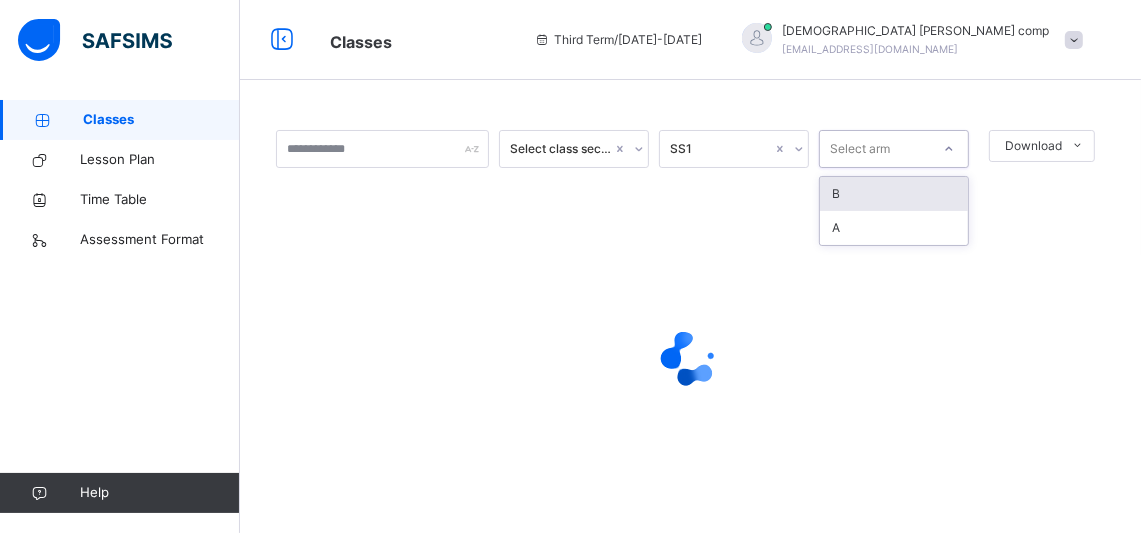 click on "B" at bounding box center (894, 194) 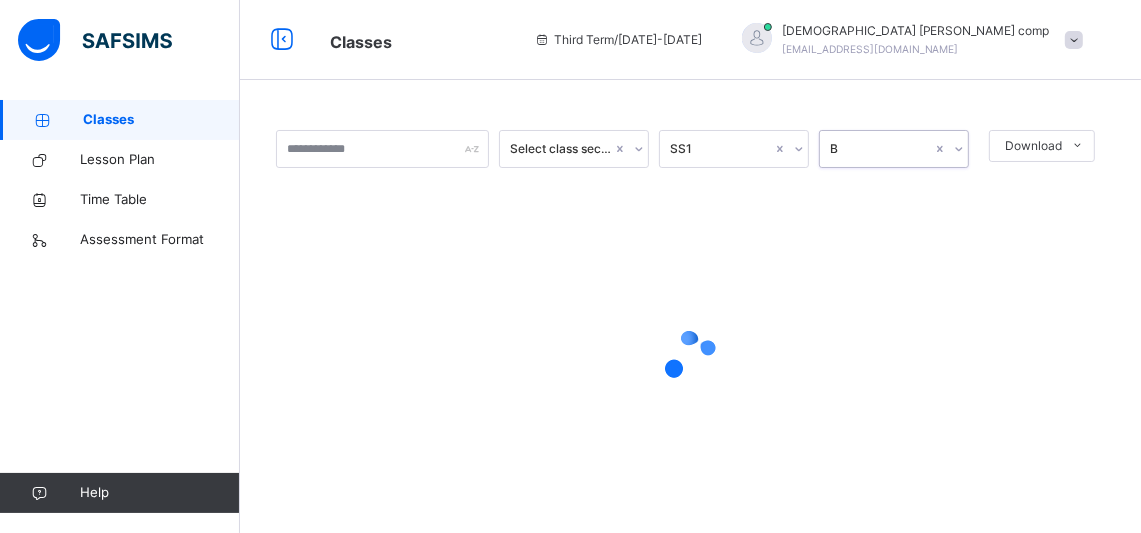 scroll, scrollTop: 44, scrollLeft: 0, axis: vertical 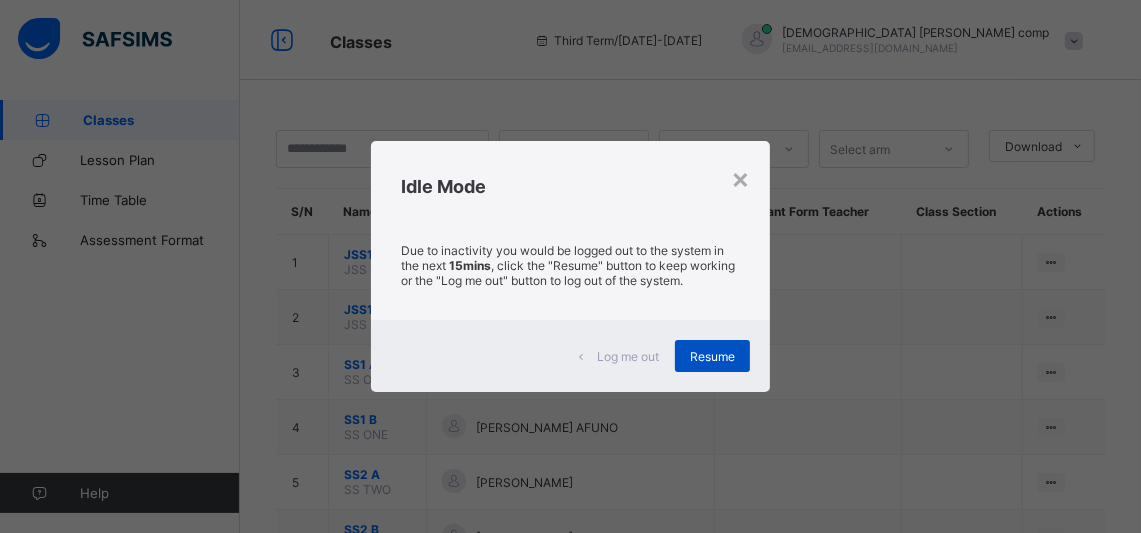 click on "Resume" at bounding box center (712, 356) 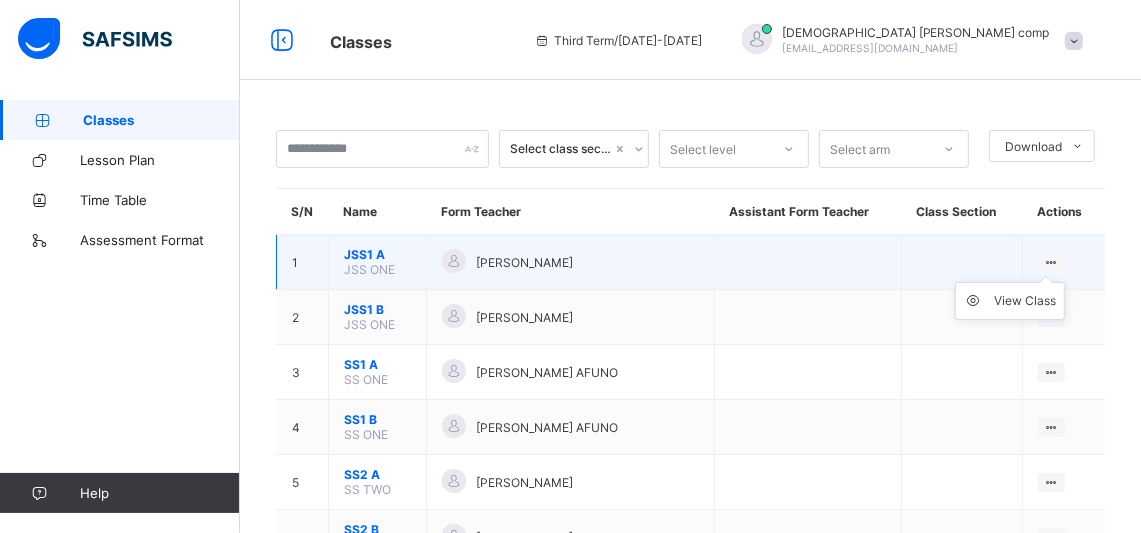 click at bounding box center (1051, 262) 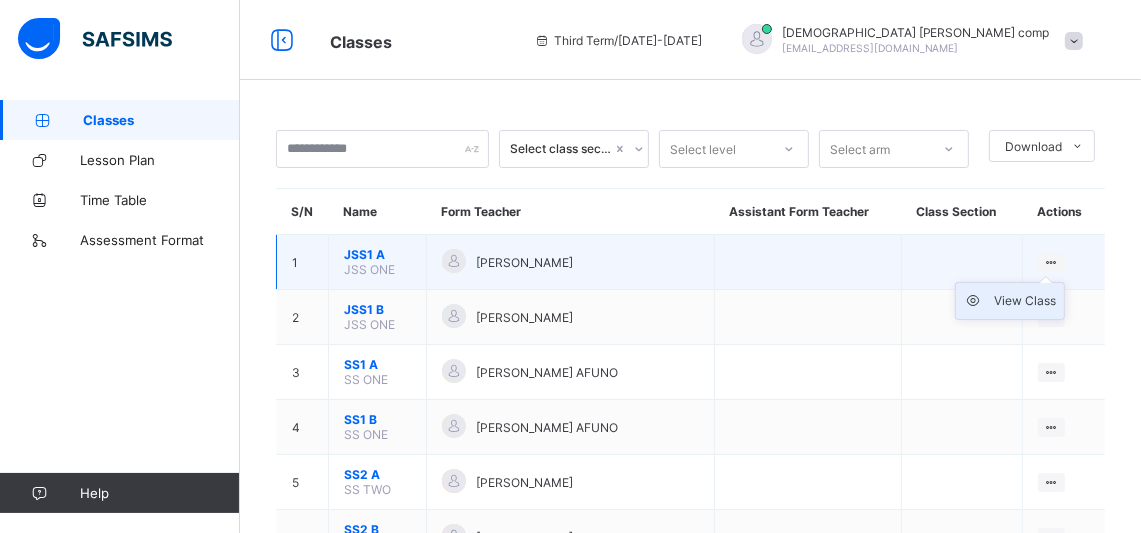 click on "View Class" at bounding box center (1025, 301) 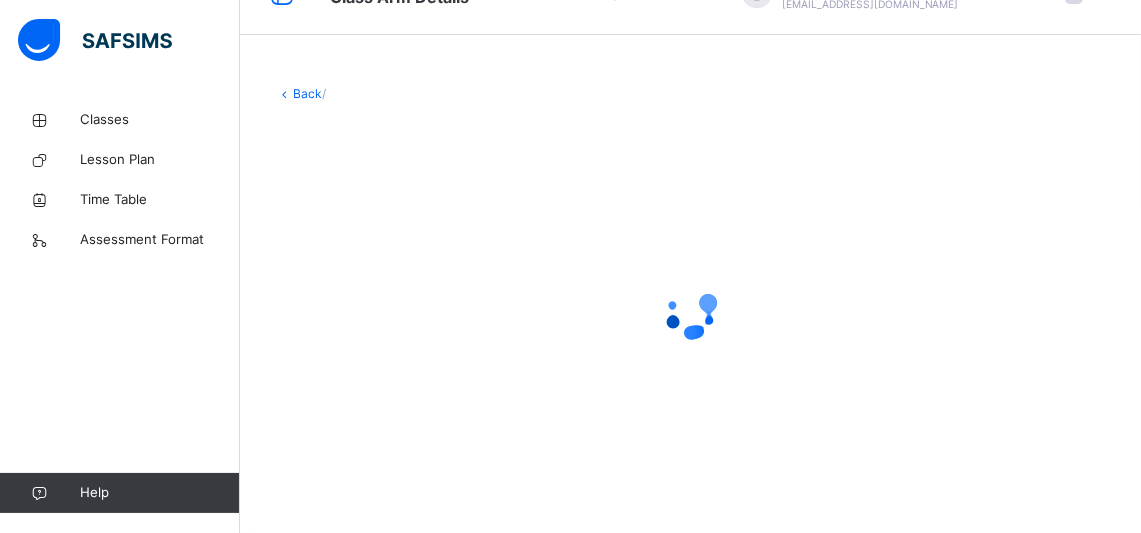 scroll, scrollTop: 44, scrollLeft: 0, axis: vertical 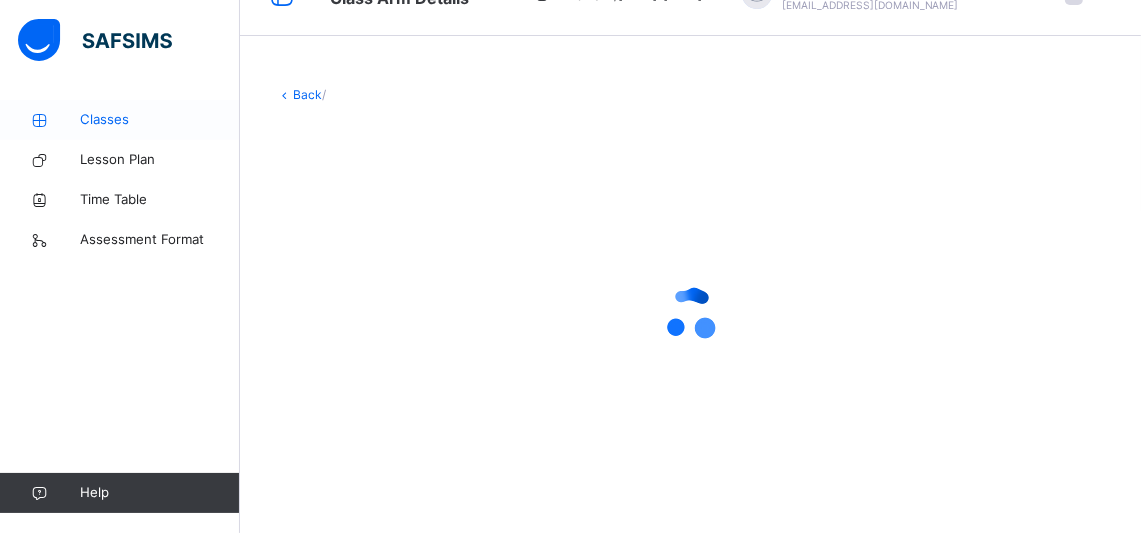 click on "Classes" at bounding box center [160, 120] 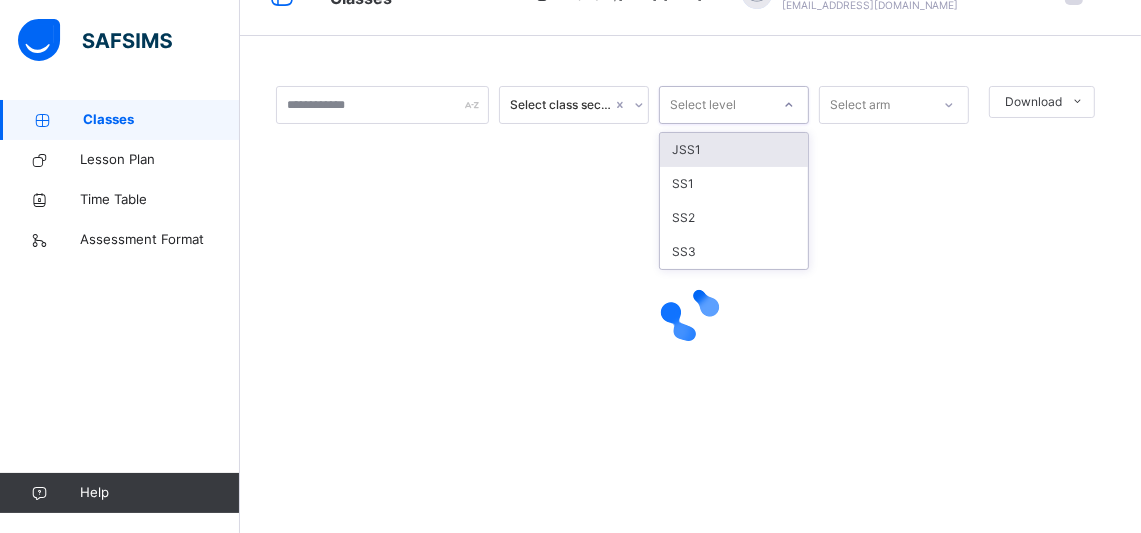 click on "Select level" at bounding box center [715, 105] 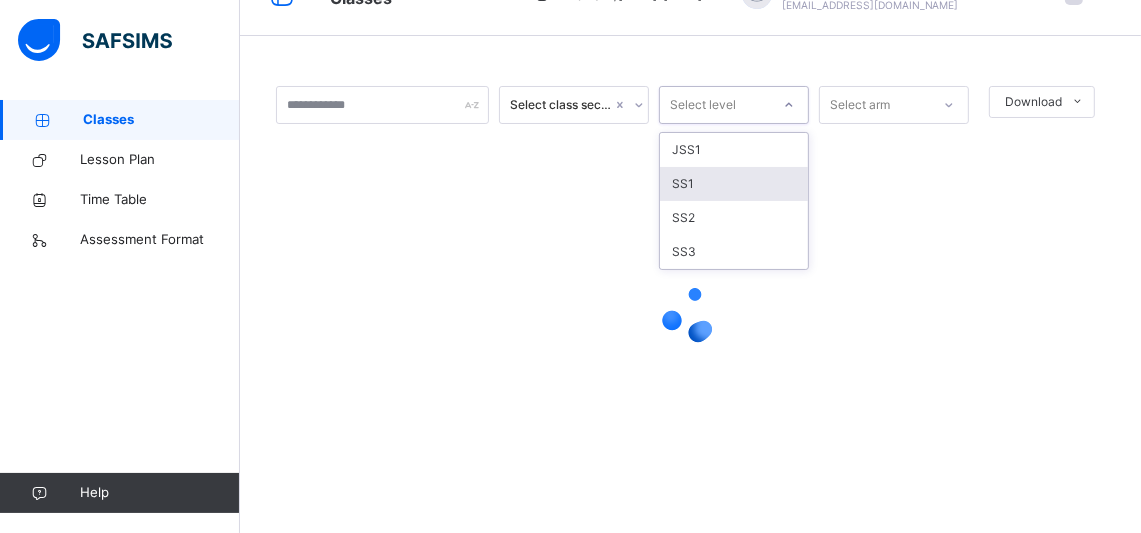 click on "SS1" at bounding box center (734, 184) 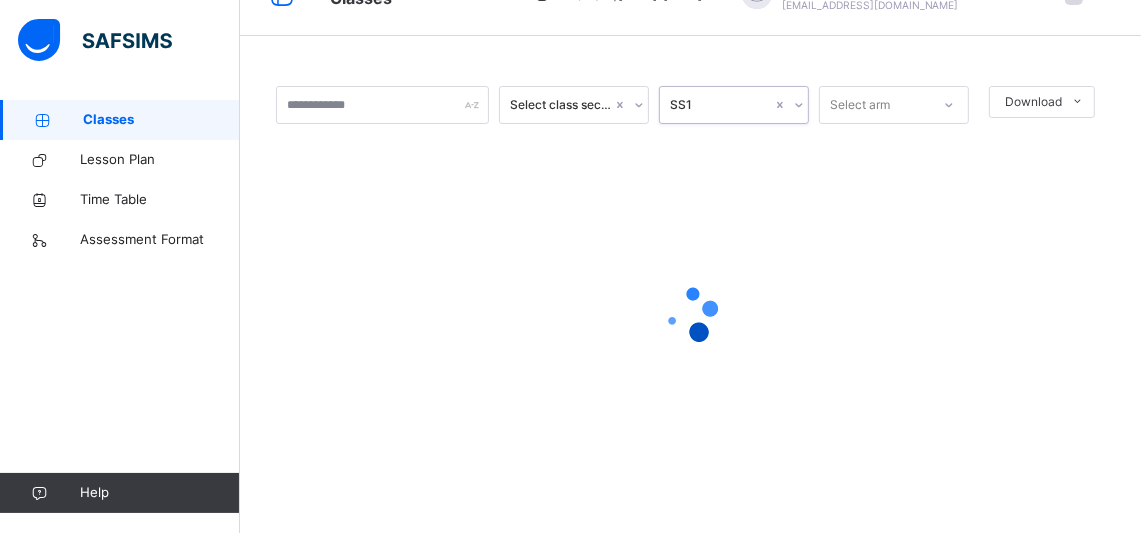 drag, startPoint x: 913, startPoint y: 96, endPoint x: 903, endPoint y: 99, distance: 10.440307 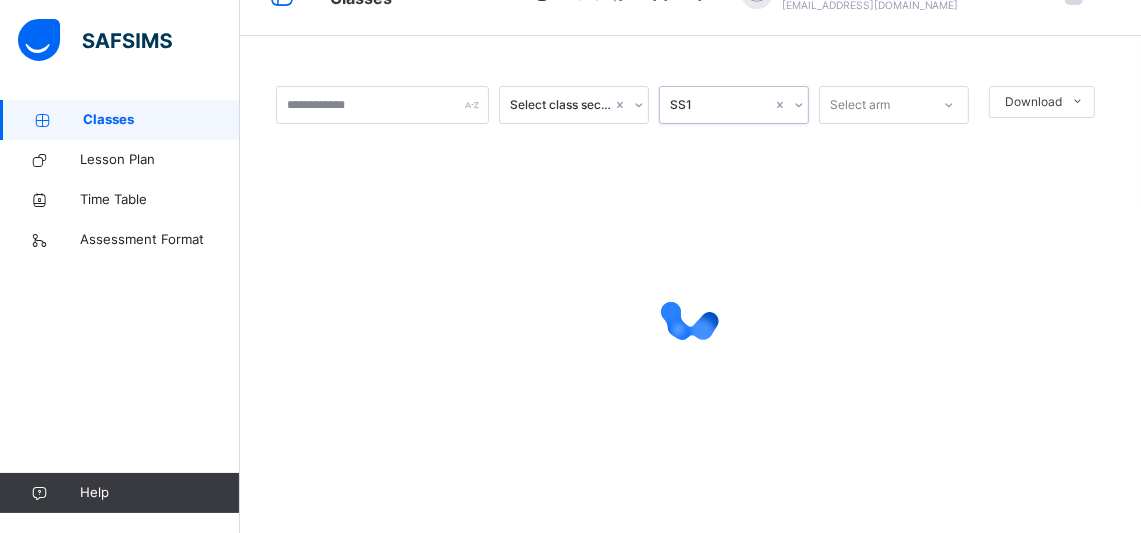 click on "Select arm" at bounding box center (875, 105) 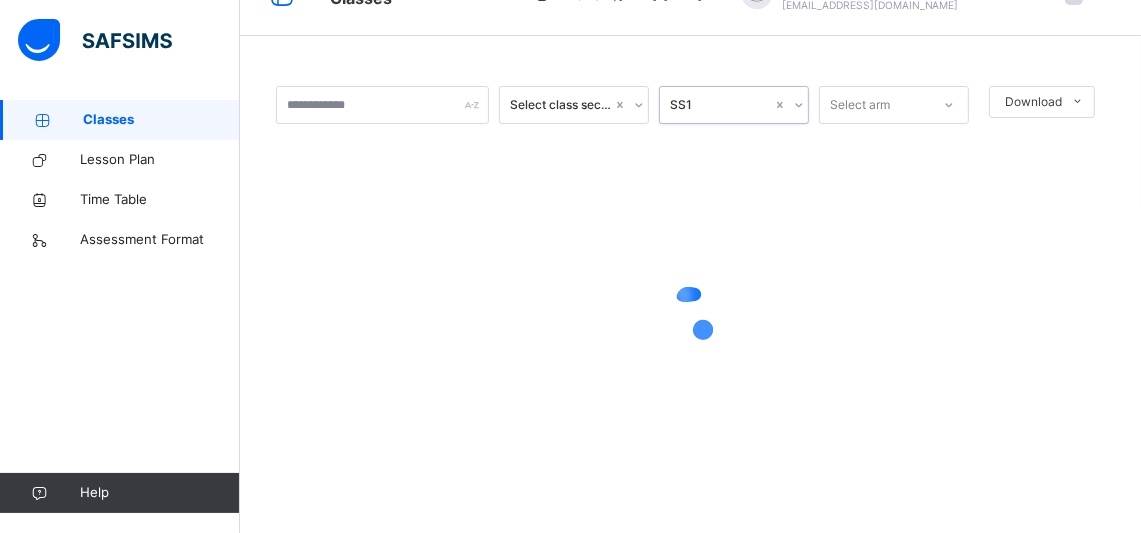 click on "Select arm" at bounding box center [860, 105] 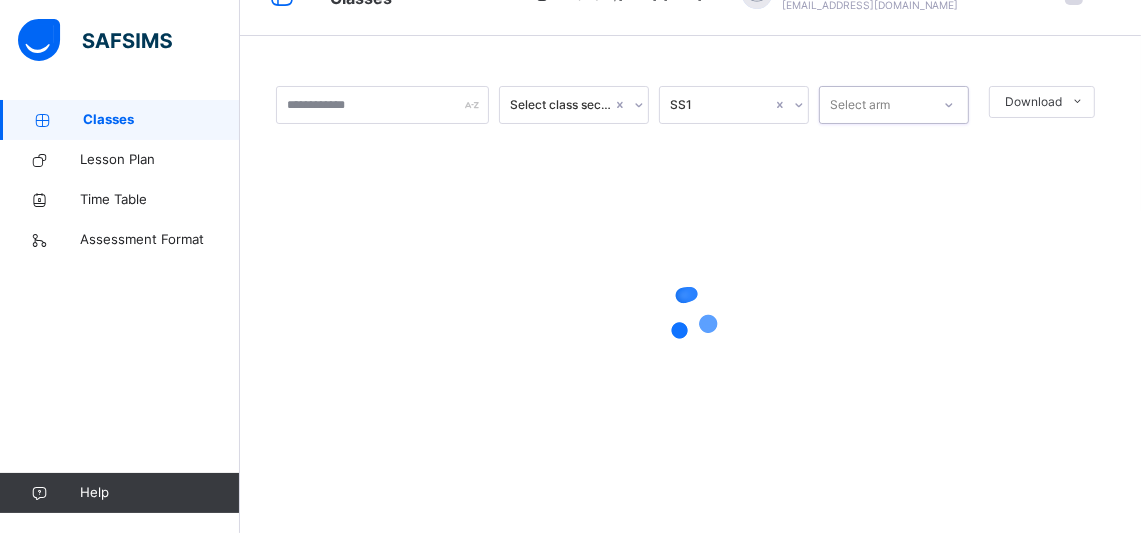 click on "Select arm" at bounding box center (860, 105) 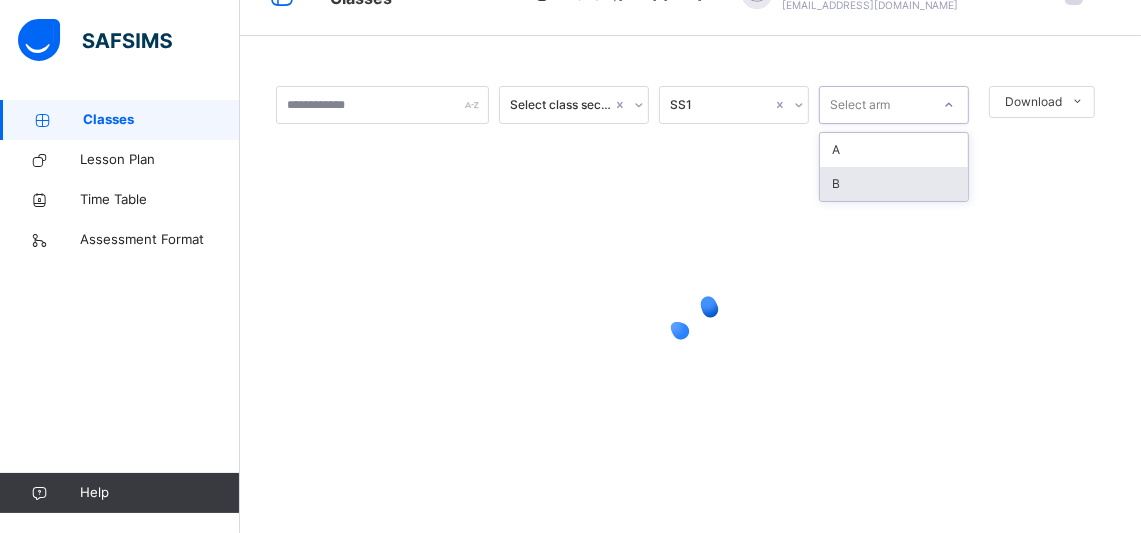 click on "B" at bounding box center (894, 184) 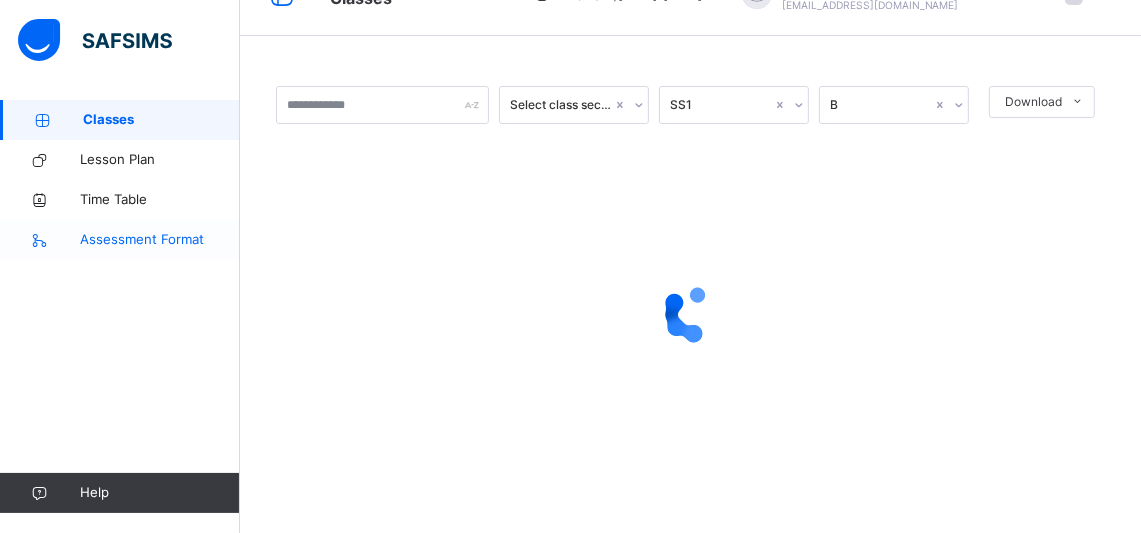 click on "Assessment Format" at bounding box center (120, 240) 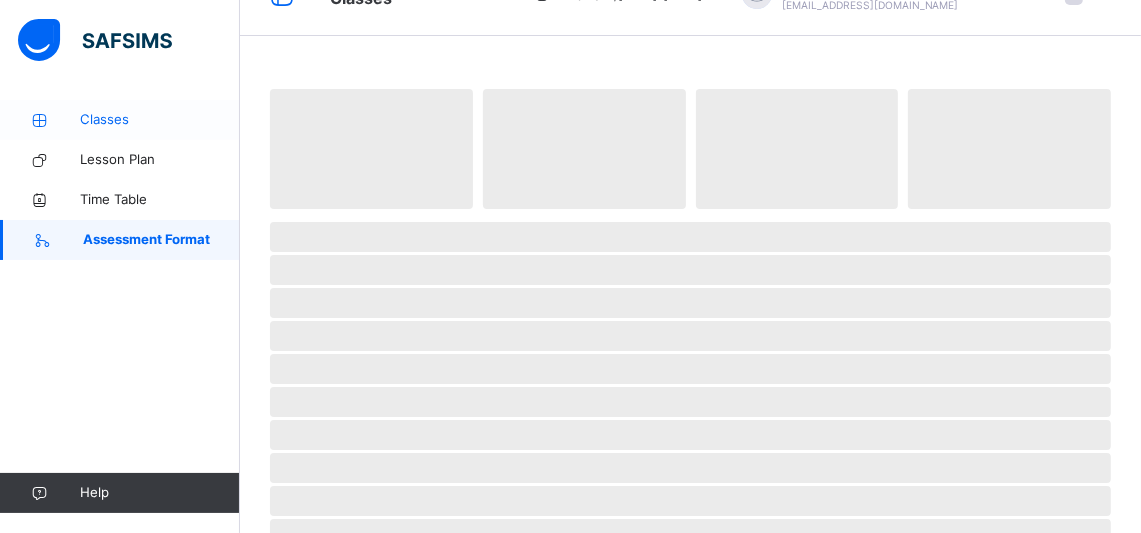 click on "Classes" at bounding box center [160, 120] 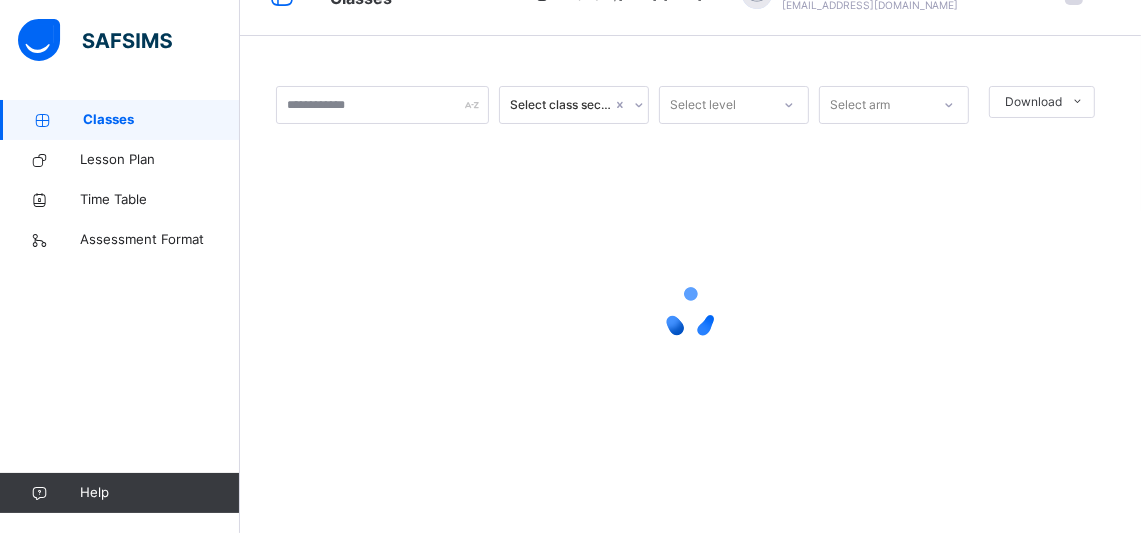 scroll, scrollTop: 0, scrollLeft: 0, axis: both 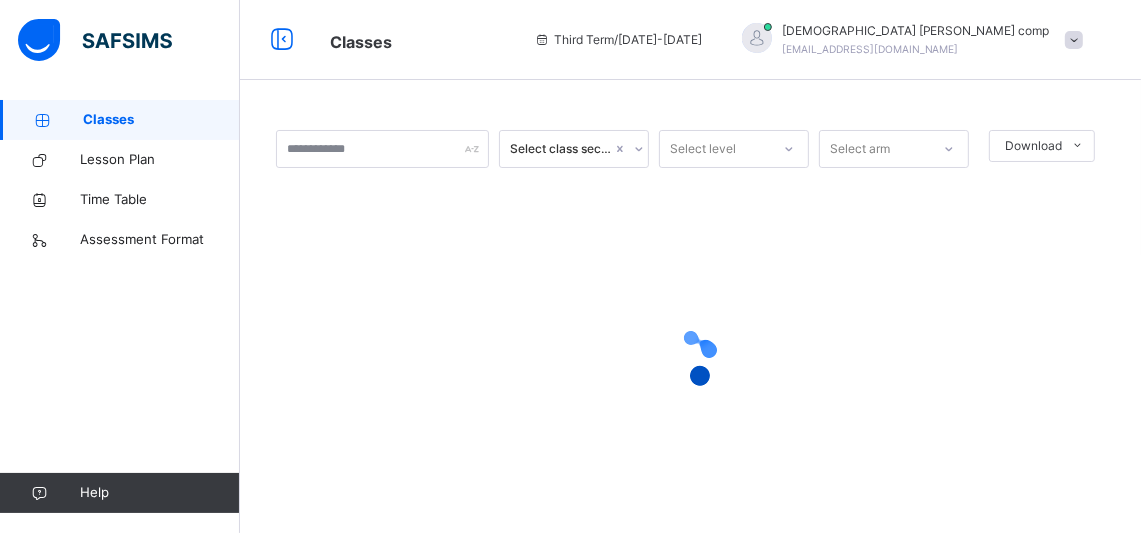 click on "Select arm" at bounding box center (860, 149) 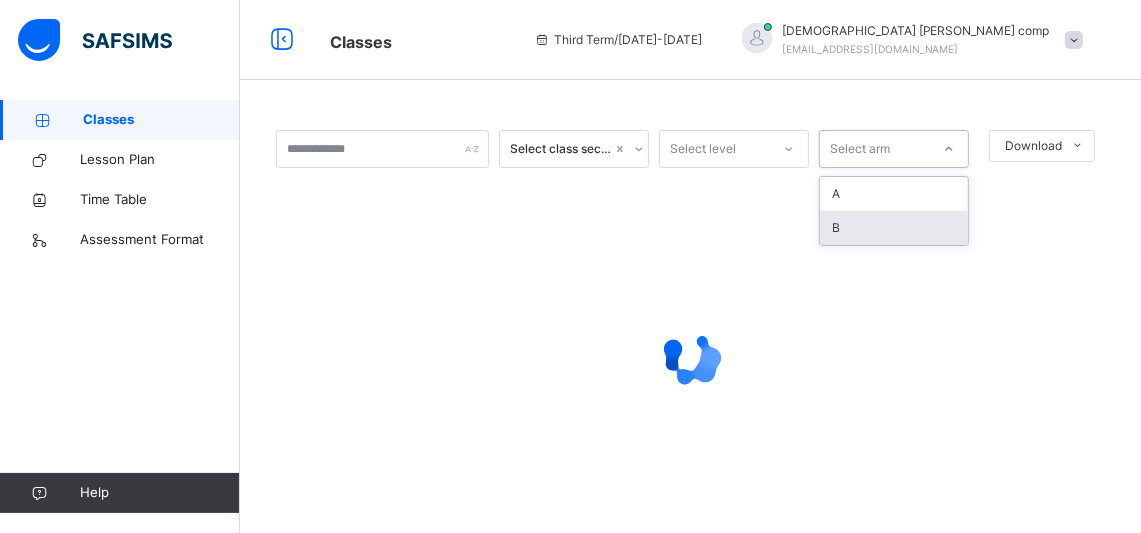 click on "B" at bounding box center (894, 228) 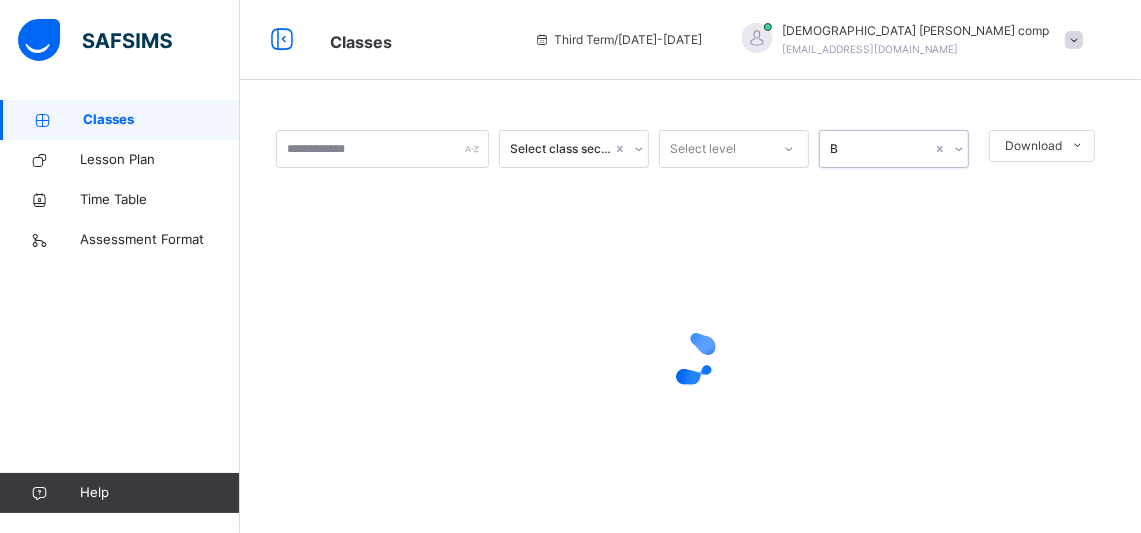 click on "Select level" at bounding box center [715, 149] 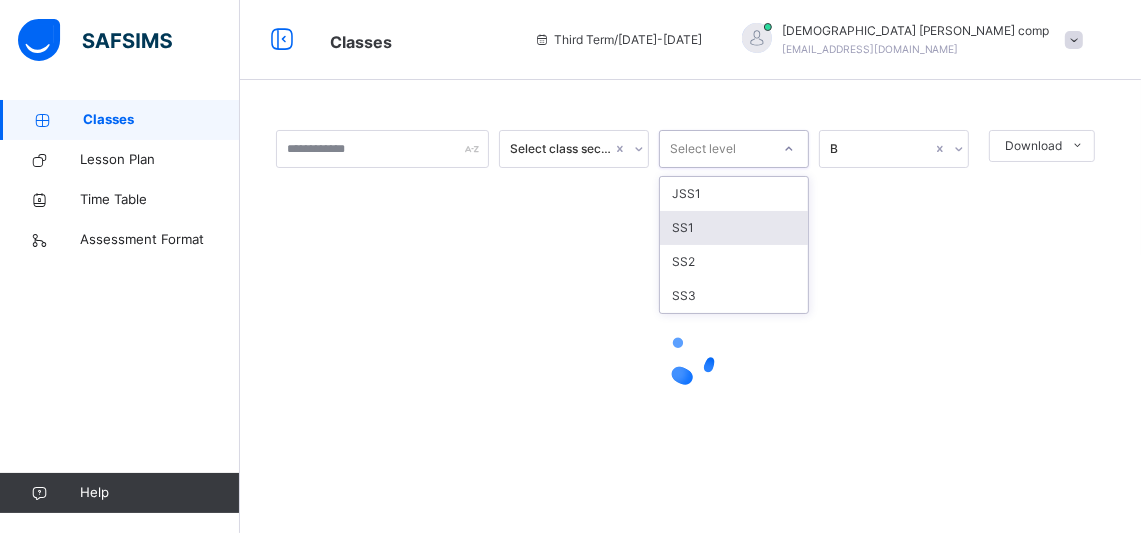 click on "SS1" at bounding box center [734, 228] 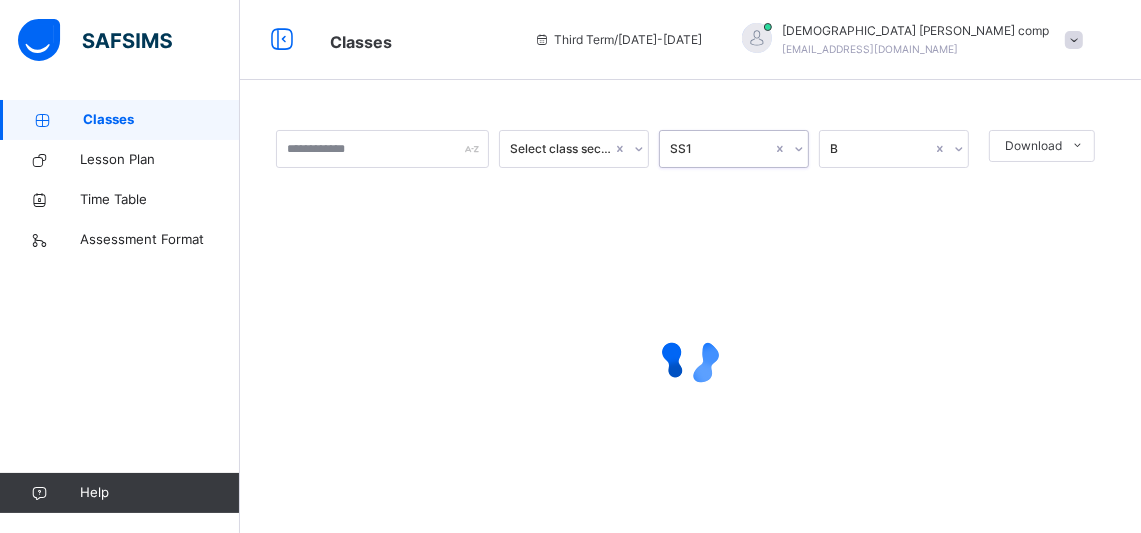 scroll, scrollTop: 44, scrollLeft: 0, axis: vertical 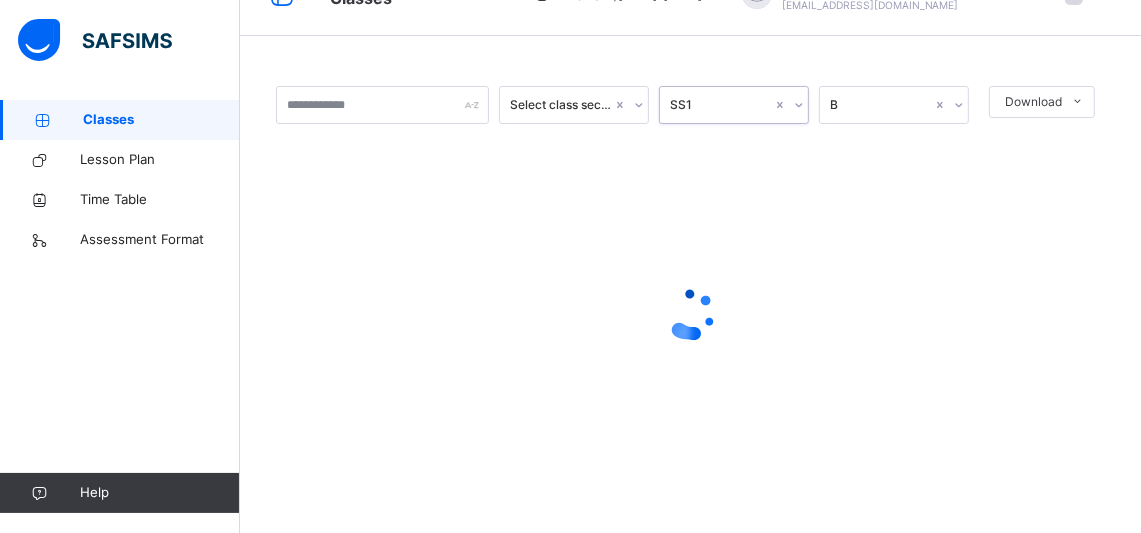 click on "B" at bounding box center [875, 105] 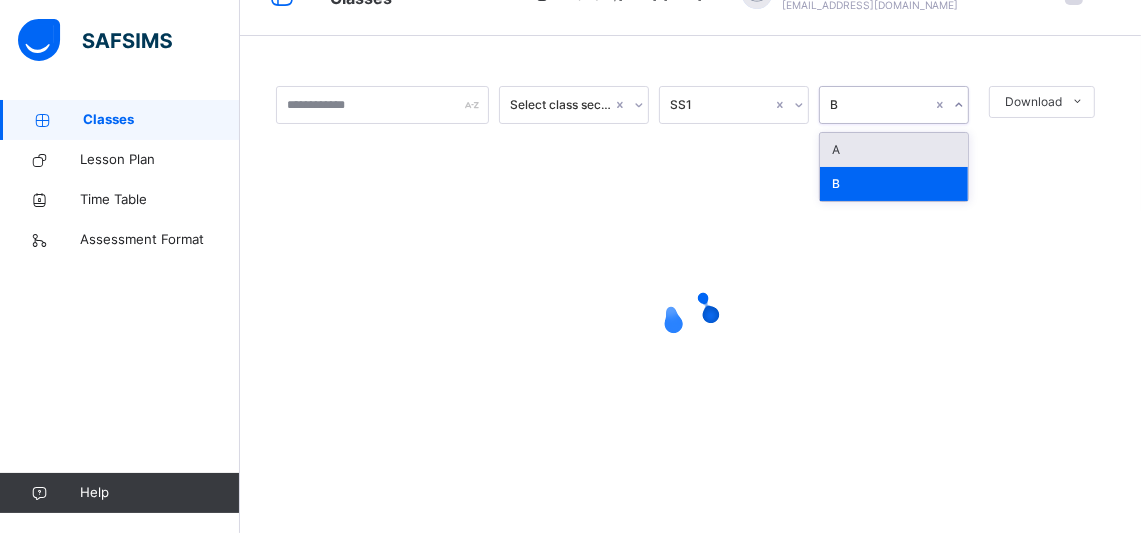 click on "A" at bounding box center [894, 150] 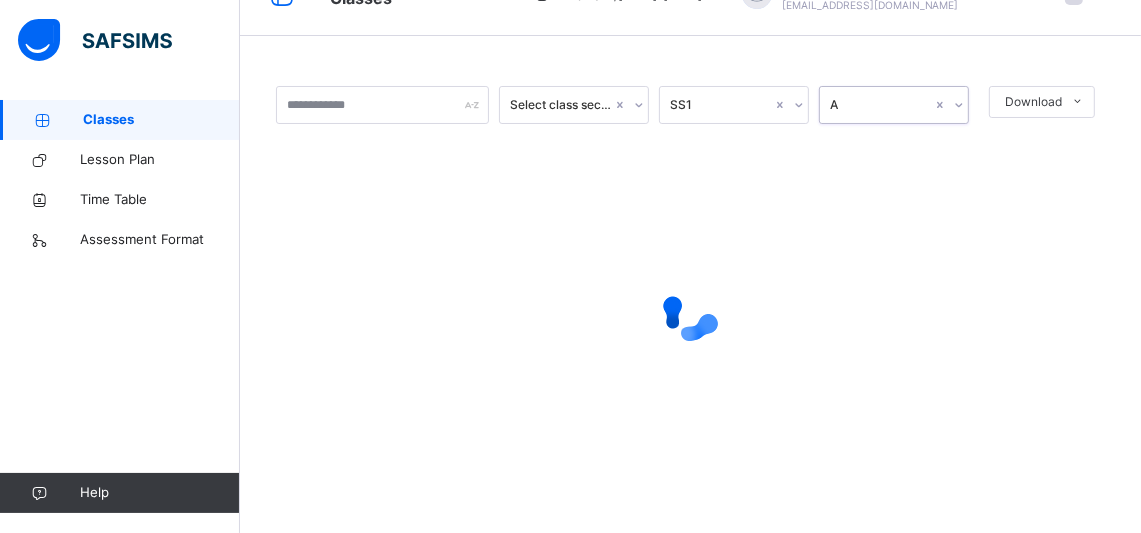 click on "A" at bounding box center (881, 105) 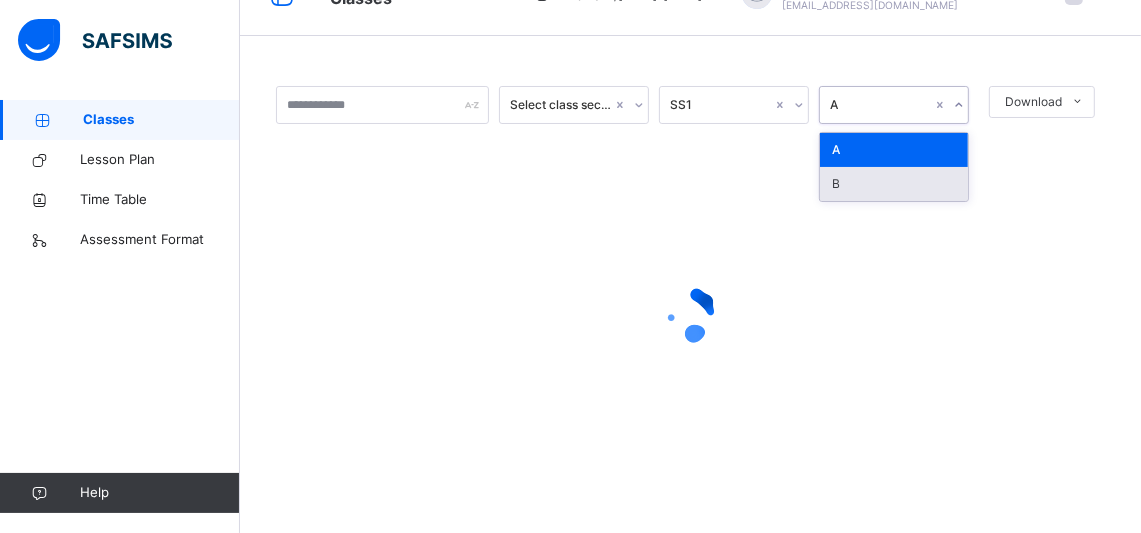click on "B" at bounding box center (894, 184) 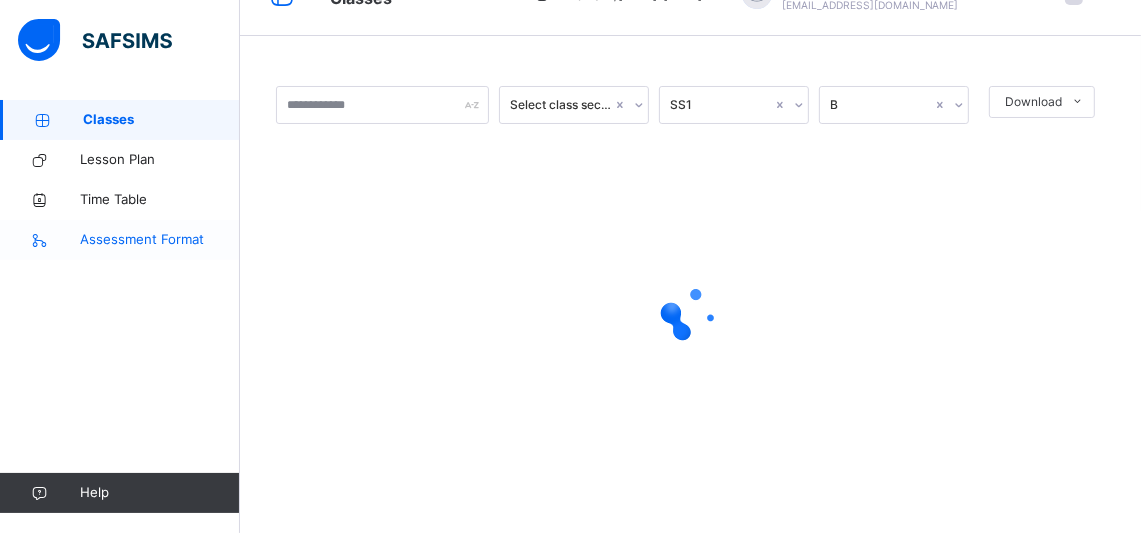 click on "Assessment Format" at bounding box center [160, 240] 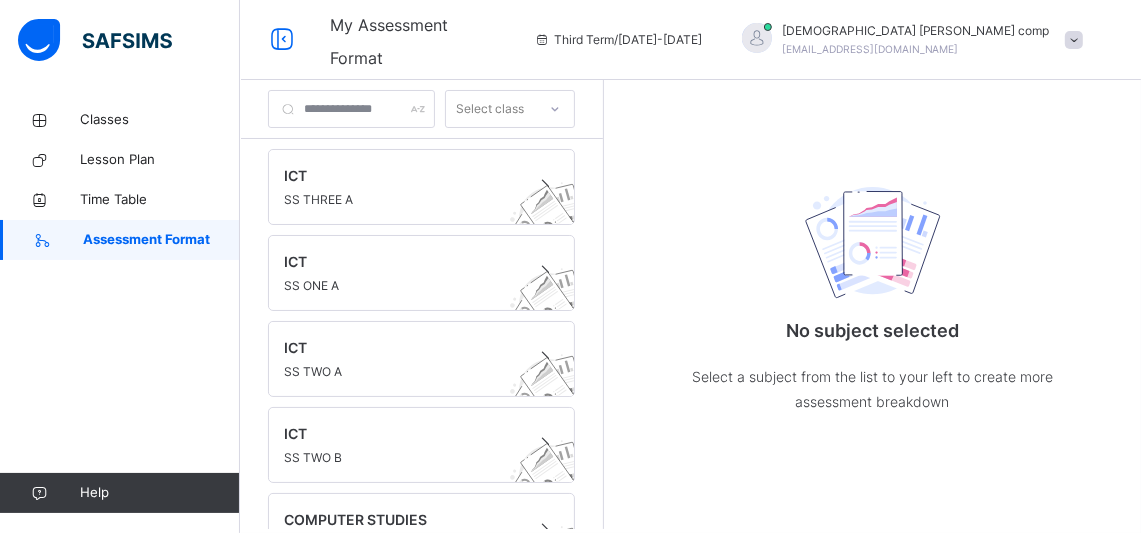 scroll, scrollTop: 0, scrollLeft: 0, axis: both 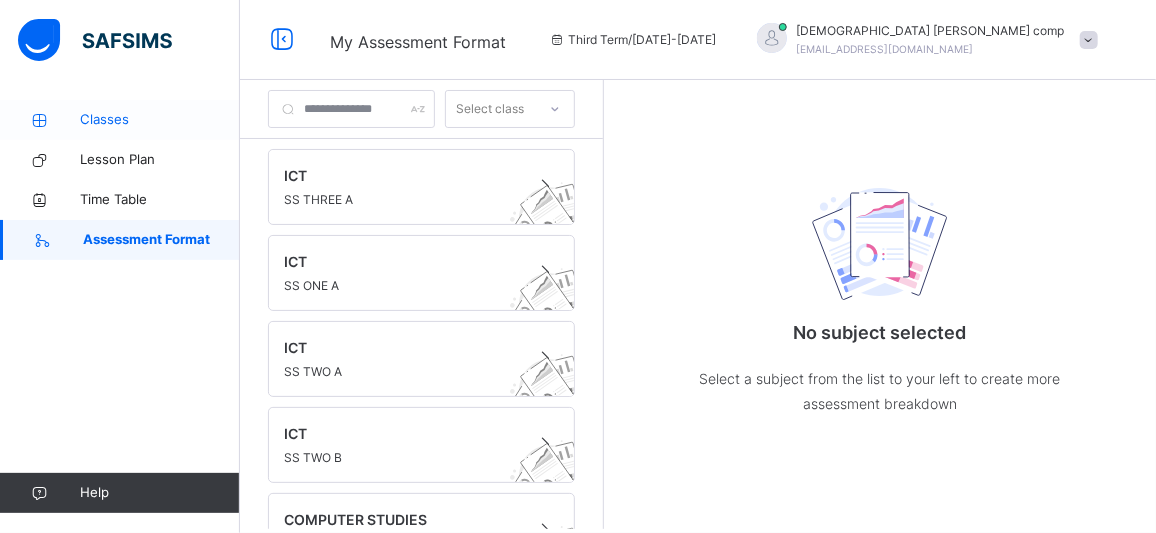 click on "Classes" at bounding box center (160, 120) 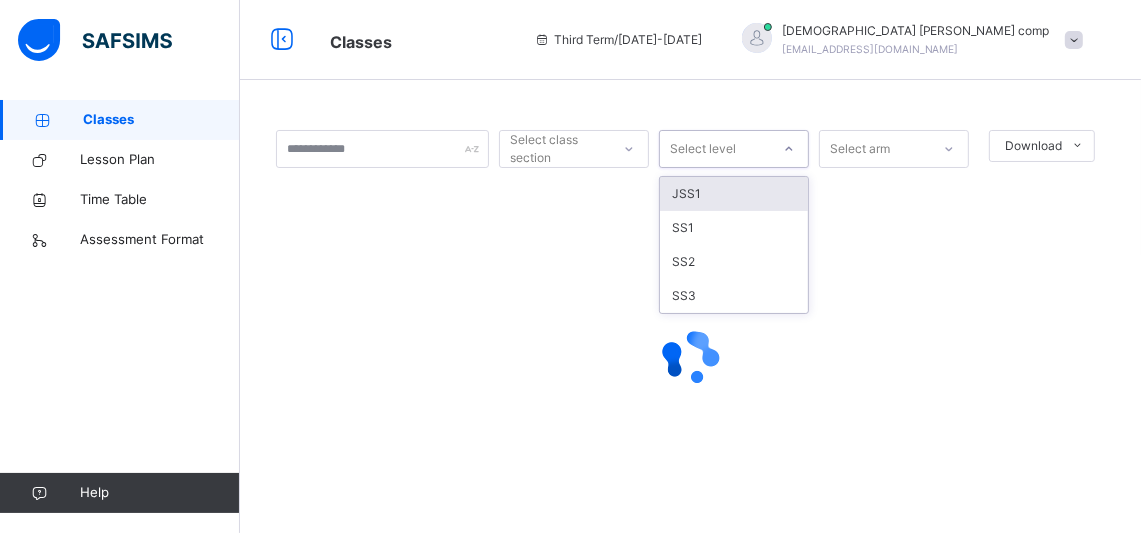 click on "Select level" at bounding box center [703, 149] 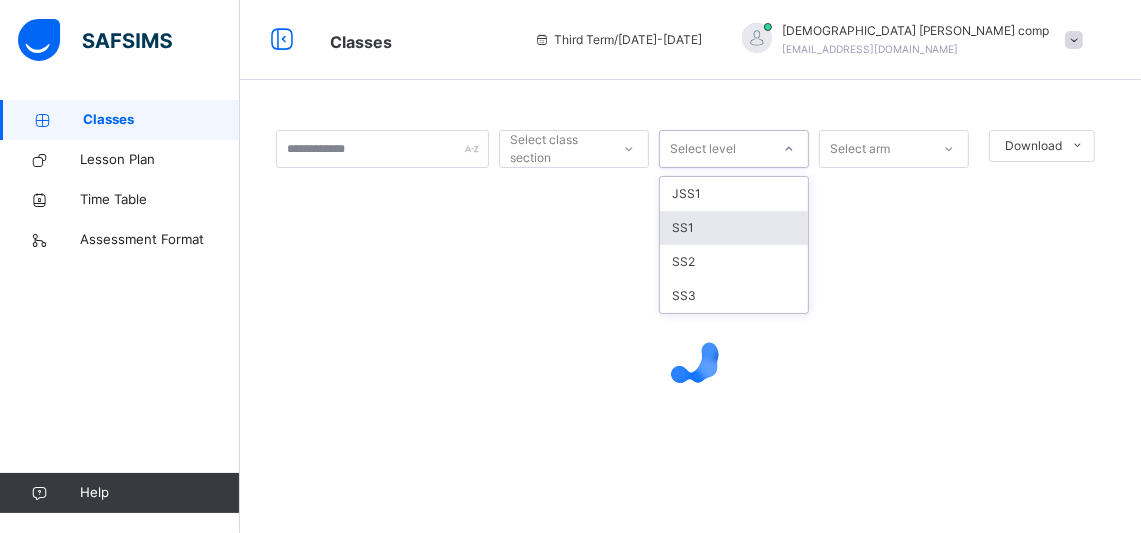 click on "SS1" at bounding box center (734, 228) 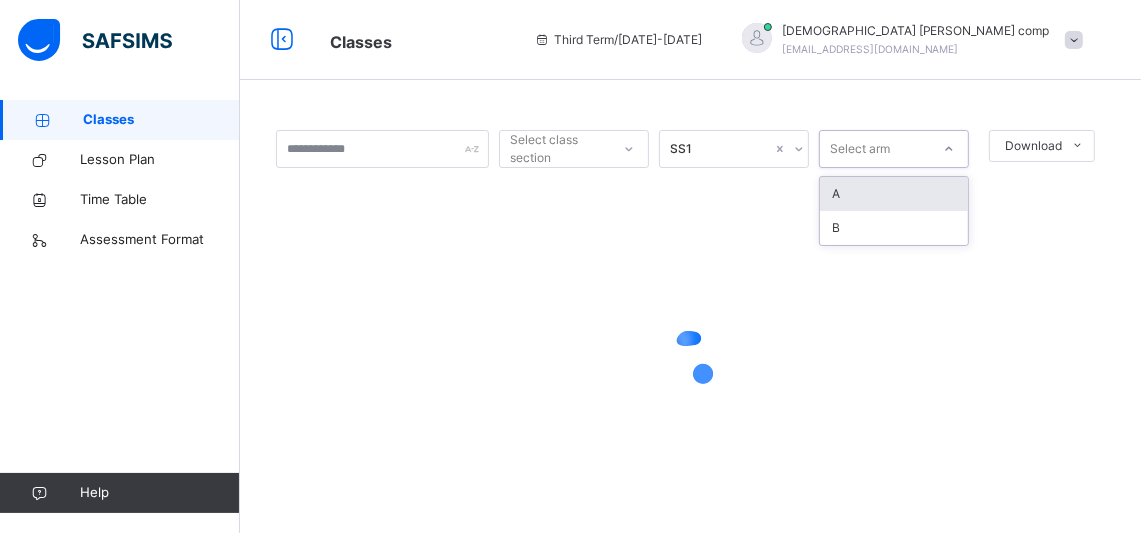 click on "Select arm" at bounding box center (860, 149) 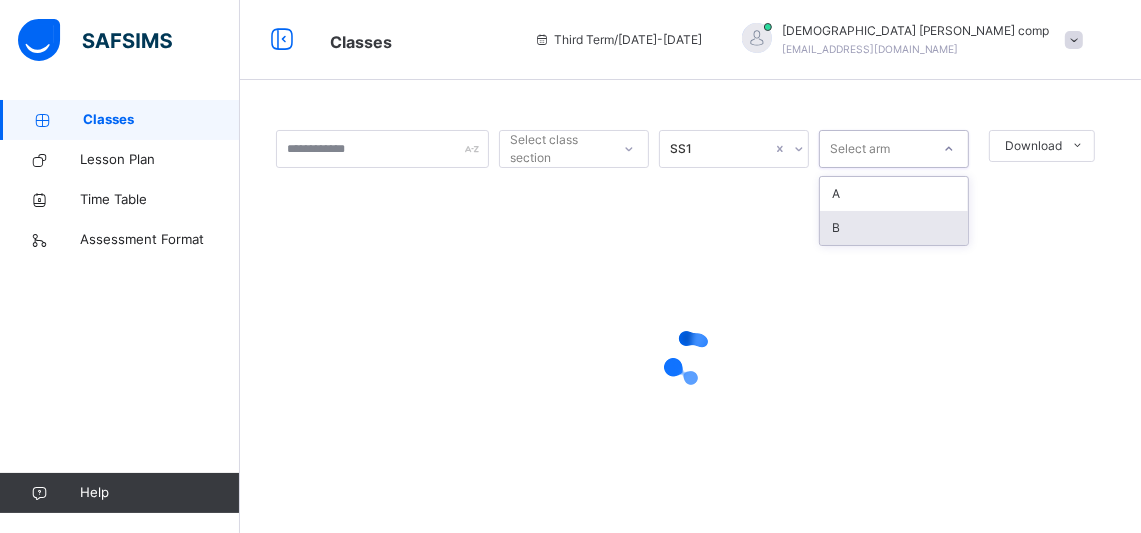 click on "B" at bounding box center [894, 228] 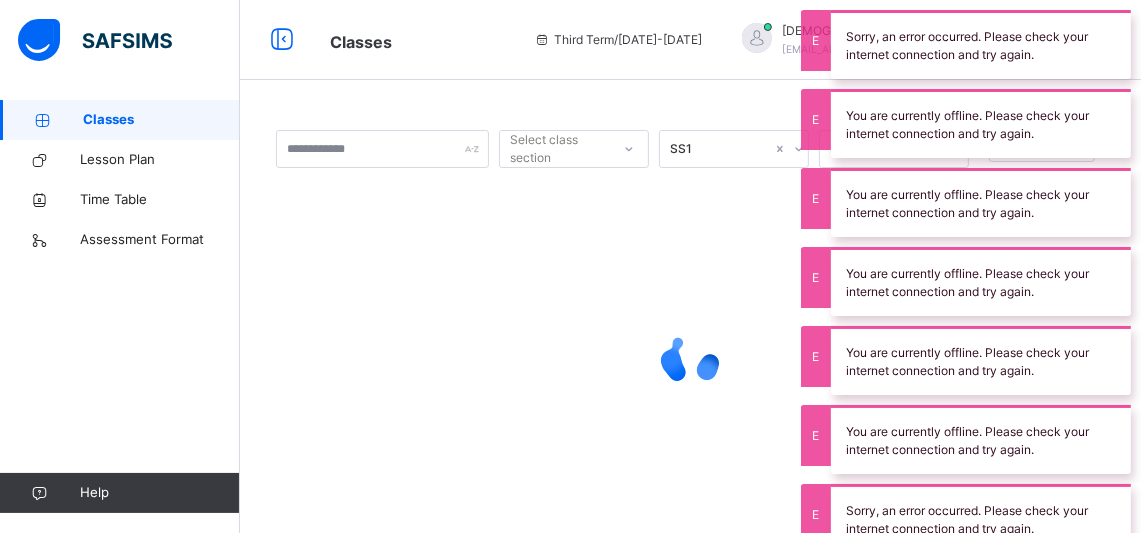 click at bounding box center (690, 358) 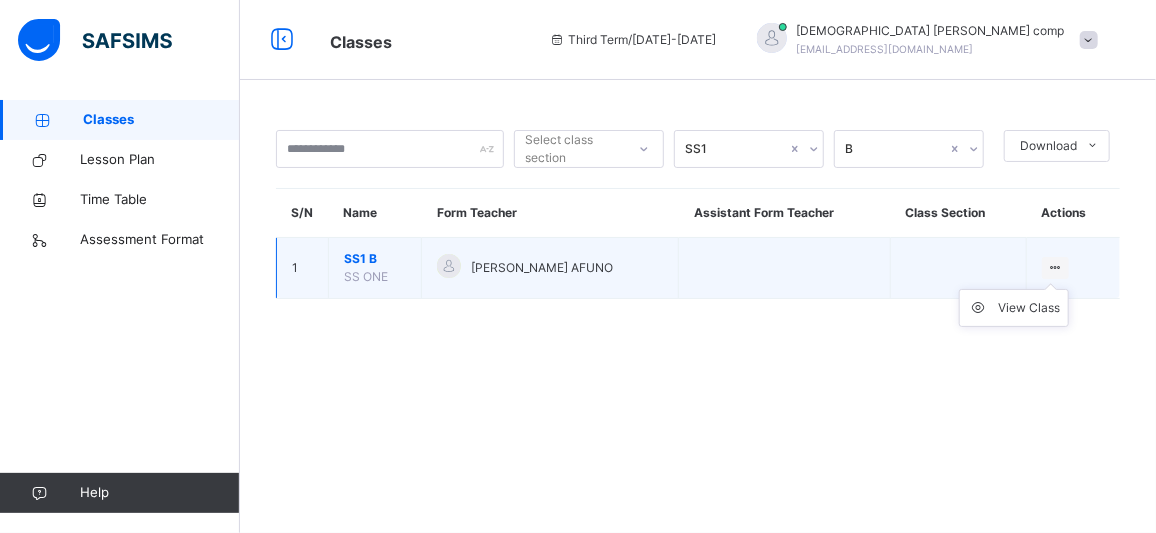 click on "View Class" at bounding box center [1014, 308] 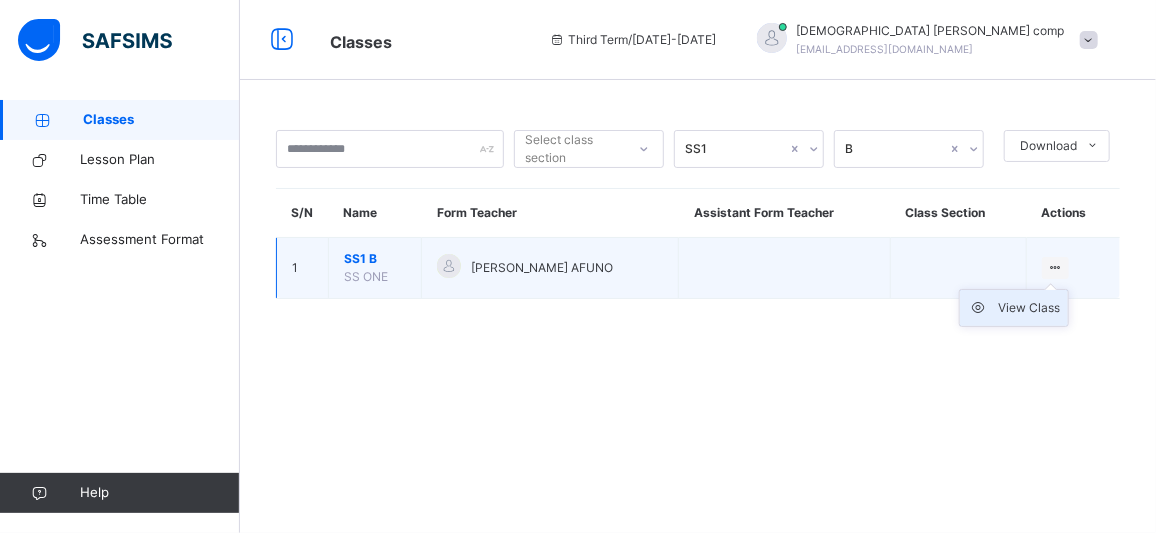 click on "View Class" at bounding box center (1029, 308) 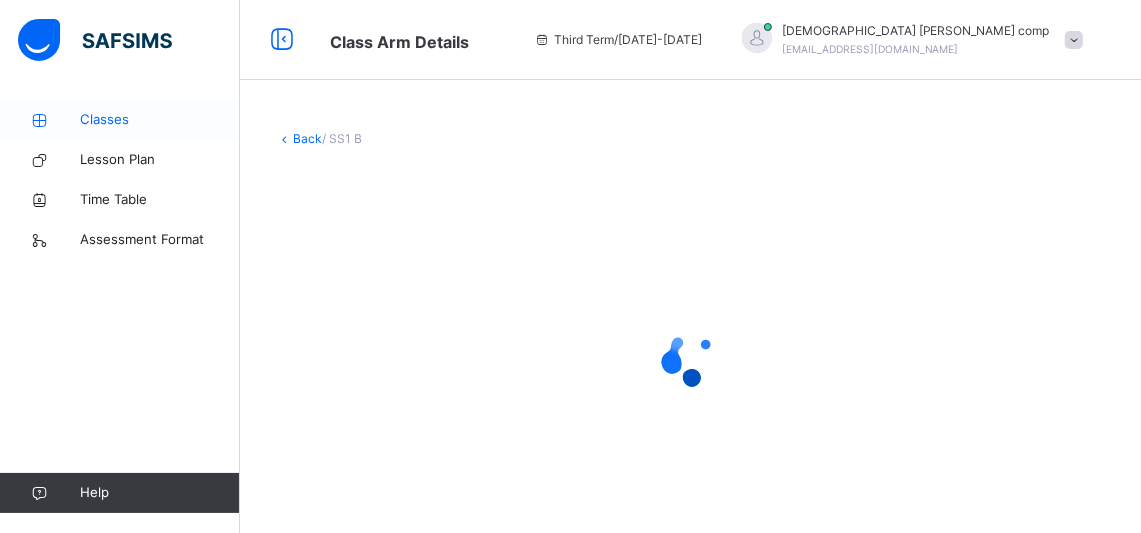 click on "Classes" at bounding box center [160, 120] 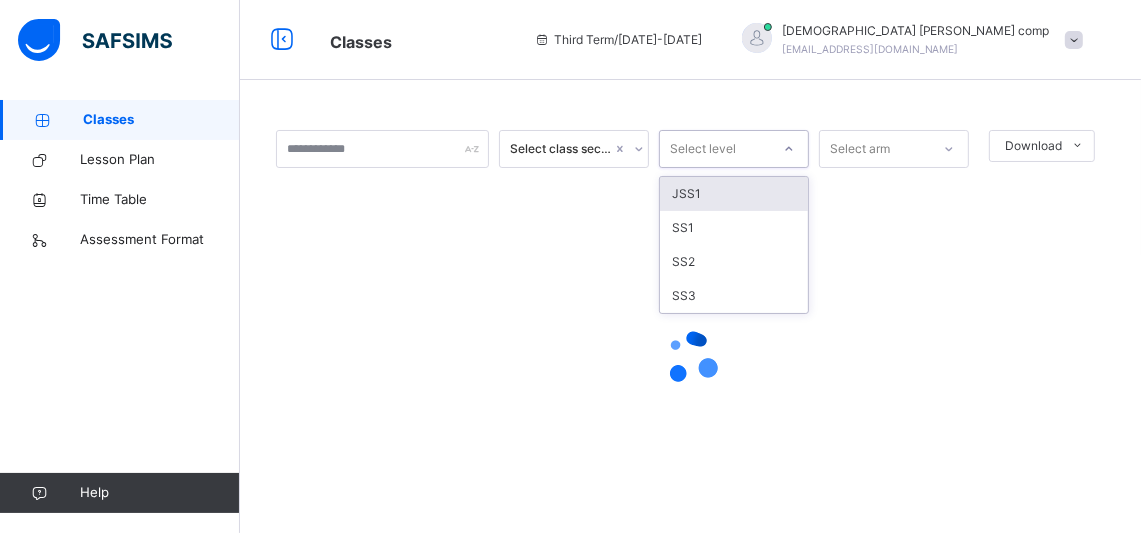 click on "Select level" at bounding box center [703, 149] 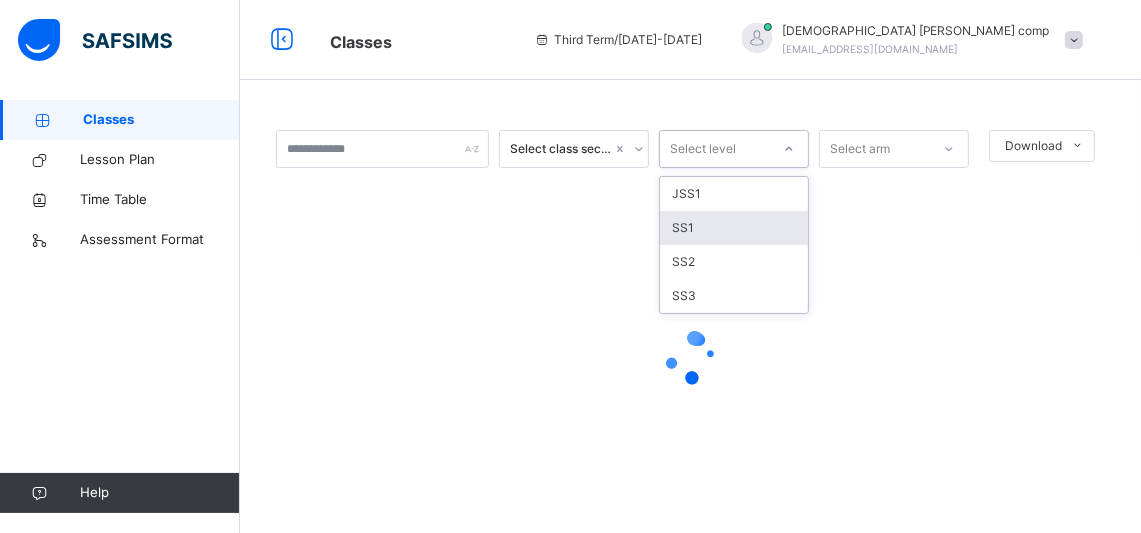 click on "SS1" at bounding box center [734, 228] 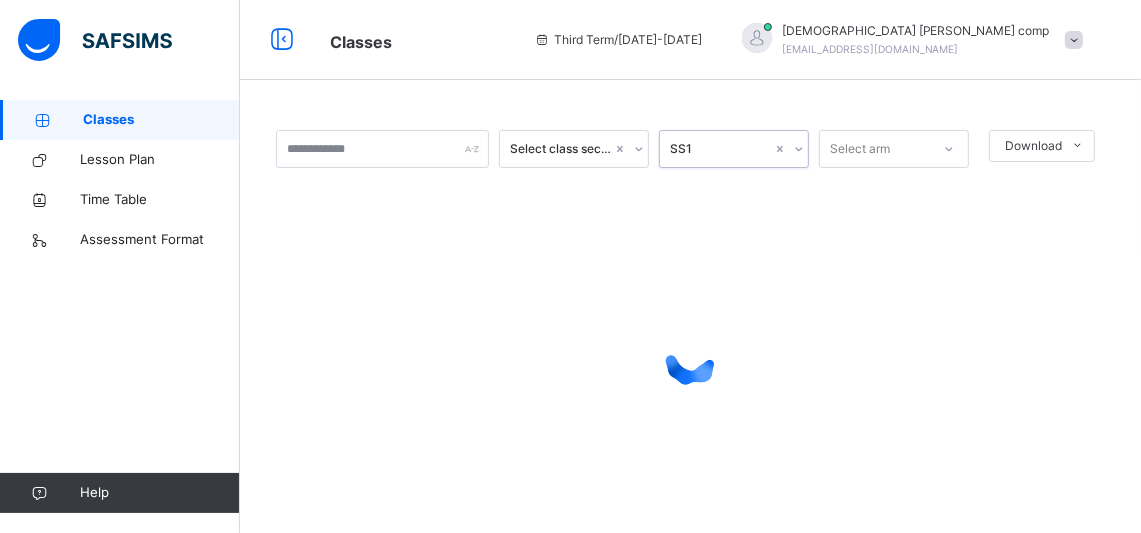 click on "Select arm" at bounding box center [875, 149] 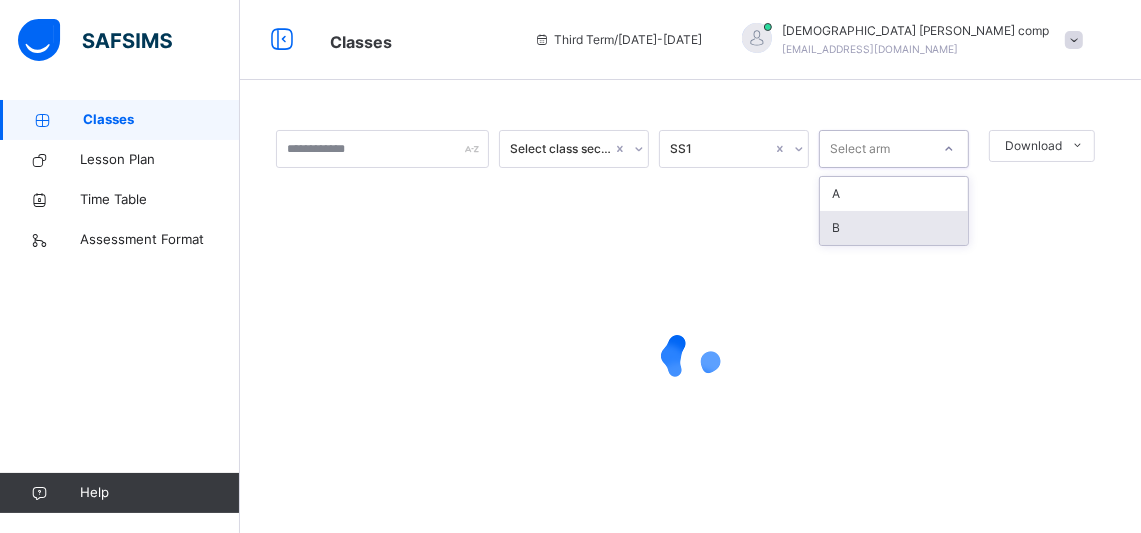 click on "B" at bounding box center [894, 228] 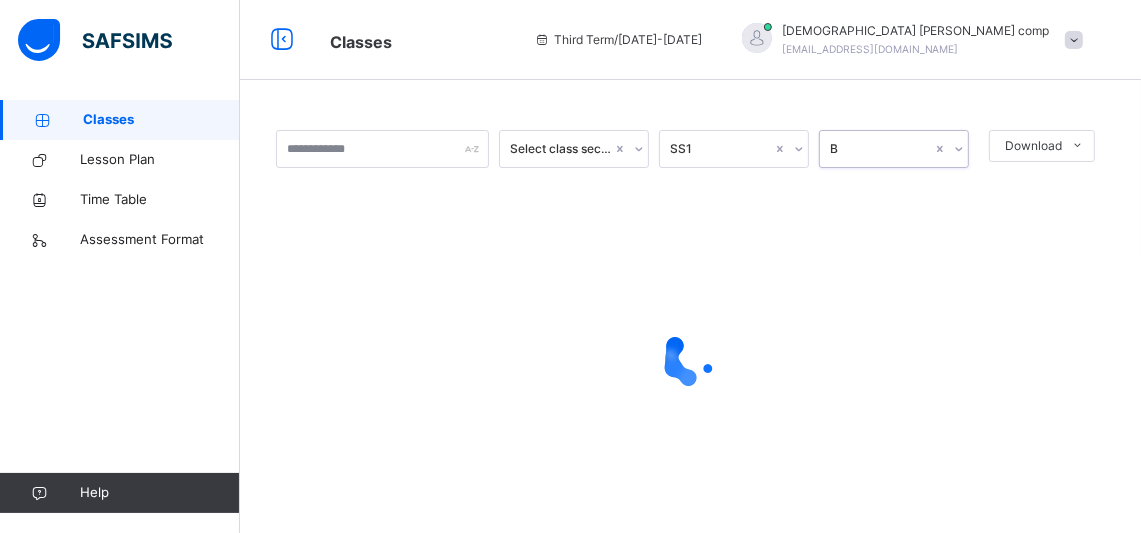click at bounding box center (690, 358) 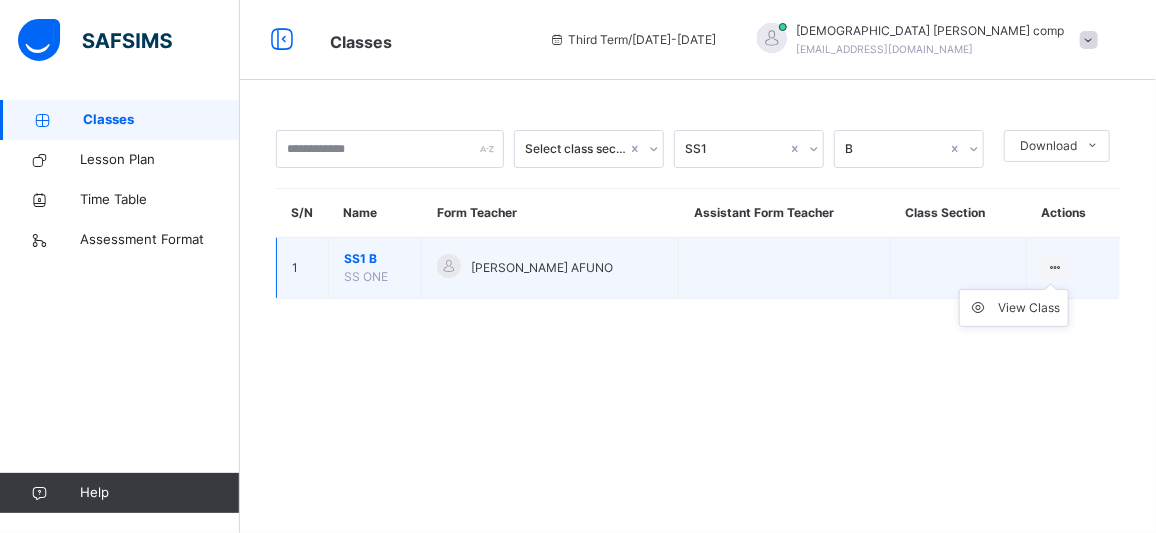 click at bounding box center (1055, 267) 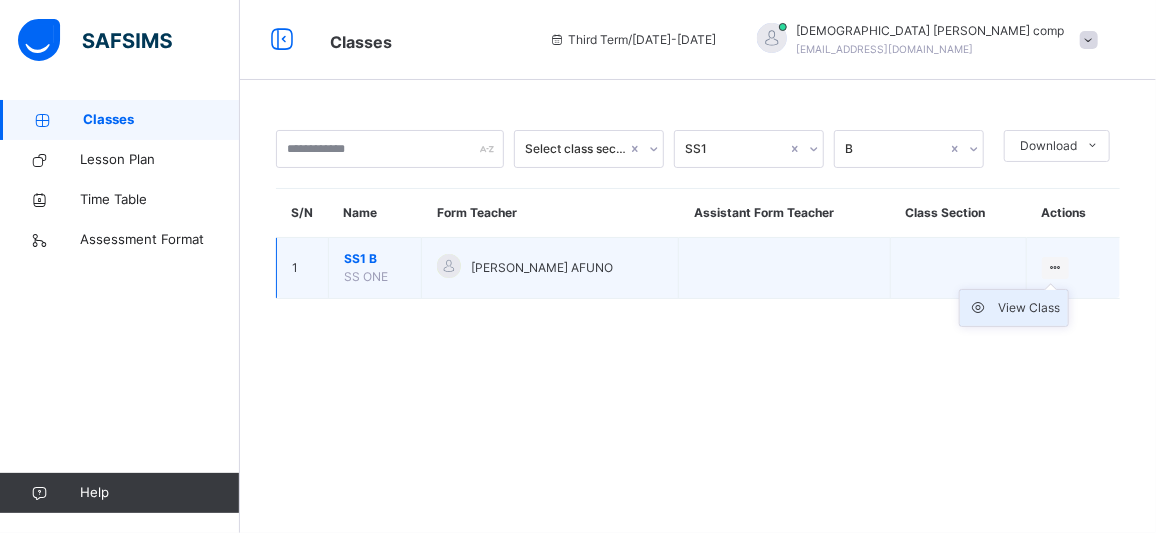 click on "View Class" at bounding box center [1029, 308] 